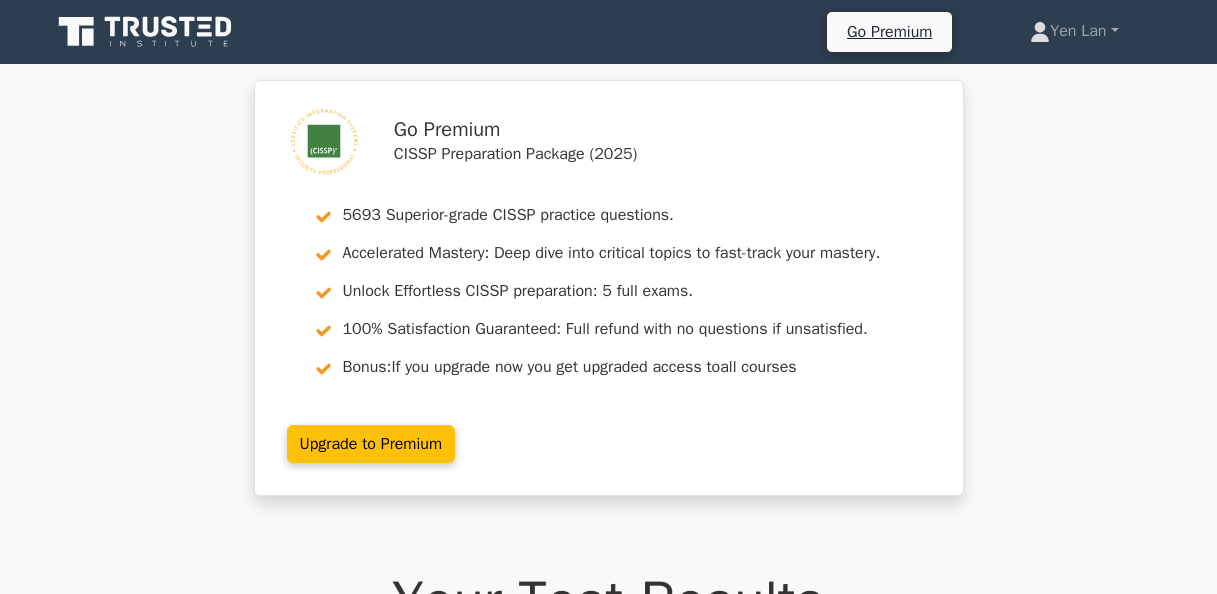 scroll, scrollTop: 3600, scrollLeft: 0, axis: vertical 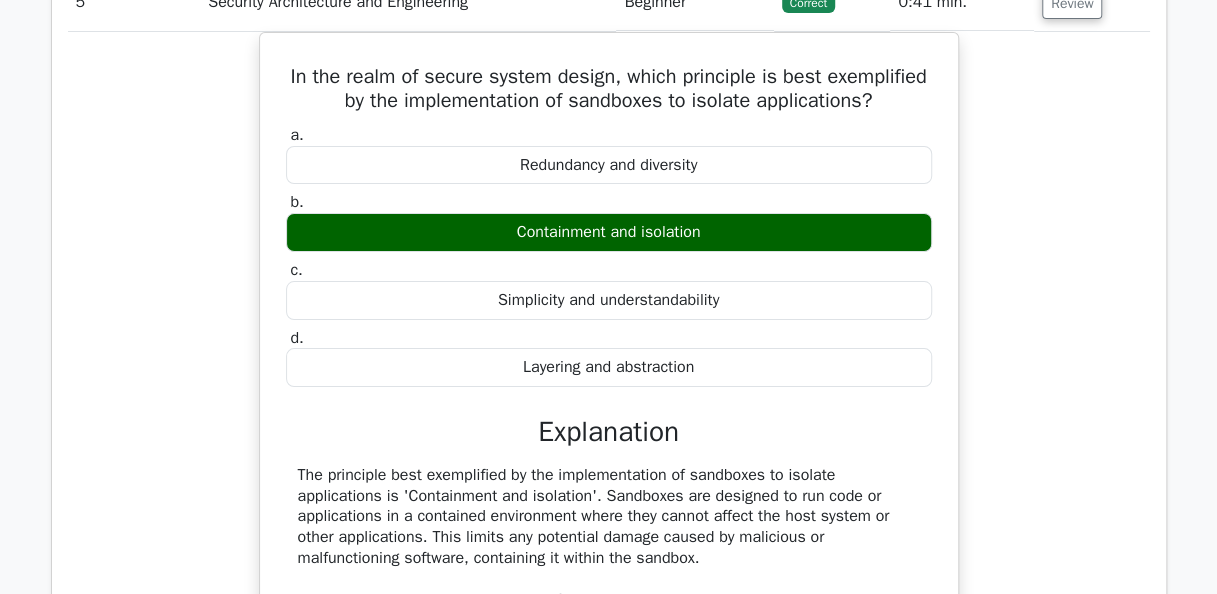 click on "In the realm of secure system design, which principle is best exemplified by the implementation of sandboxes to isolate applications?
a.
Redundancy and diversity
b.
c. d." at bounding box center (609, 447) 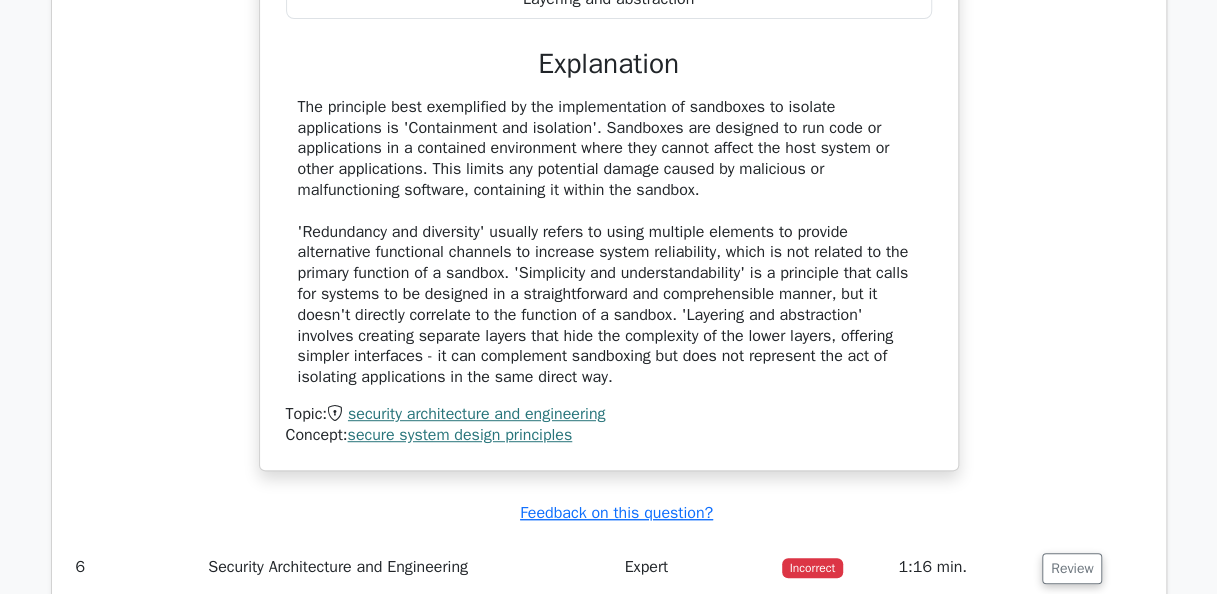 scroll, scrollTop: 4000, scrollLeft: 0, axis: vertical 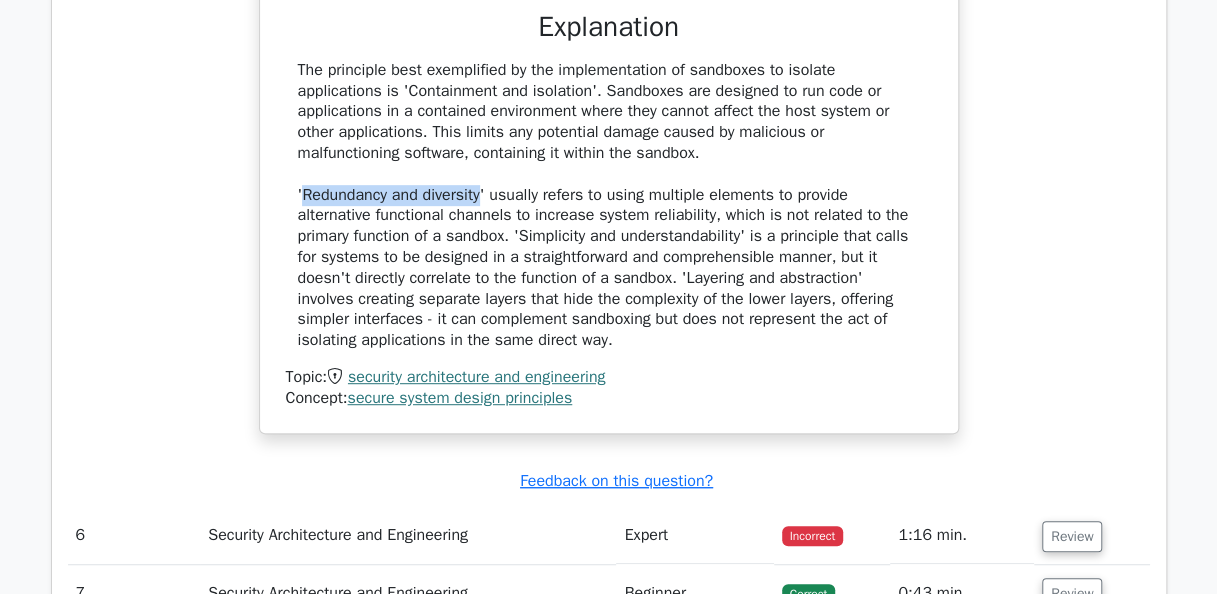 drag, startPoint x: 301, startPoint y: 202, endPoint x: 480, endPoint y: 210, distance: 179.17868 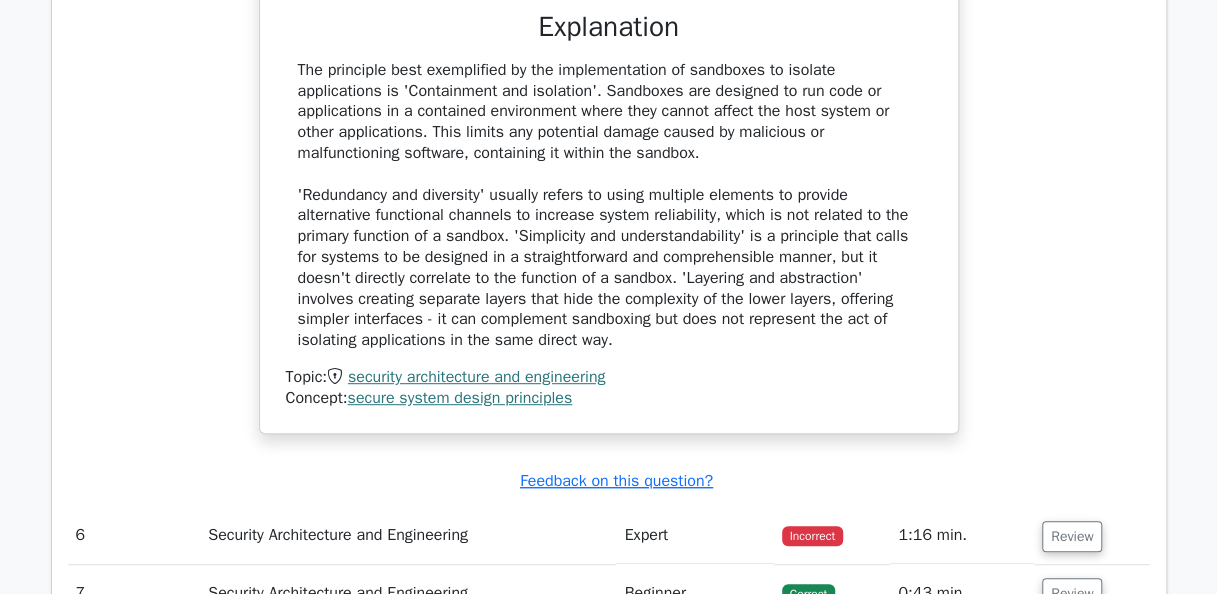 click on "The principle best exemplified by the implementation of sandboxes to isolate applications is 'Containment and isolation'. Sandboxes are designed to run code or applications in a contained environment where they cannot affect the host system or other applications. This limits any potential damage caused by malicious or malfunctioning software, containing it within the sandbox." at bounding box center (609, 205) 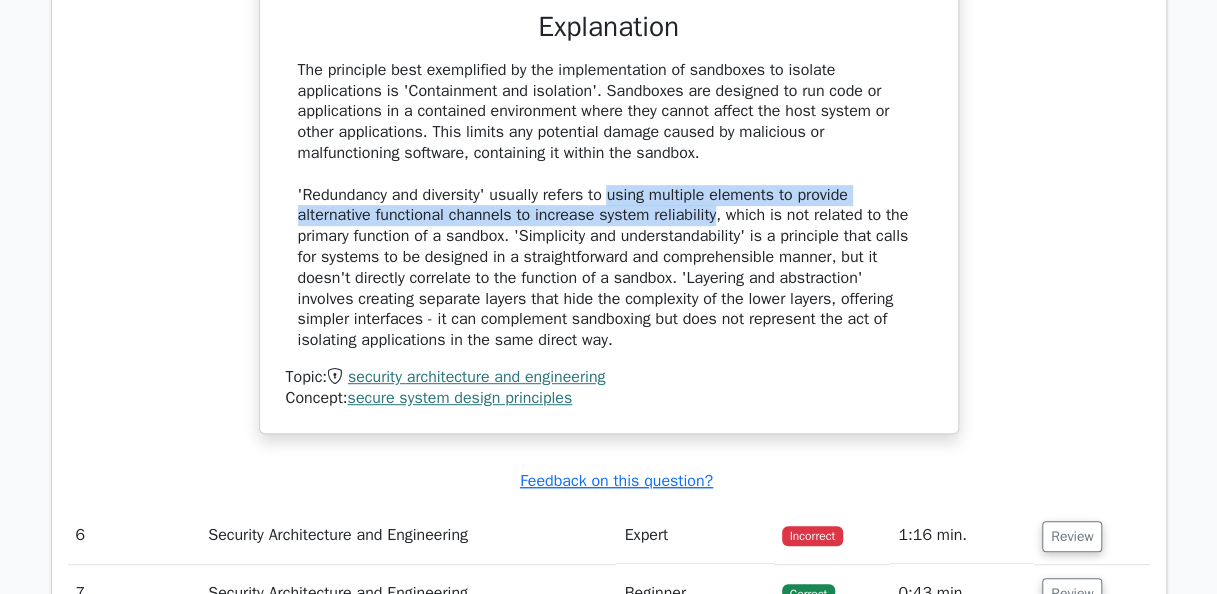 drag, startPoint x: 606, startPoint y: 202, endPoint x: 712, endPoint y: 223, distance: 108.060165 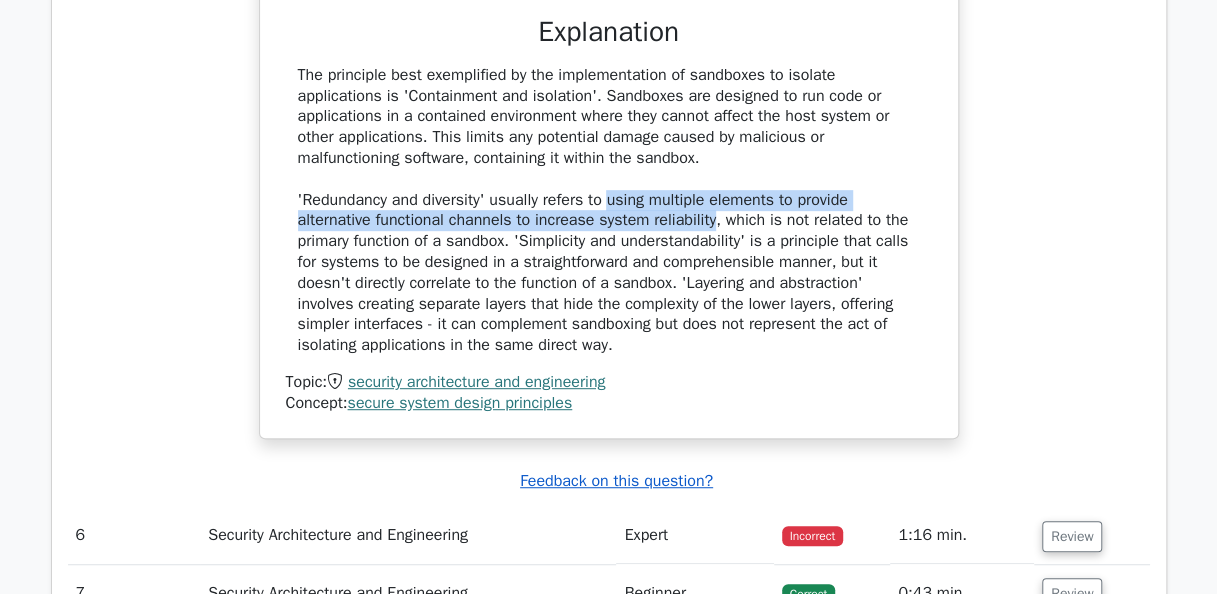 copy on "using multiple elements to provide alternative functional channels to increase system reliability" 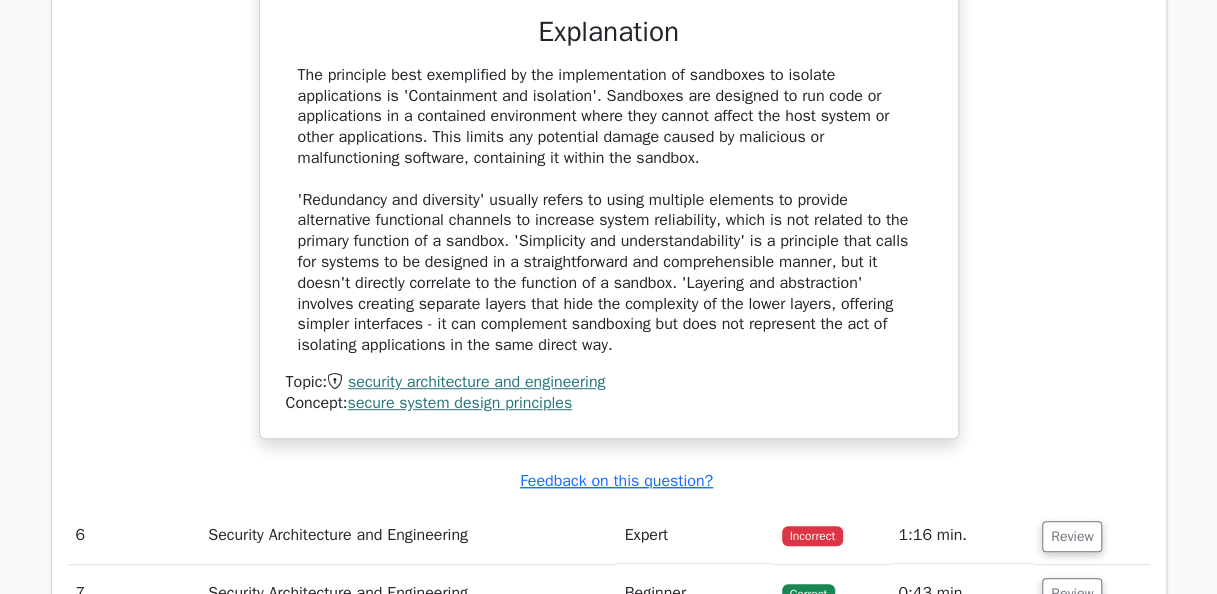 click on "In the realm of secure system design, which principle is best exemplified by the implementation of sandboxes to isolate applications?
a.
Redundancy and diversity
b.
c. d." at bounding box center [609, 47] 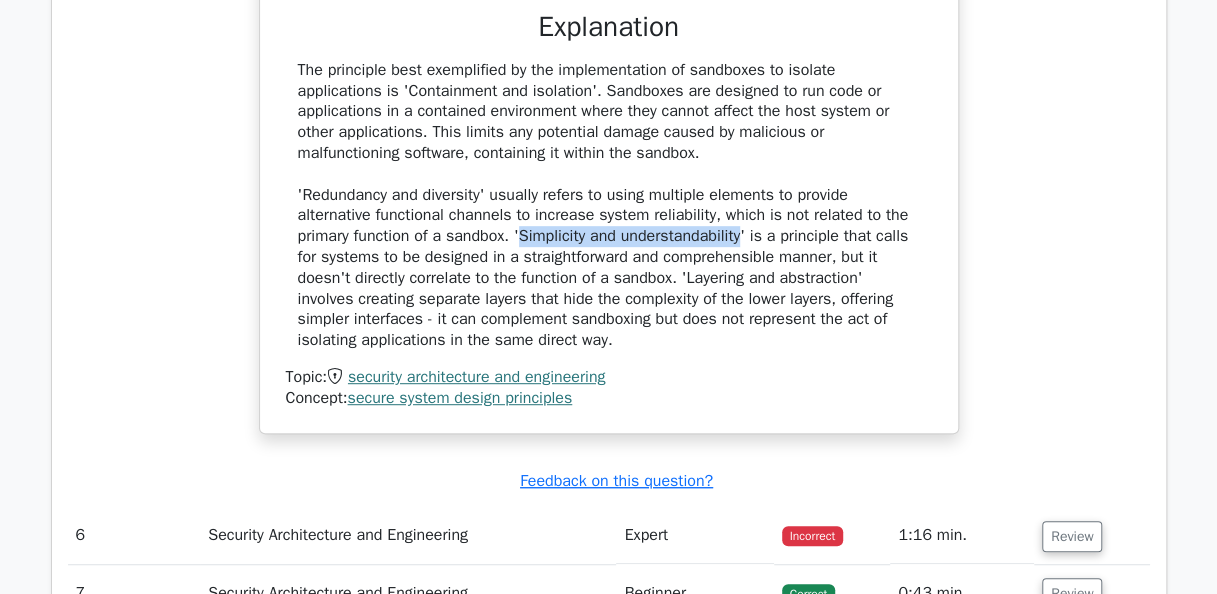 drag, startPoint x: 521, startPoint y: 244, endPoint x: 747, endPoint y: 248, distance: 226.0354 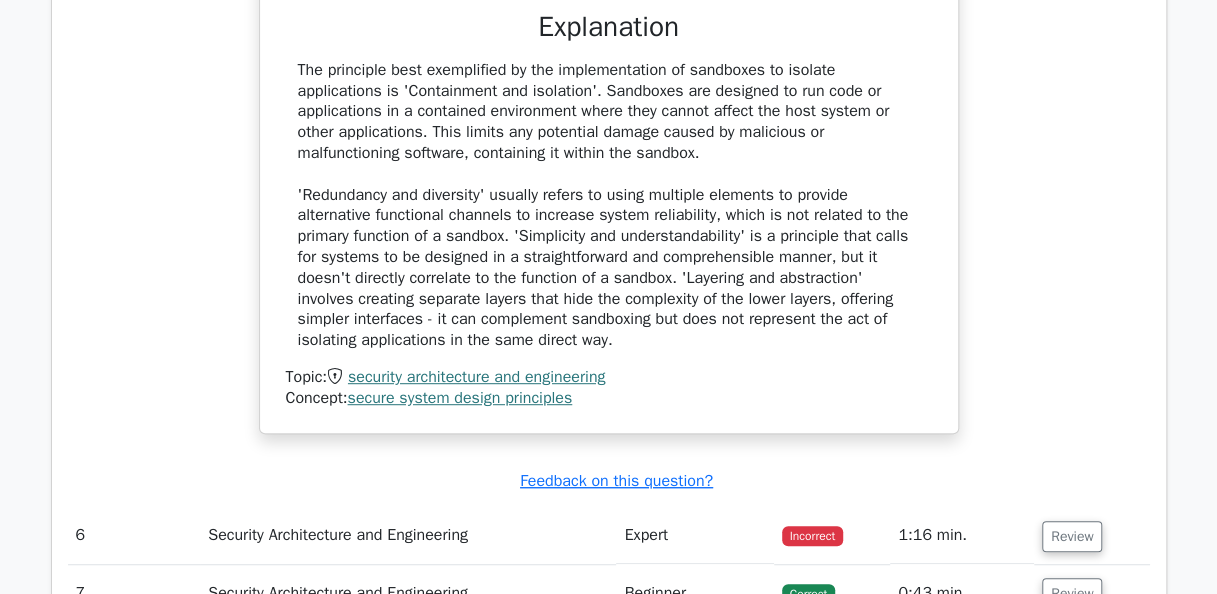click on "The principle best exemplified by the implementation of sandboxes to isolate applications is 'Containment and isolation'. Sandboxes are designed to run code or applications in a contained environment where they cannot affect the host system or other applications. This limits any potential damage caused by malicious or malfunctioning software, containing it within the sandbox." at bounding box center (609, 205) 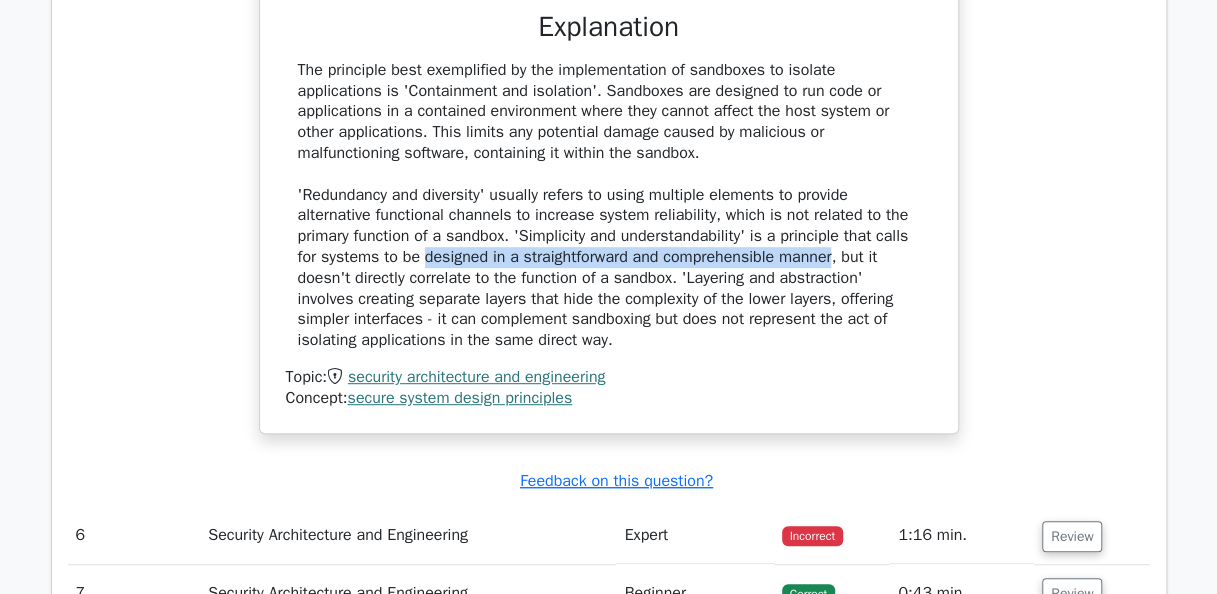 drag, startPoint x: 837, startPoint y: 268, endPoint x: 424, endPoint y: 268, distance: 413 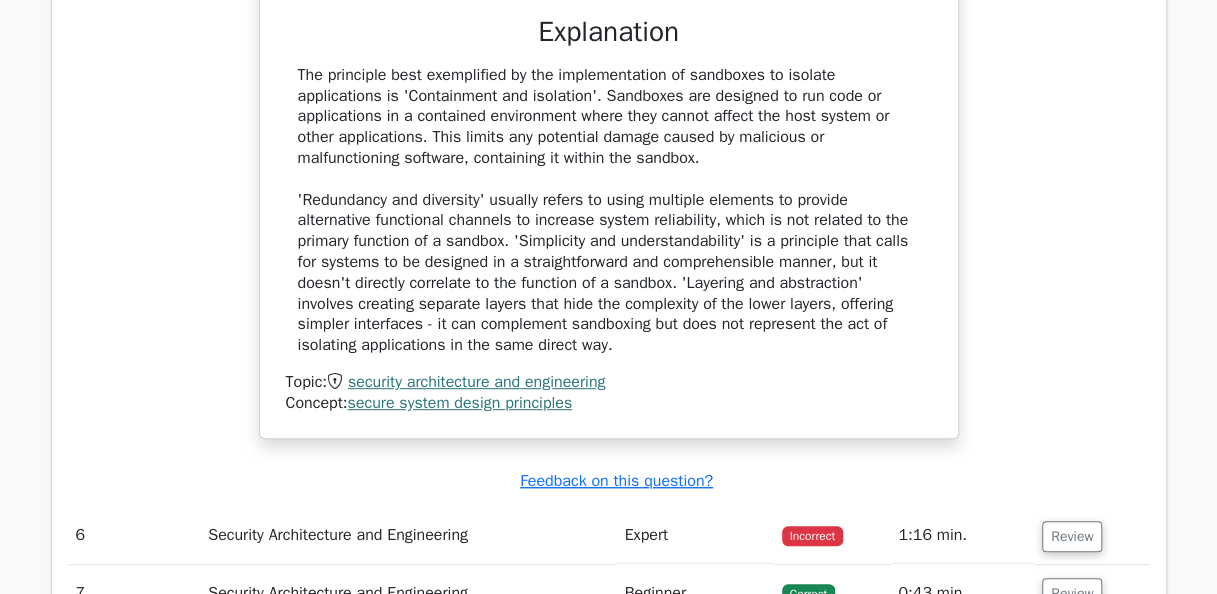 click on "In the realm of secure system design, which principle is best exemplified by the implementation of sandboxes to isolate applications?
a.
Redundancy and diversity
b.
c. d." at bounding box center [609, 47] 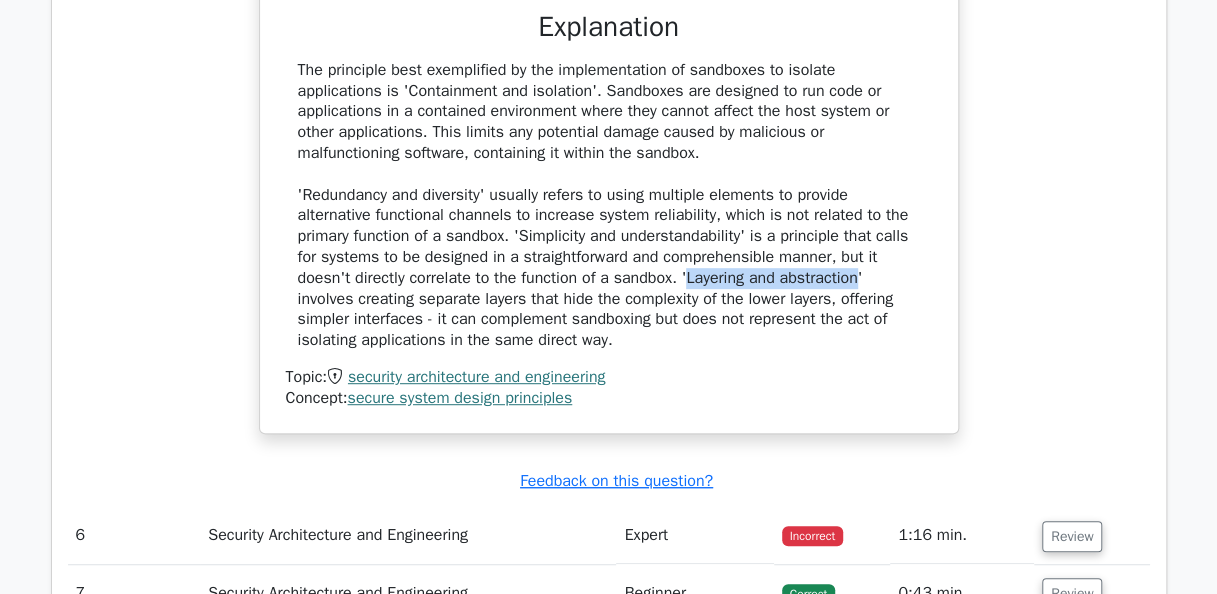 drag, startPoint x: 686, startPoint y: 285, endPoint x: 860, endPoint y: 292, distance: 174.14075 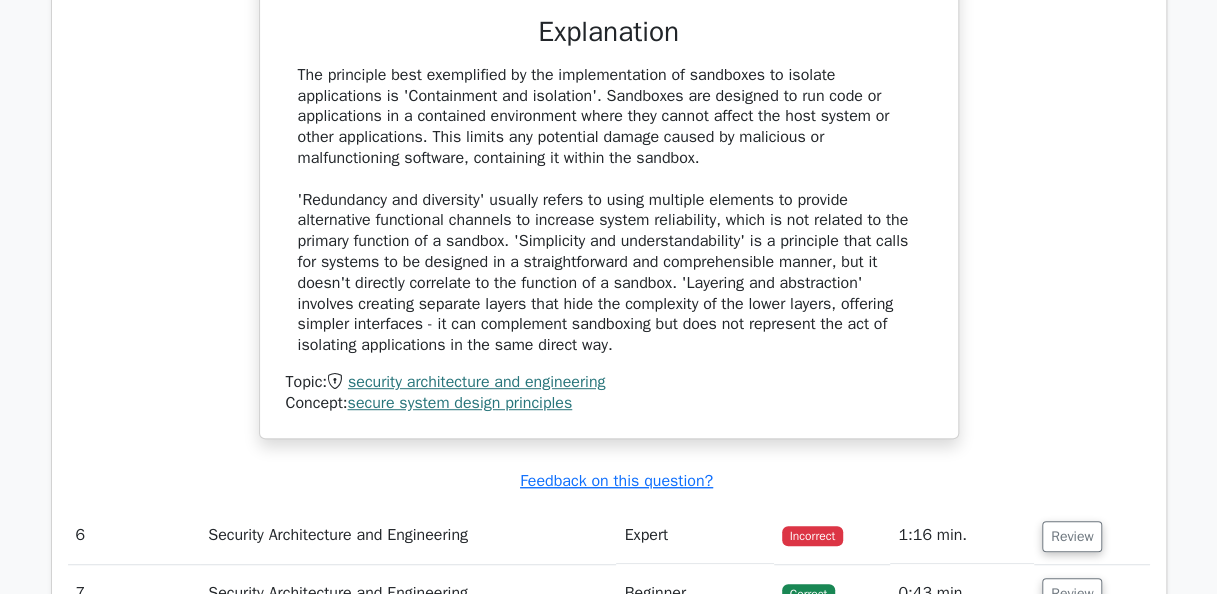 click on "In the realm of secure system design, which principle is best exemplified by the implementation of sandboxes to isolate applications?
a.
Redundancy and diversity
b.
c. d." at bounding box center (609, 47) 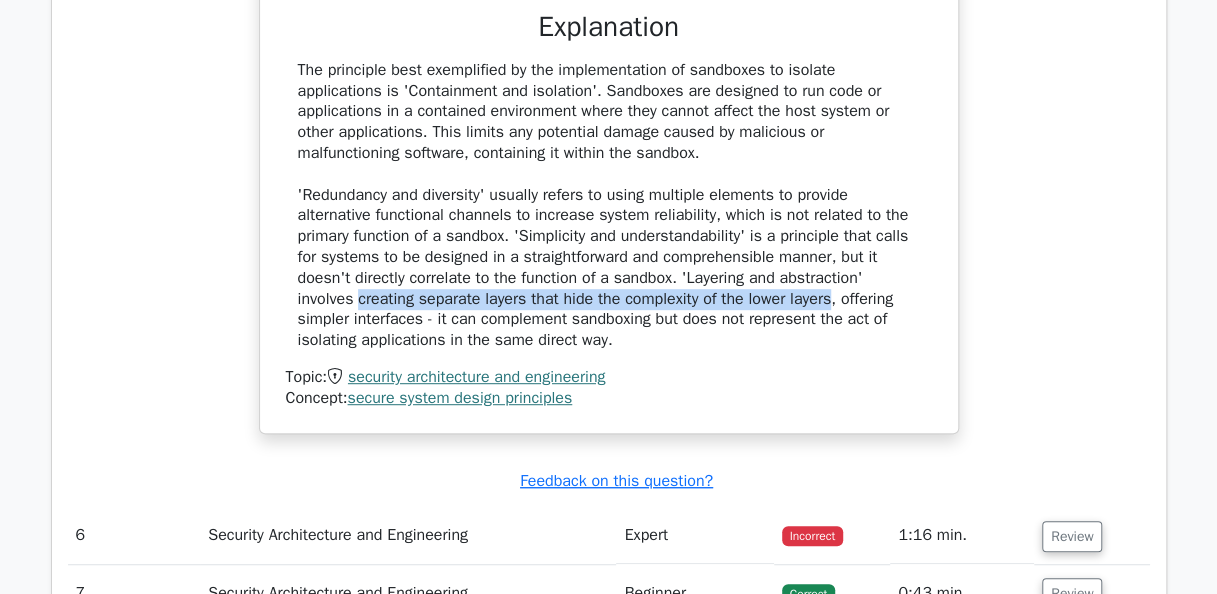 drag, startPoint x: 358, startPoint y: 308, endPoint x: 834, endPoint y: 306, distance: 476.0042 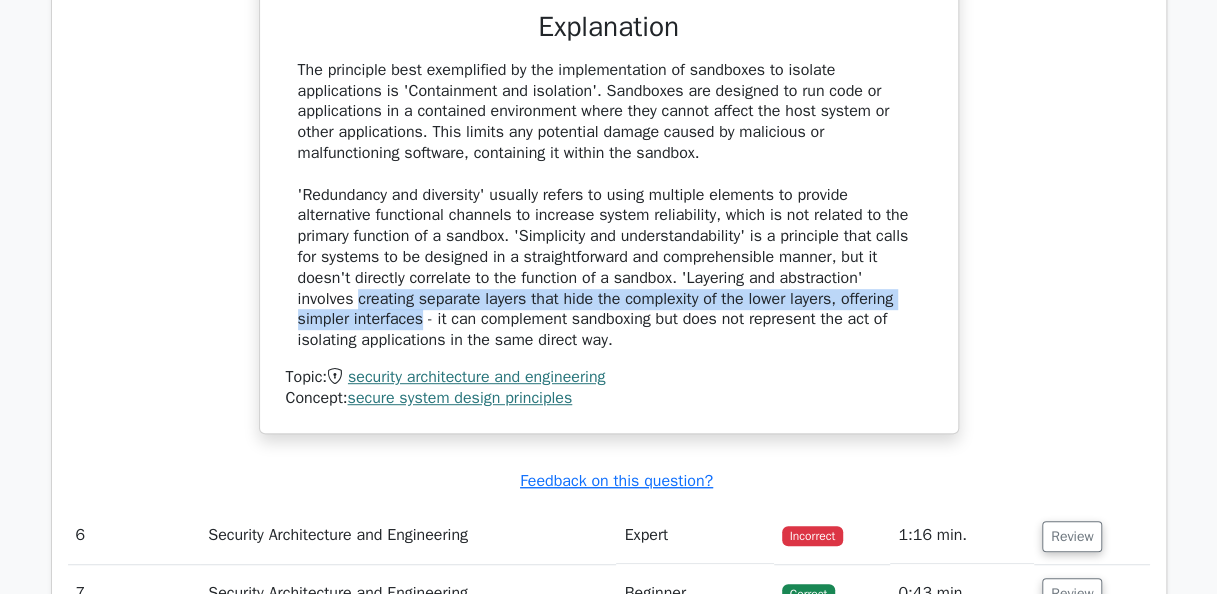 click on "The principle best exemplified by the implementation of sandboxes to isolate applications is 'Containment and isolation'. Sandboxes are designed to run code or applications in a contained environment where they cannot affect the host system or other applications. This limits any potential damage caused by malicious or malfunctioning software, containing it within the sandbox." at bounding box center (609, 205) 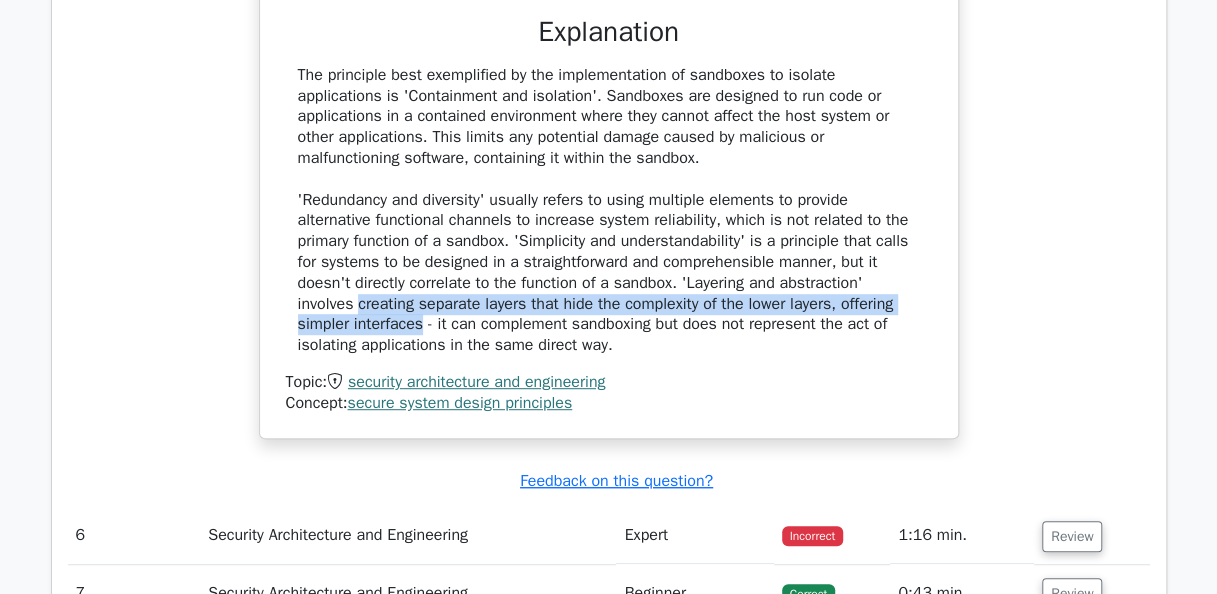 click on "In the realm of secure system design, which principle is best exemplified by the implementation of sandboxes to isolate applications?
a.
Redundancy and diversity
b.
c. d." at bounding box center (609, 47) 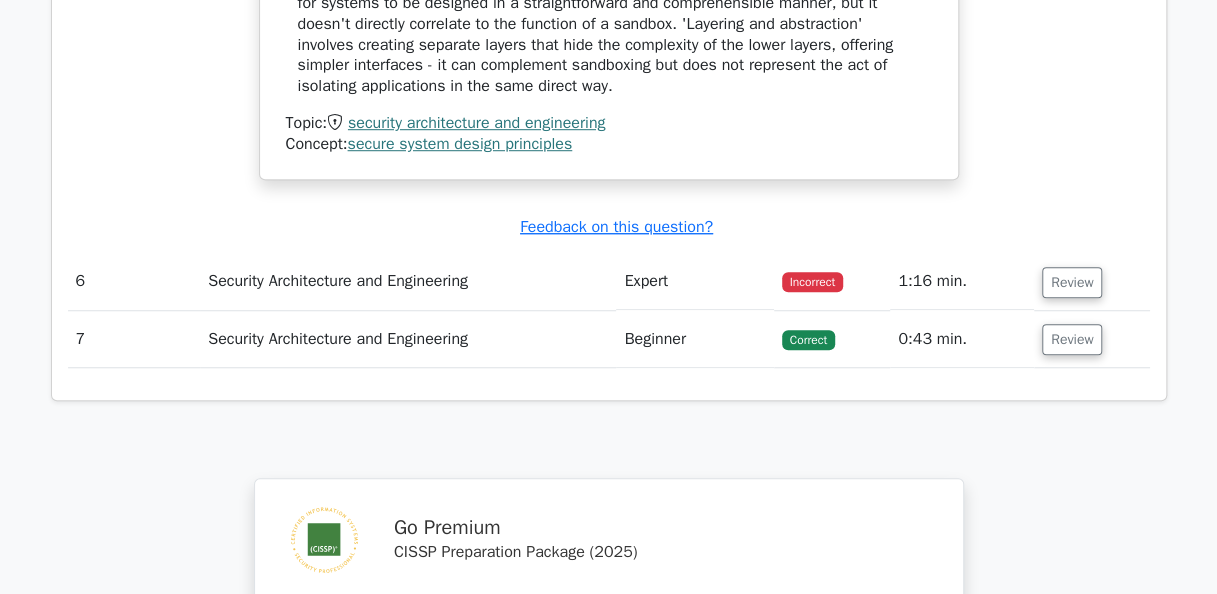 scroll, scrollTop: 4300, scrollLeft: 0, axis: vertical 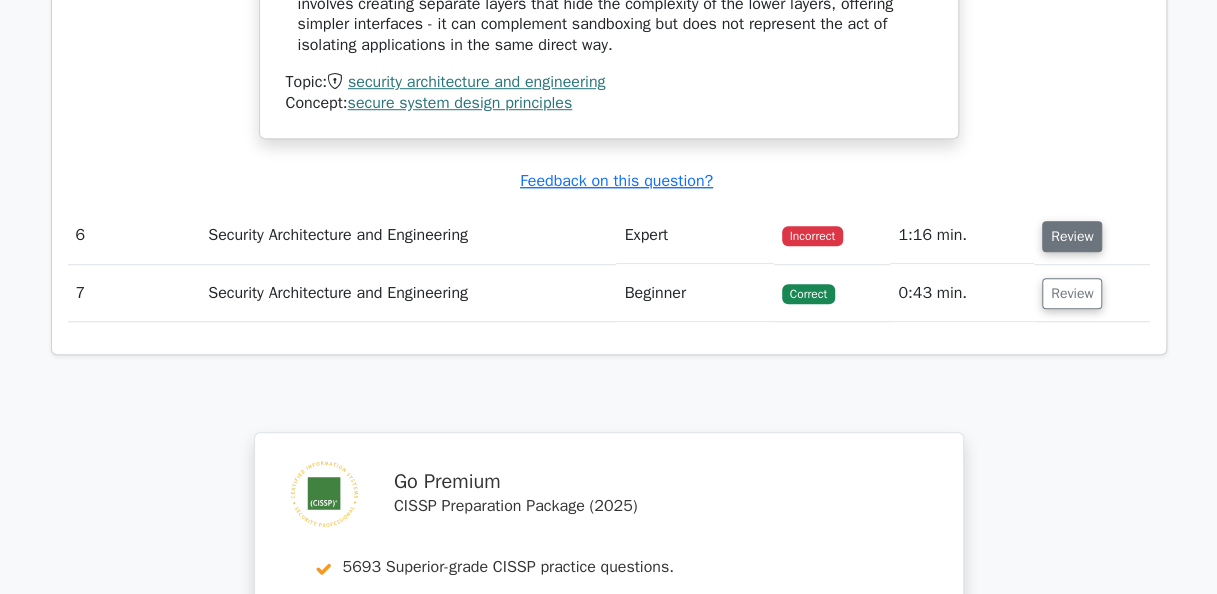 click on "Review" at bounding box center [1072, 236] 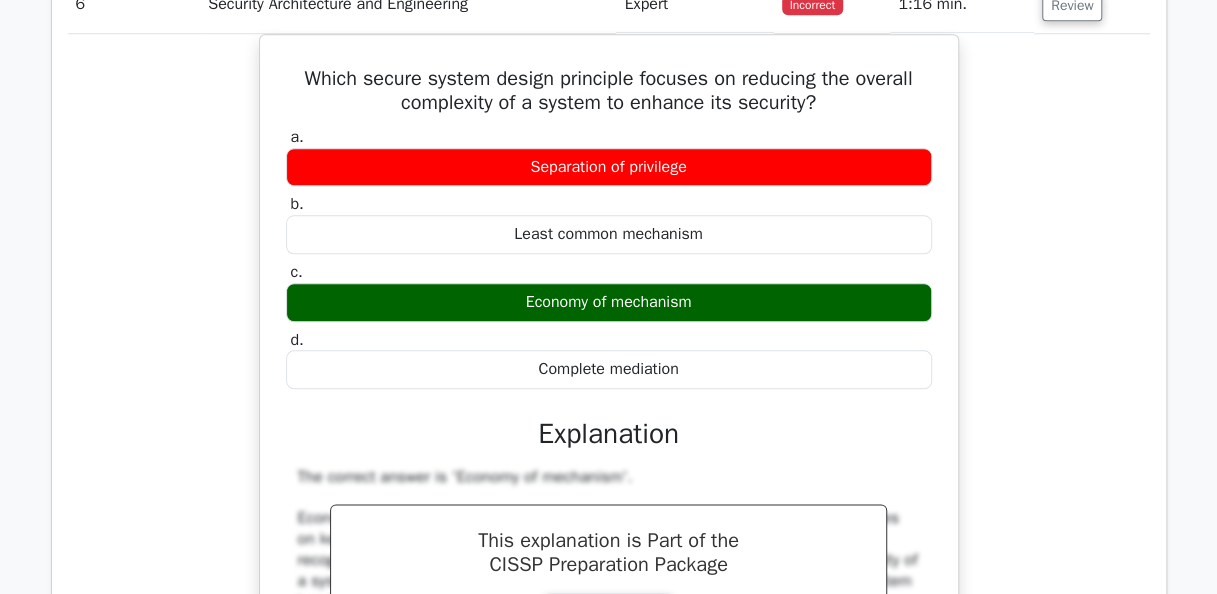 scroll, scrollTop: 4500, scrollLeft: 0, axis: vertical 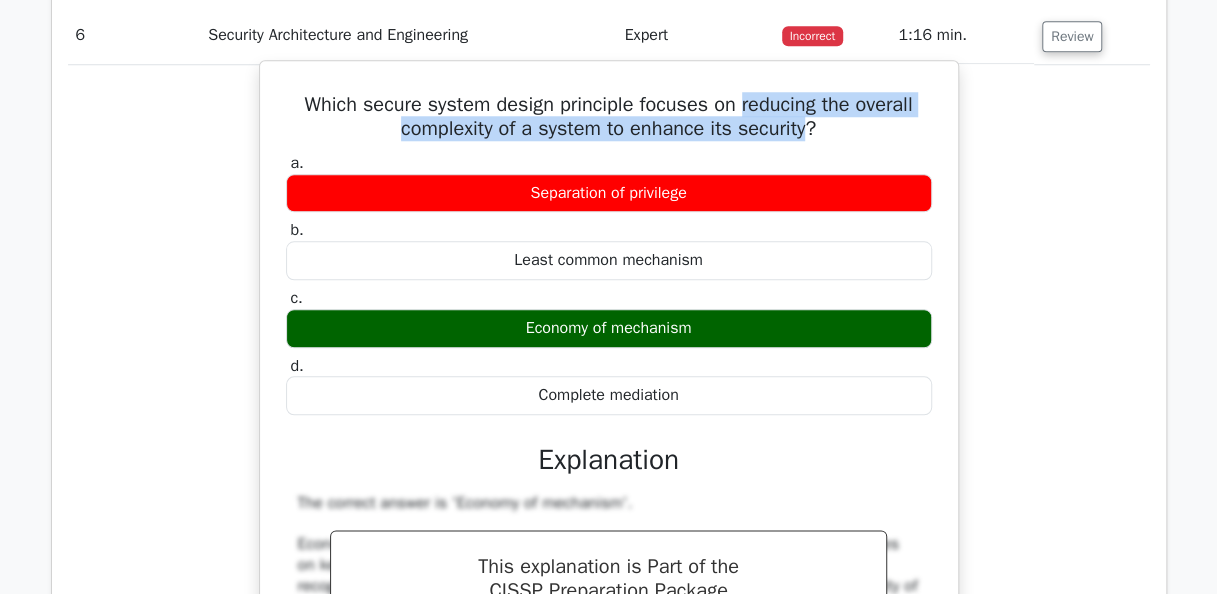 drag, startPoint x: 743, startPoint y: 108, endPoint x: 815, endPoint y: 135, distance: 76.896034 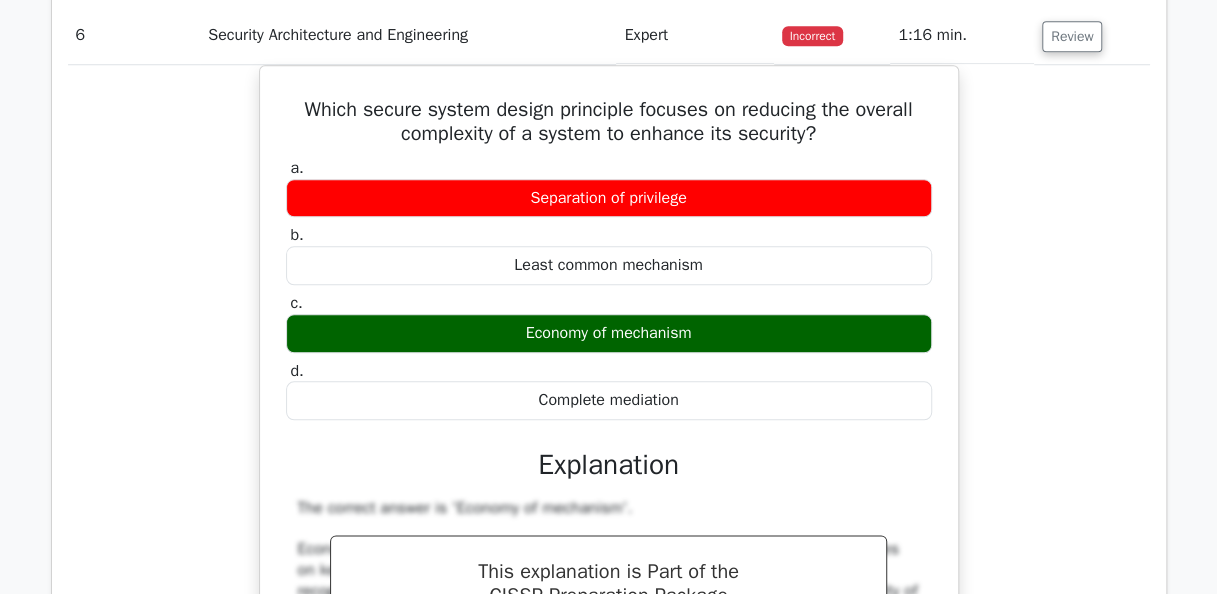 click on "Which secure system design principle focuses on reducing the overall complexity of a system to enhance its security?
a.
Separation of privilege
b.
c." at bounding box center [609, 532] 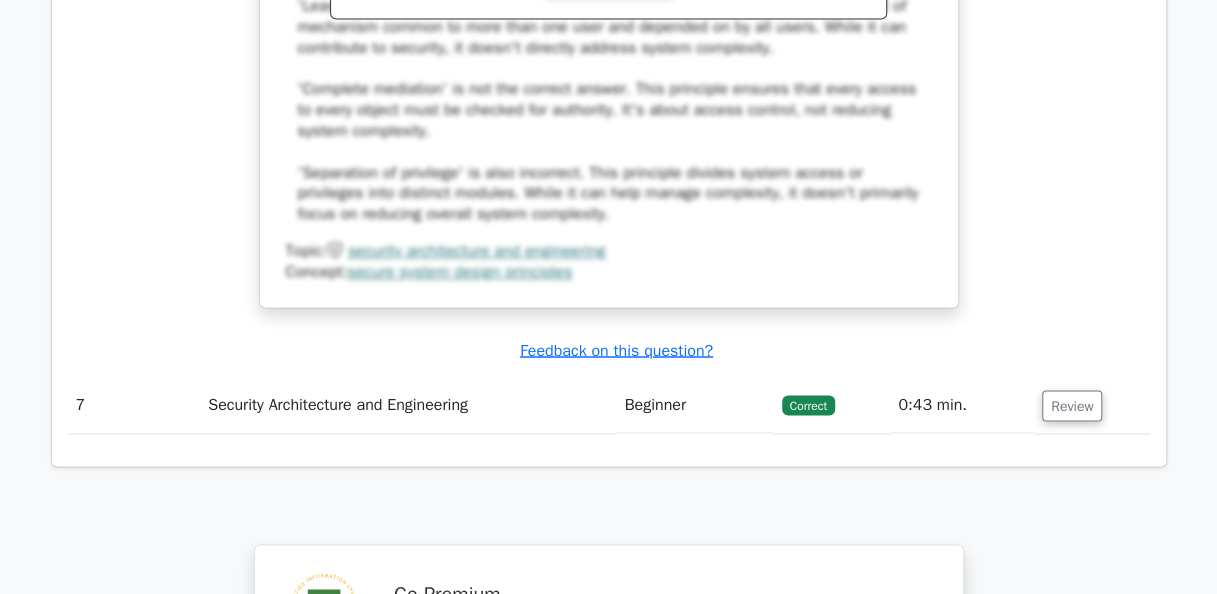 scroll, scrollTop: 5200, scrollLeft: 0, axis: vertical 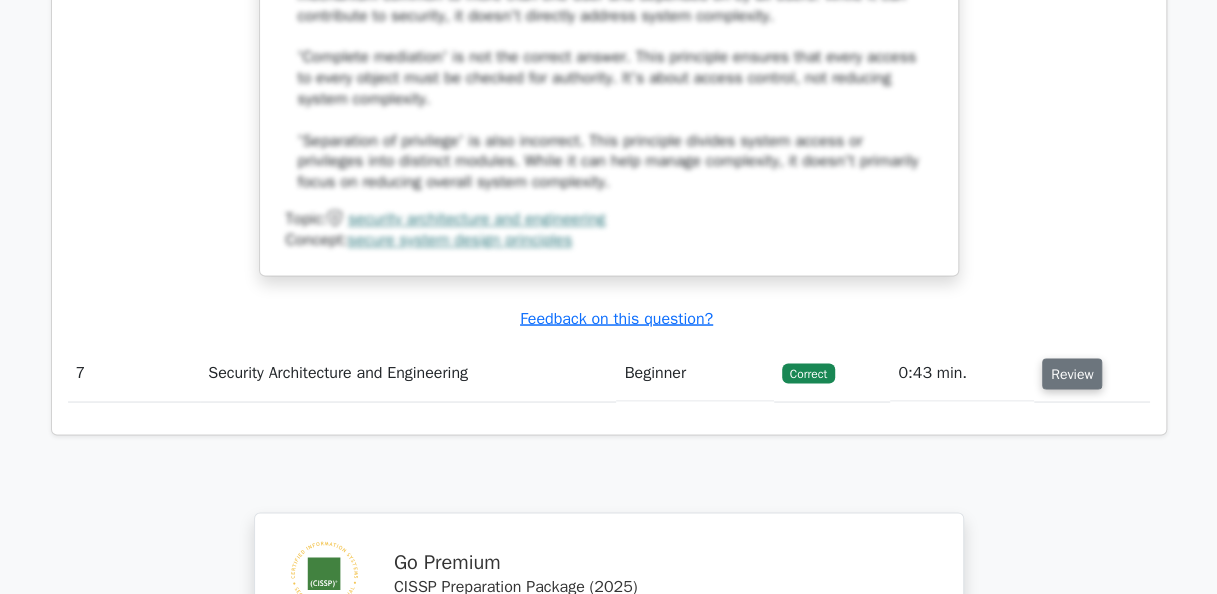 click on "Review" at bounding box center (1072, 373) 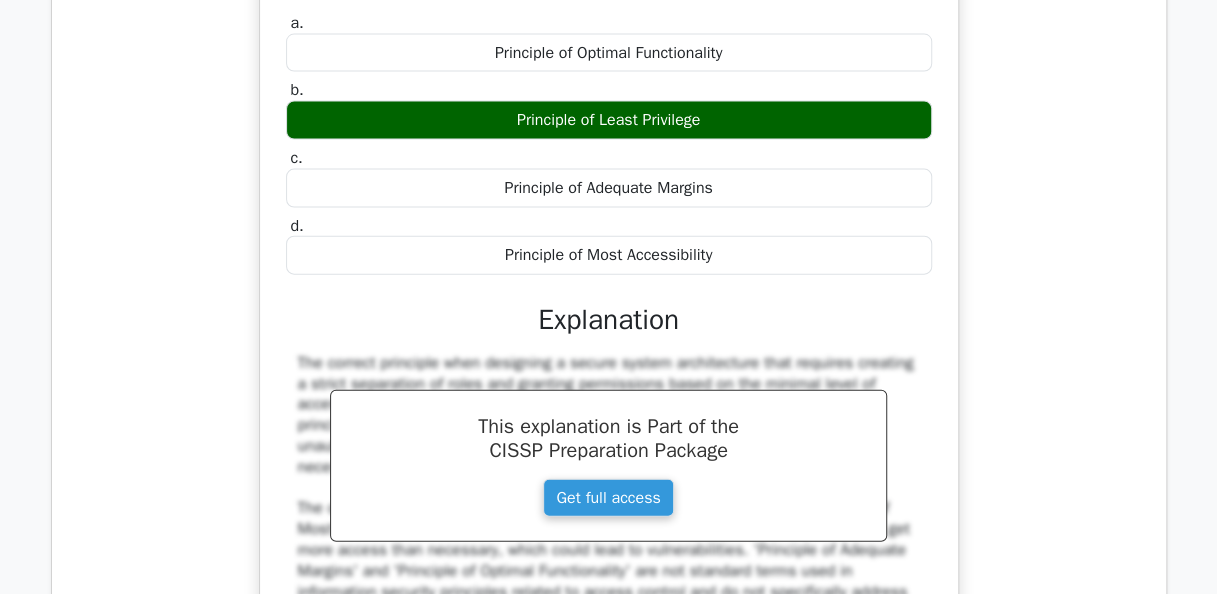 scroll, scrollTop: 5600, scrollLeft: 0, axis: vertical 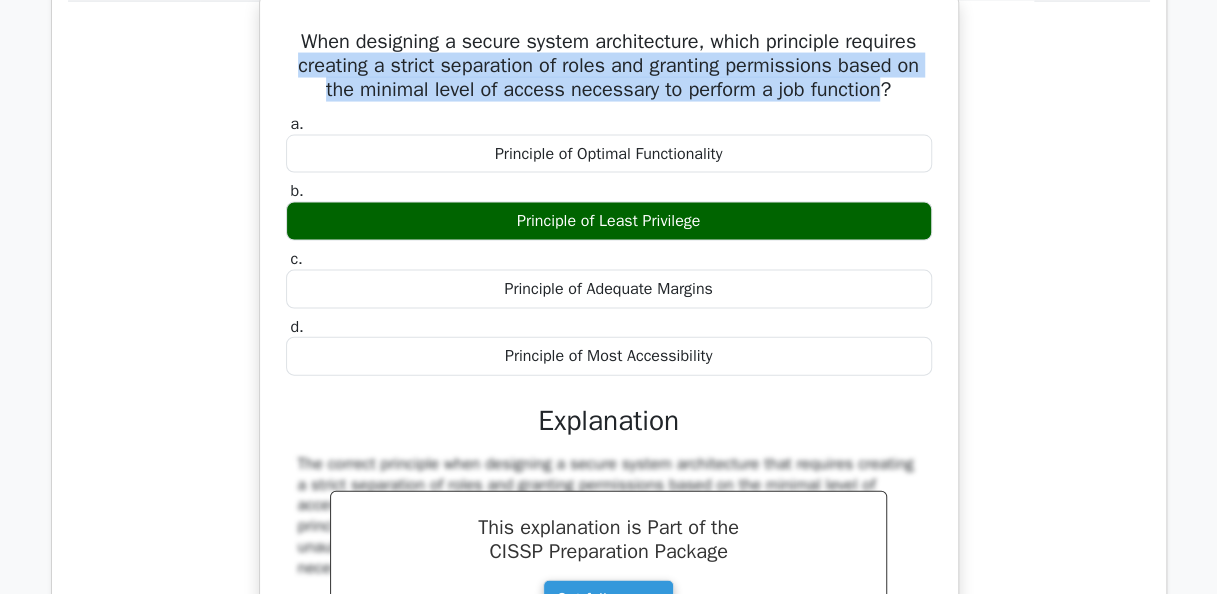 drag, startPoint x: 889, startPoint y: 94, endPoint x: 279, endPoint y: 73, distance: 610.3614 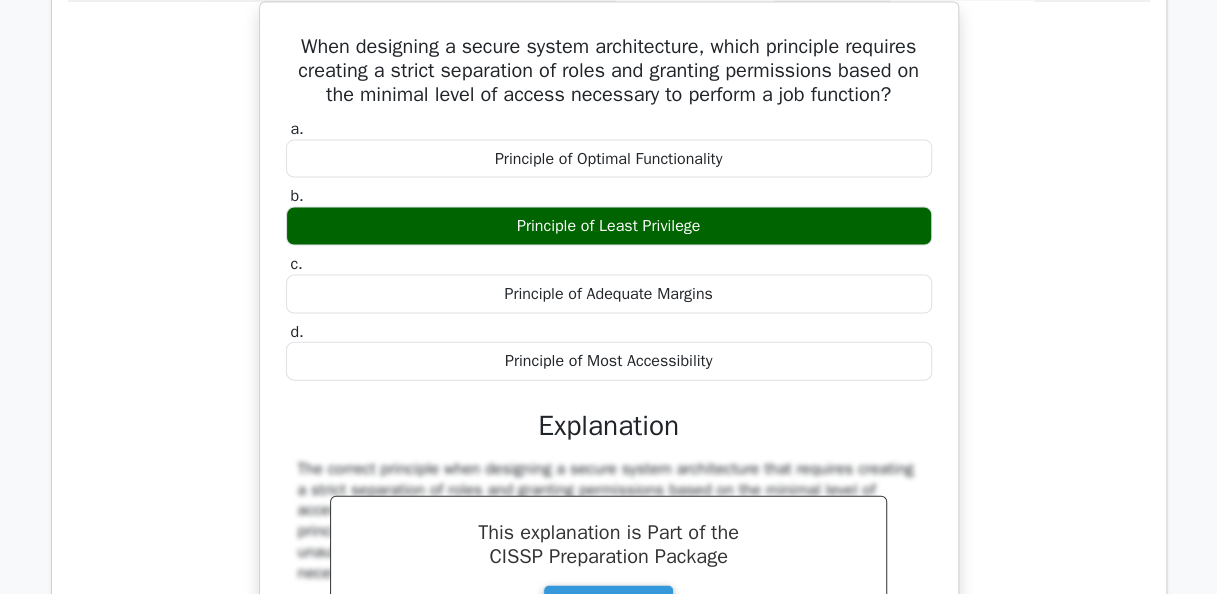 click on "When designing a secure system architecture, which principle requires creating a strict separation of roles and granting permissions based on the minimal level of access necessary to perform a job function?
a.
Principle of Optimal Functionality
b.
c." at bounding box center (609, 419) 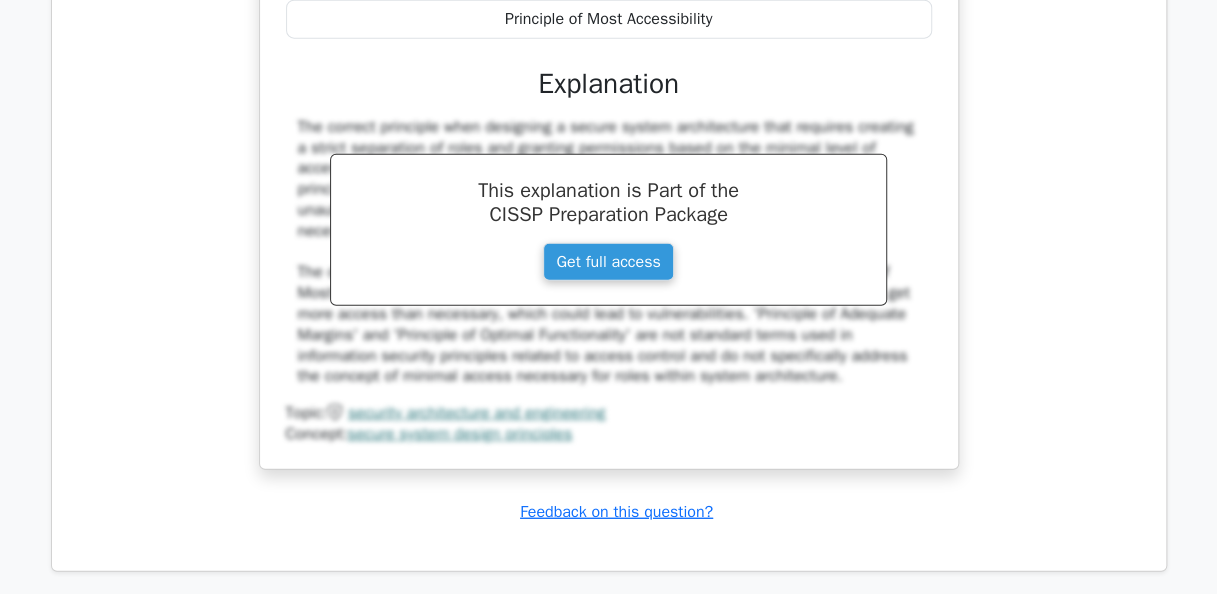 scroll, scrollTop: 5800, scrollLeft: 0, axis: vertical 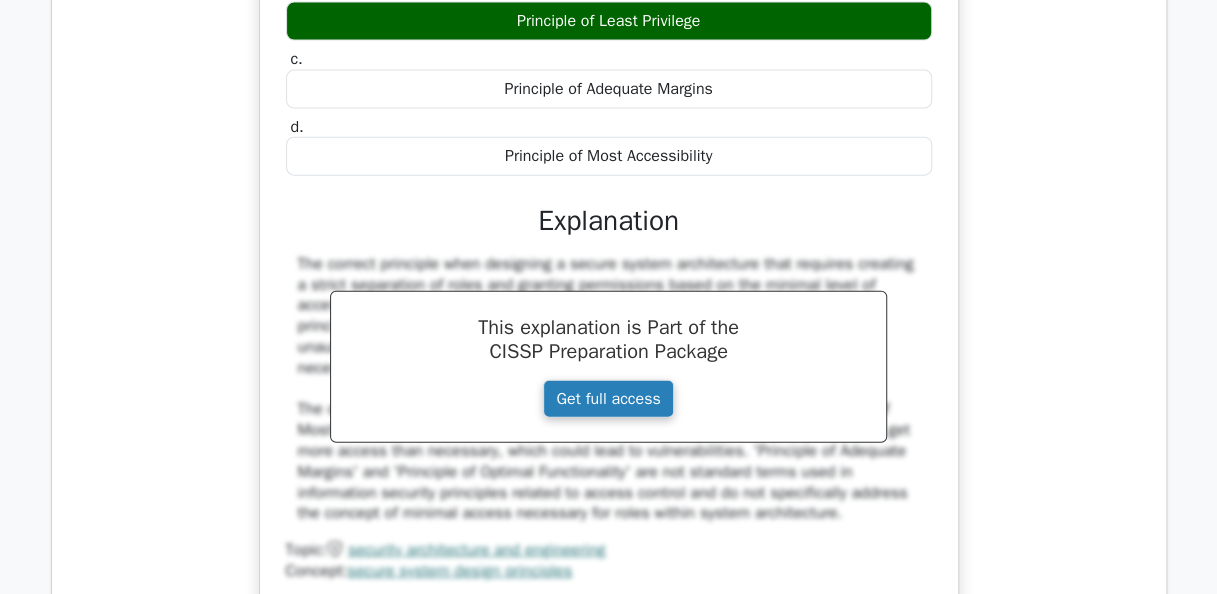 click on "Get full access" at bounding box center (608, 399) 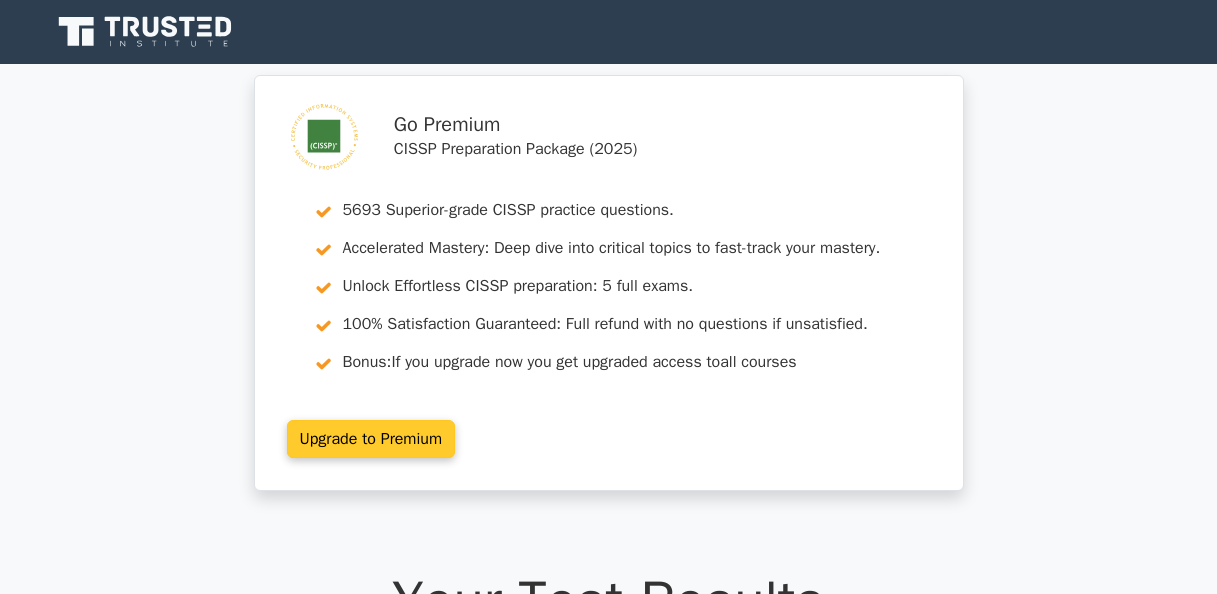 scroll, scrollTop: 0, scrollLeft: 0, axis: both 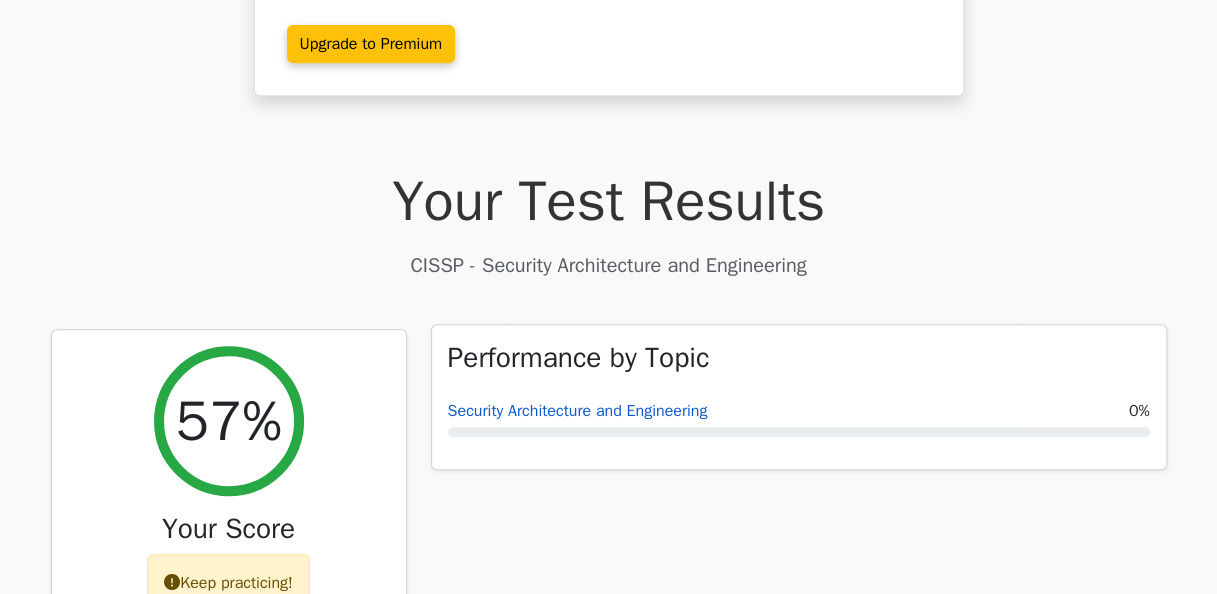click on "Security Architecture and Engineering" at bounding box center (578, 411) 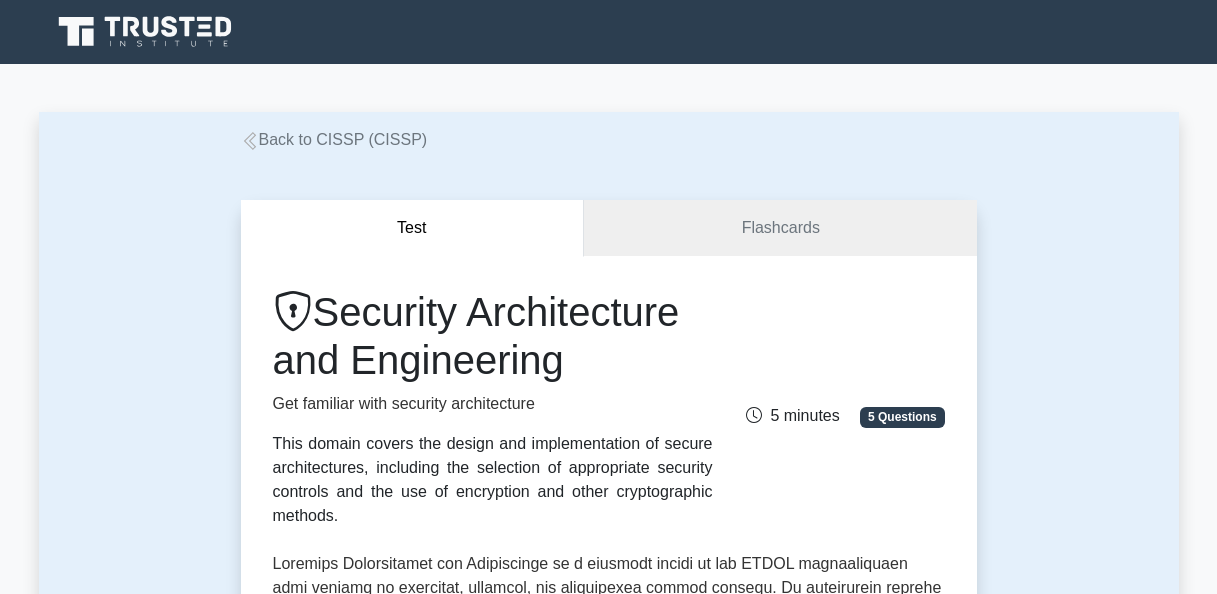 scroll, scrollTop: 0, scrollLeft: 0, axis: both 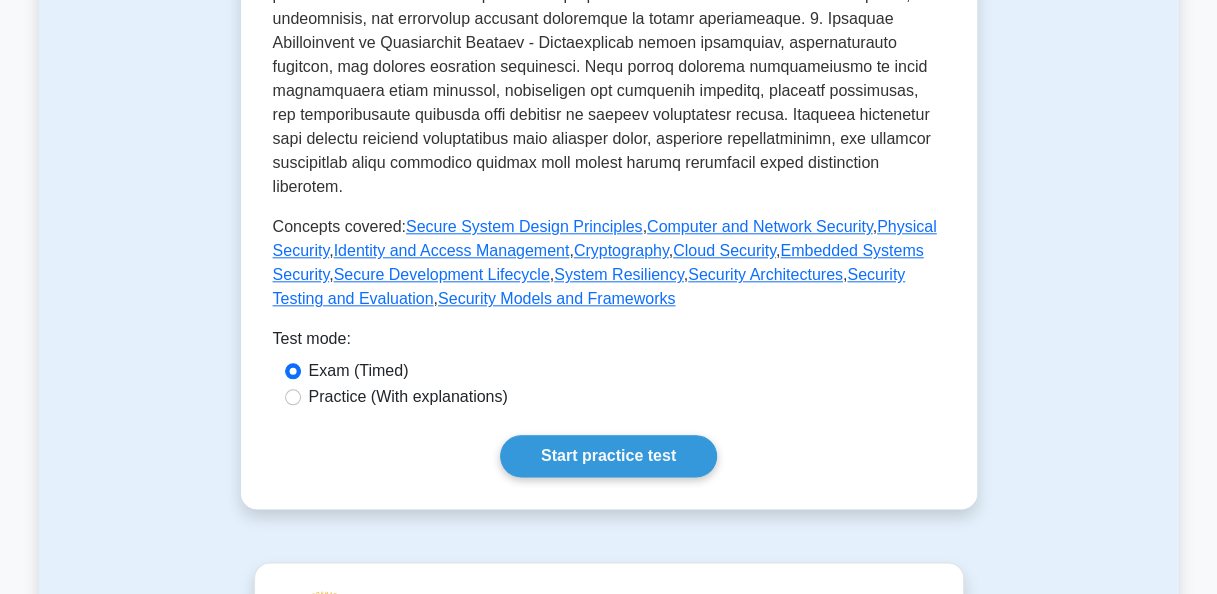 click on "Security Architecture and Engineering
Get familiar with security architecture
This domain covers the design and implementation of secure architectures, including the selection of appropriate security controls and the use of encryption and other cryptographic methods.
5 minutes
5 Questions
Concepts covered:  Secure System Design Principles ,  Computer and Network Security ," at bounding box center (609, -70) 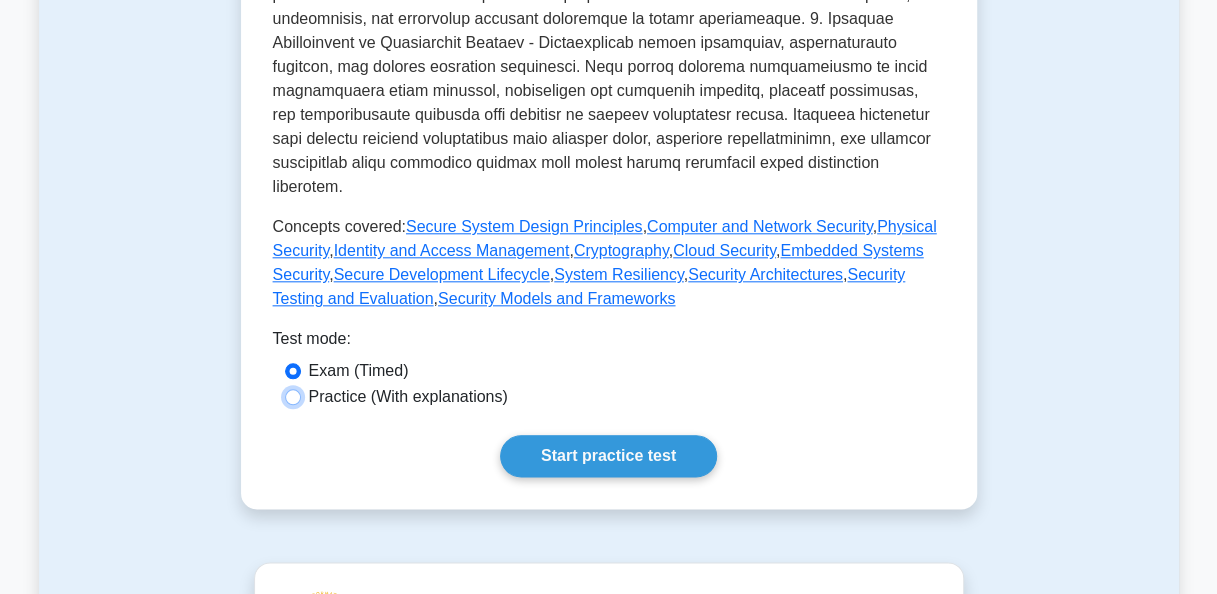 click on "Practice (With explanations)" at bounding box center (293, 397) 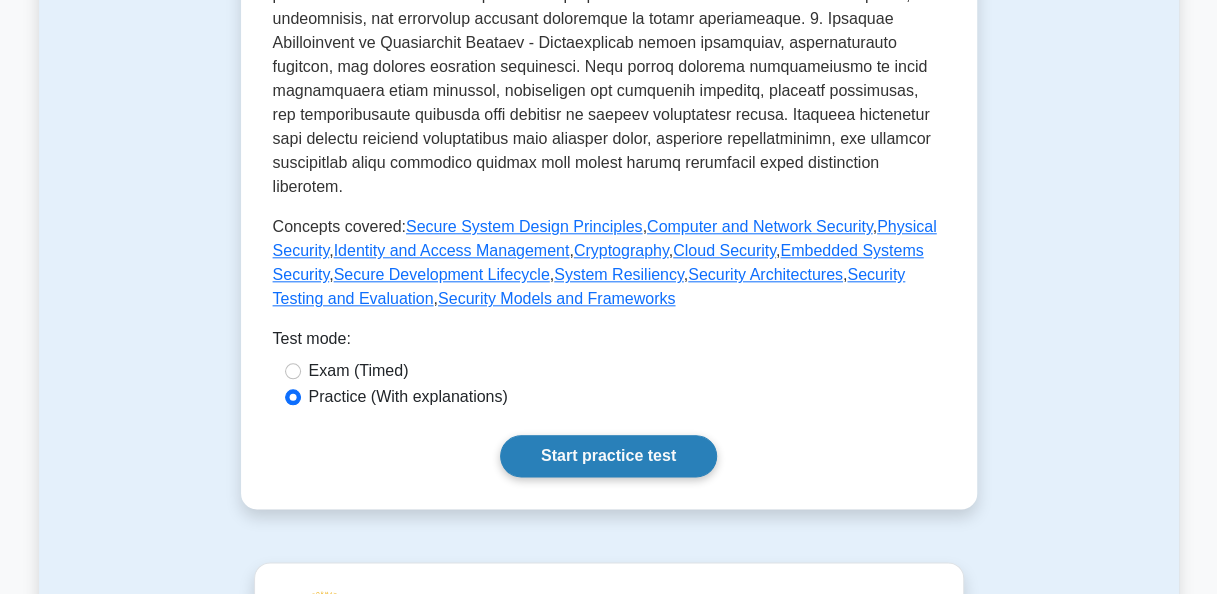 click on "Start practice test" at bounding box center (608, 456) 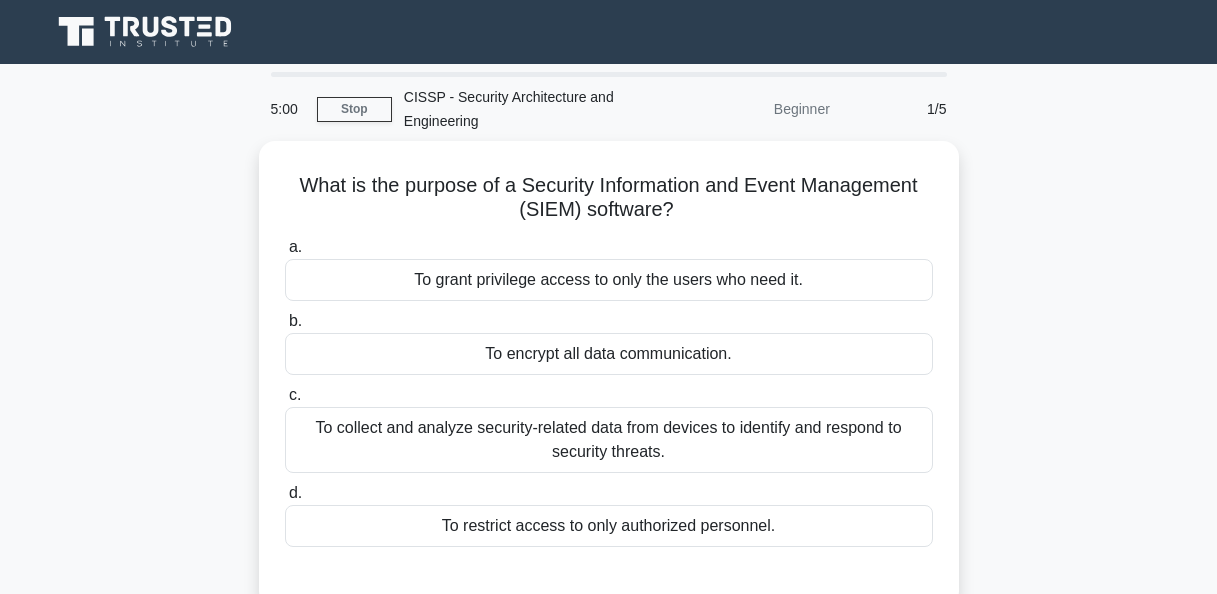 scroll, scrollTop: 0, scrollLeft: 0, axis: both 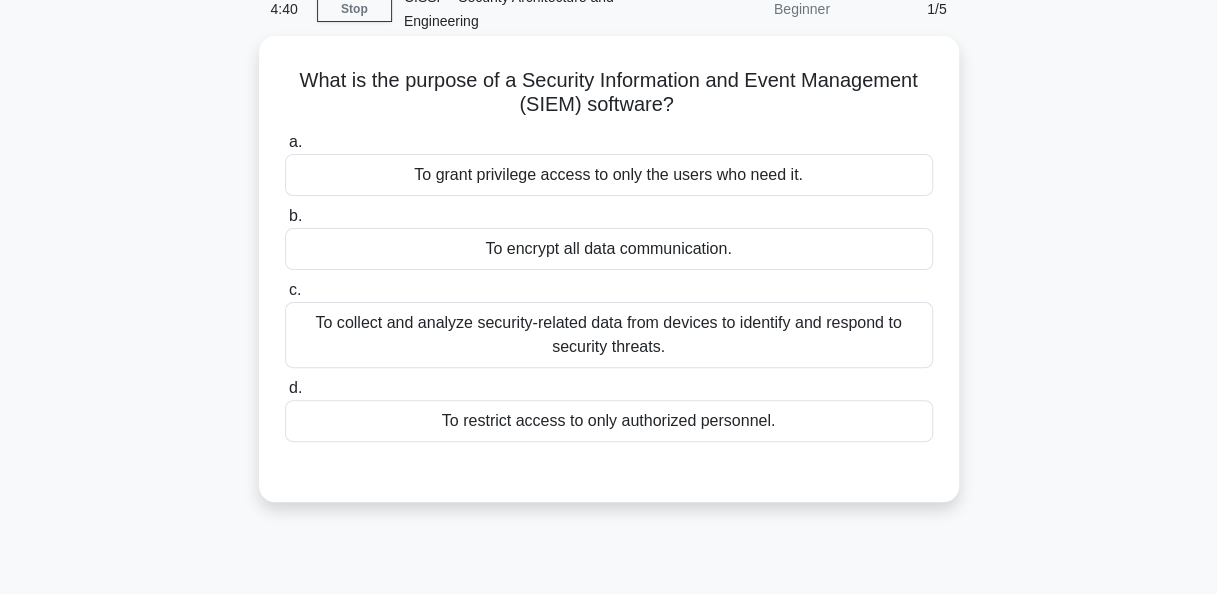 click on "To restrict access to only authorized personnel." at bounding box center [609, 421] 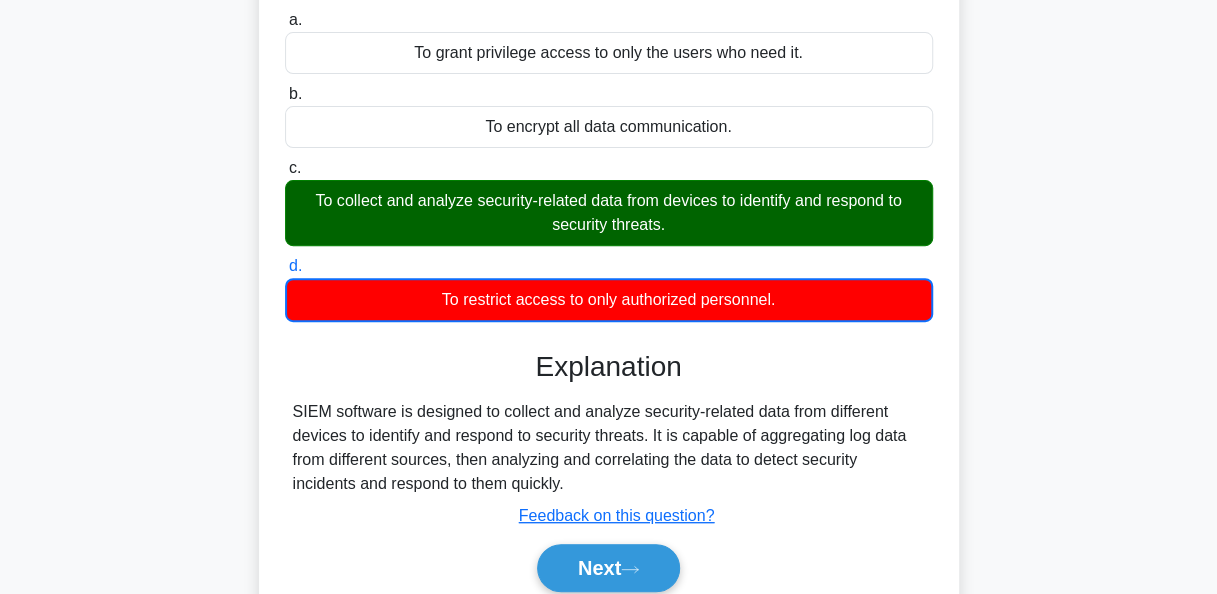 scroll, scrollTop: 400, scrollLeft: 0, axis: vertical 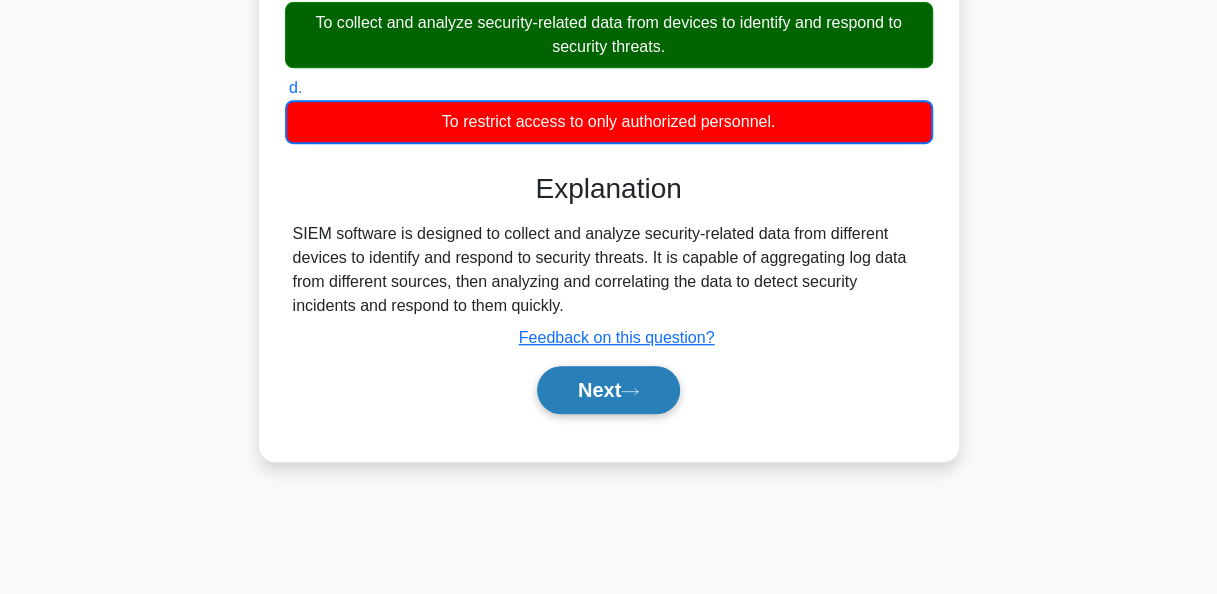 click on "Next" at bounding box center [608, 390] 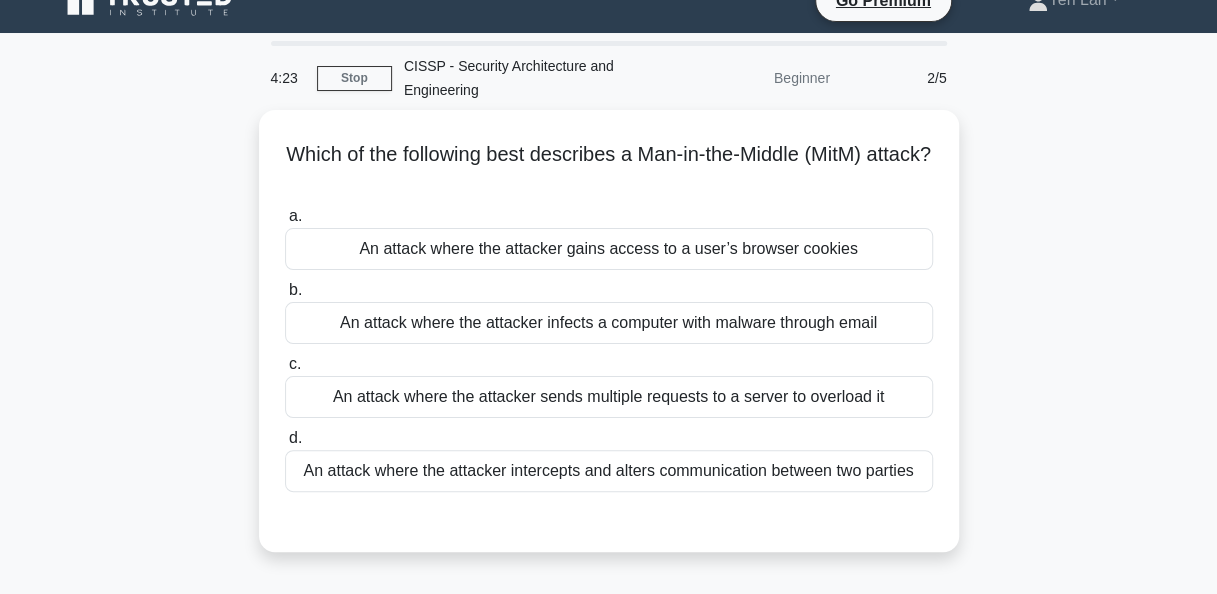 scroll, scrollTop: 0, scrollLeft: 0, axis: both 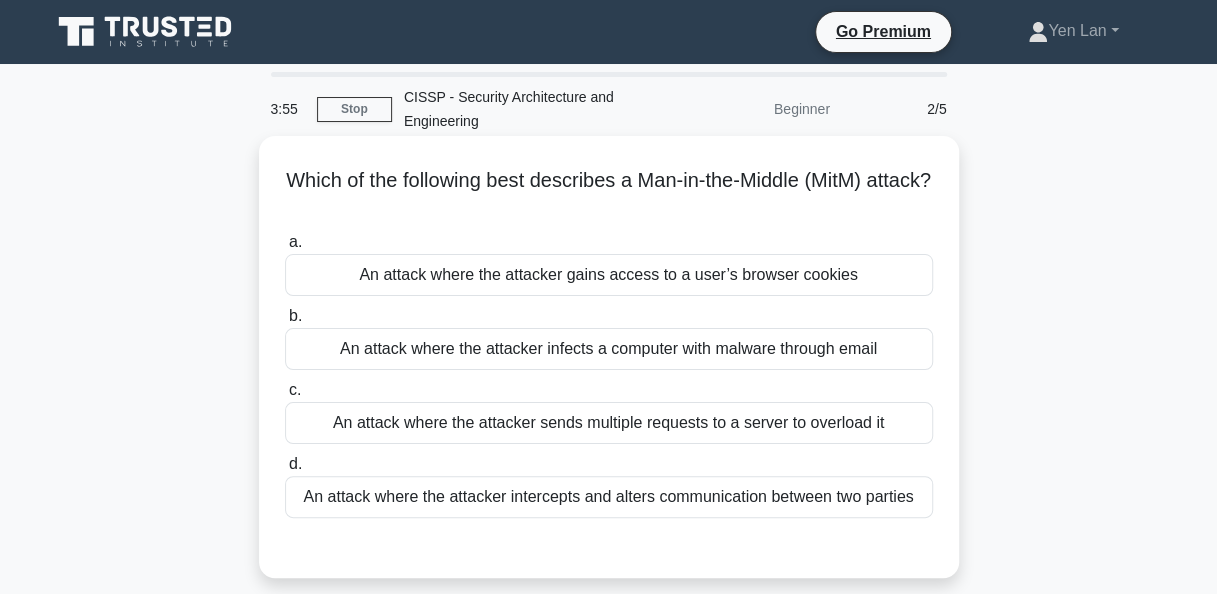 click on "An attack where the attacker intercepts and alters communication between two parties" at bounding box center (609, 497) 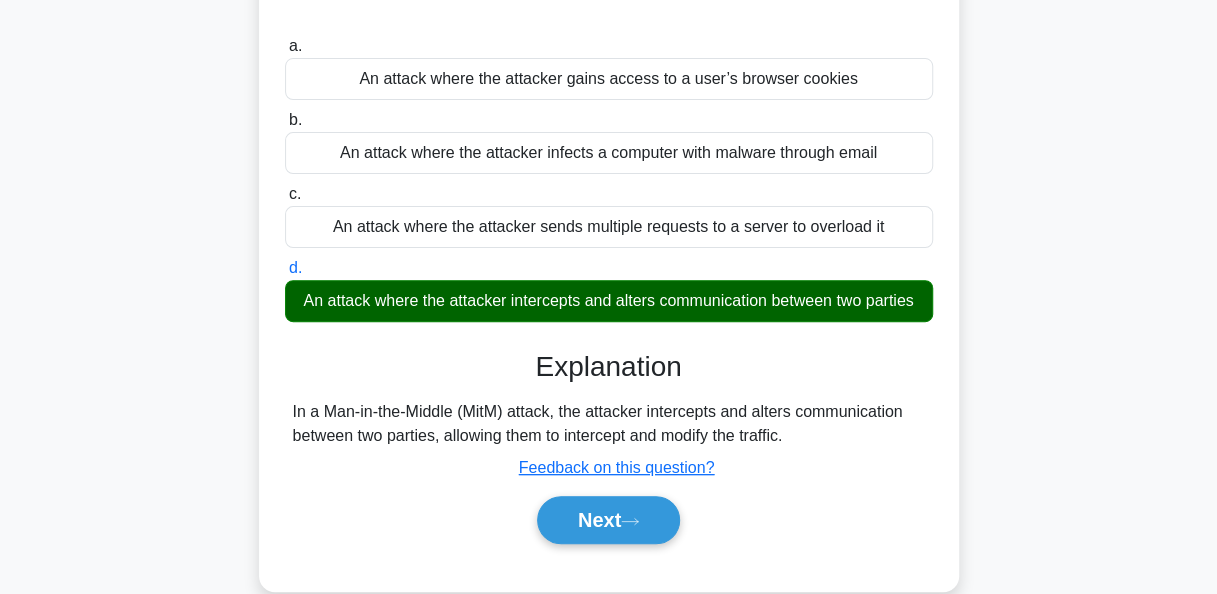 scroll, scrollTop: 200, scrollLeft: 0, axis: vertical 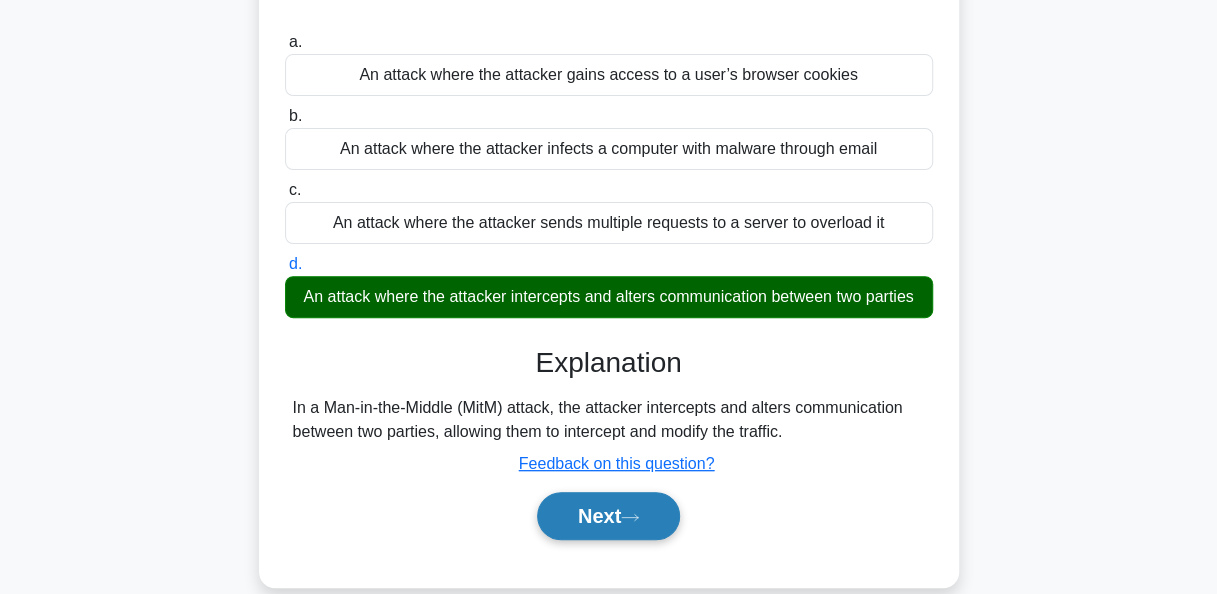 click on "Next" at bounding box center (608, 516) 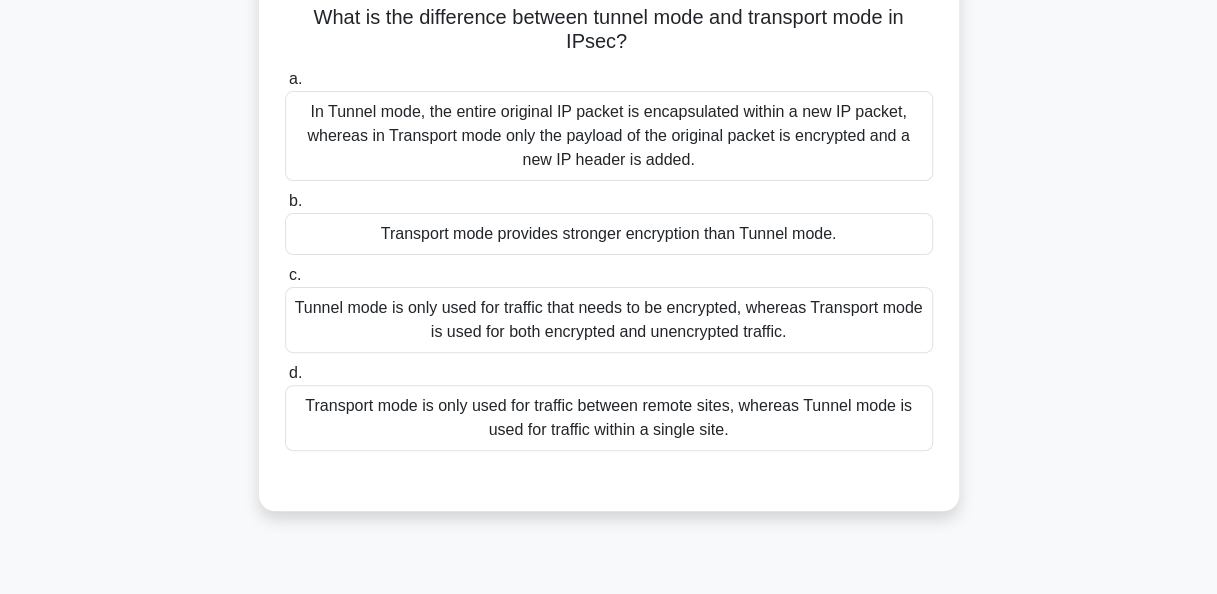 scroll, scrollTop: 200, scrollLeft: 0, axis: vertical 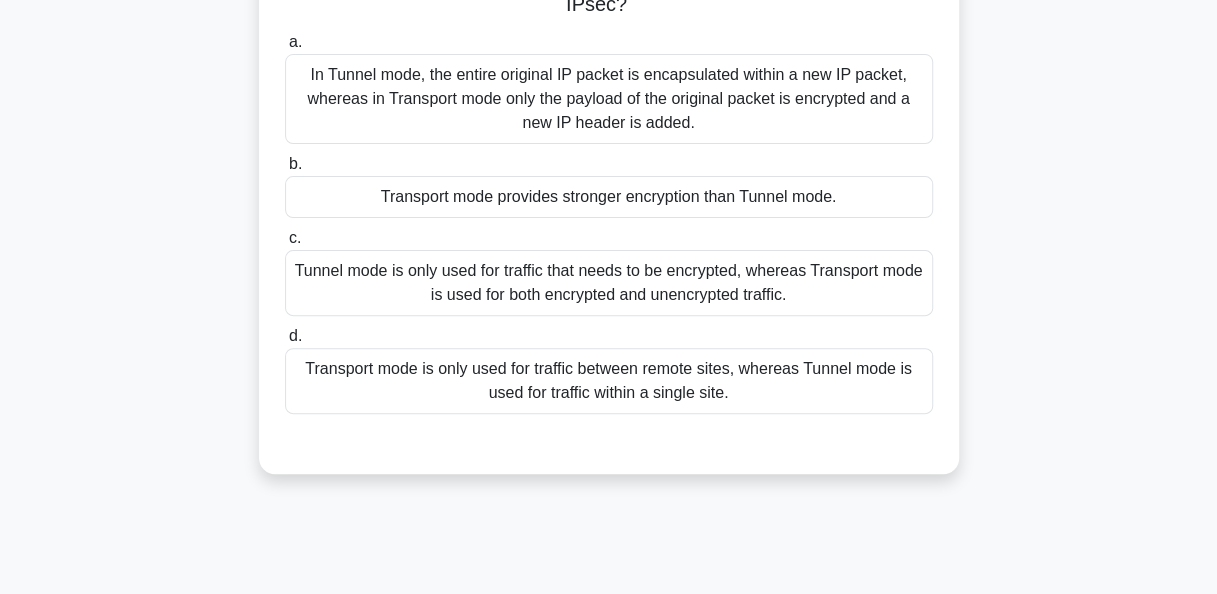 click on "In Tunnel mode, the entire original IP packet is encapsulated within a new IP packet, whereas in Transport mode only the payload of the original packet is encrypted and a new IP header is added." at bounding box center (609, 99) 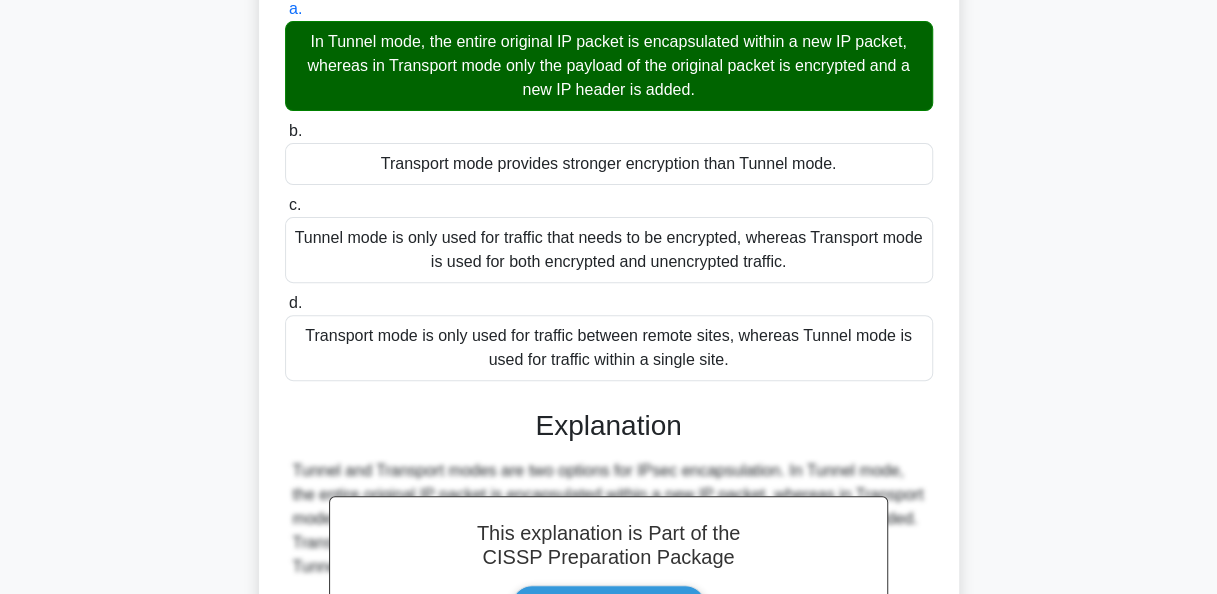 scroll, scrollTop: 516, scrollLeft: 0, axis: vertical 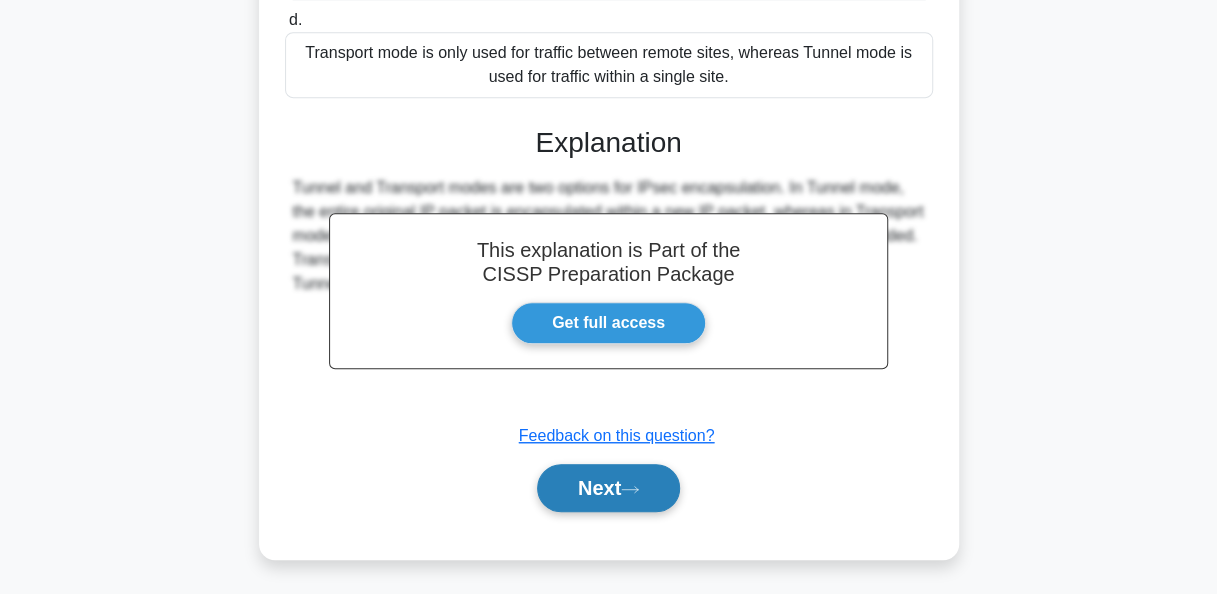 click on "Next" at bounding box center [608, 488] 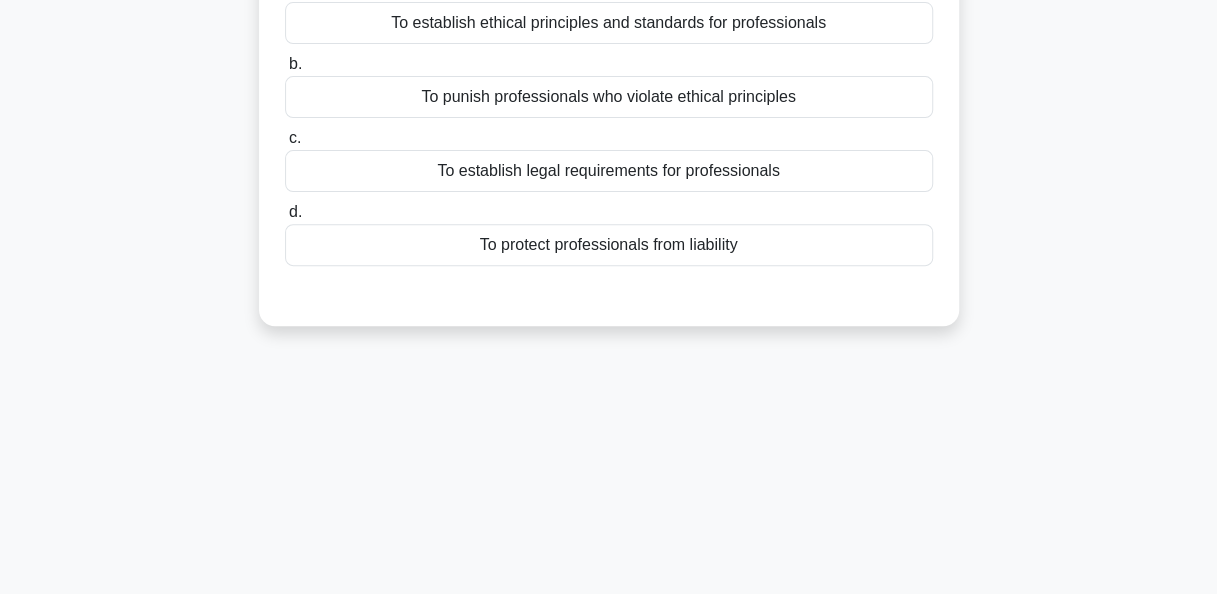 scroll, scrollTop: 0, scrollLeft: 0, axis: both 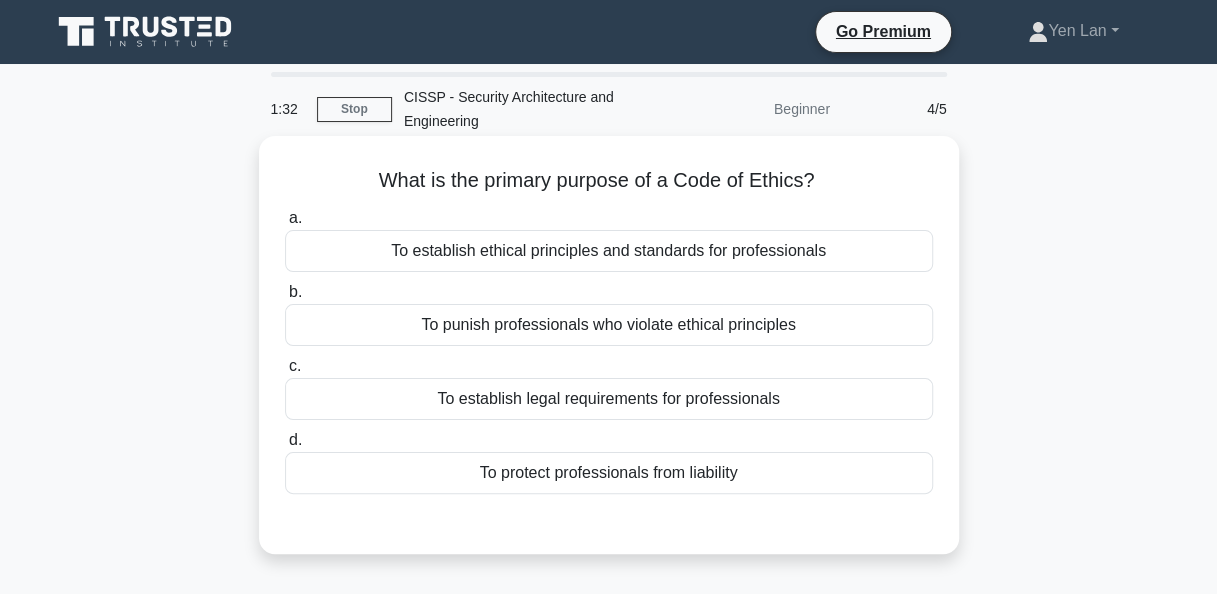 click on "To establish ethical principles and standards for professionals" at bounding box center (609, 251) 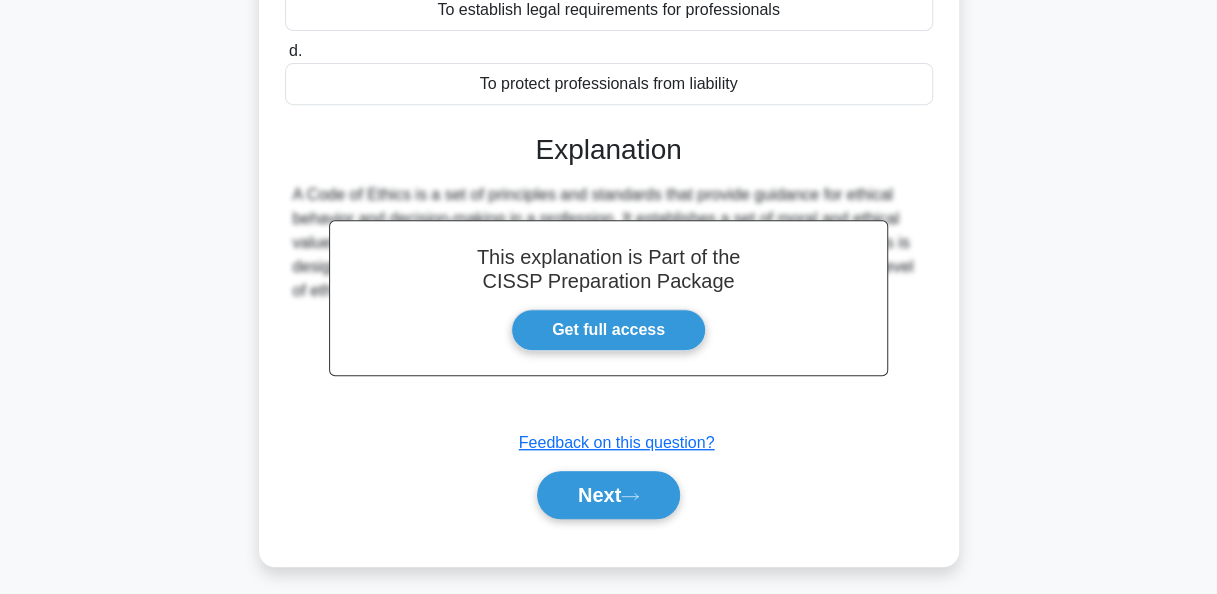 scroll, scrollTop: 400, scrollLeft: 0, axis: vertical 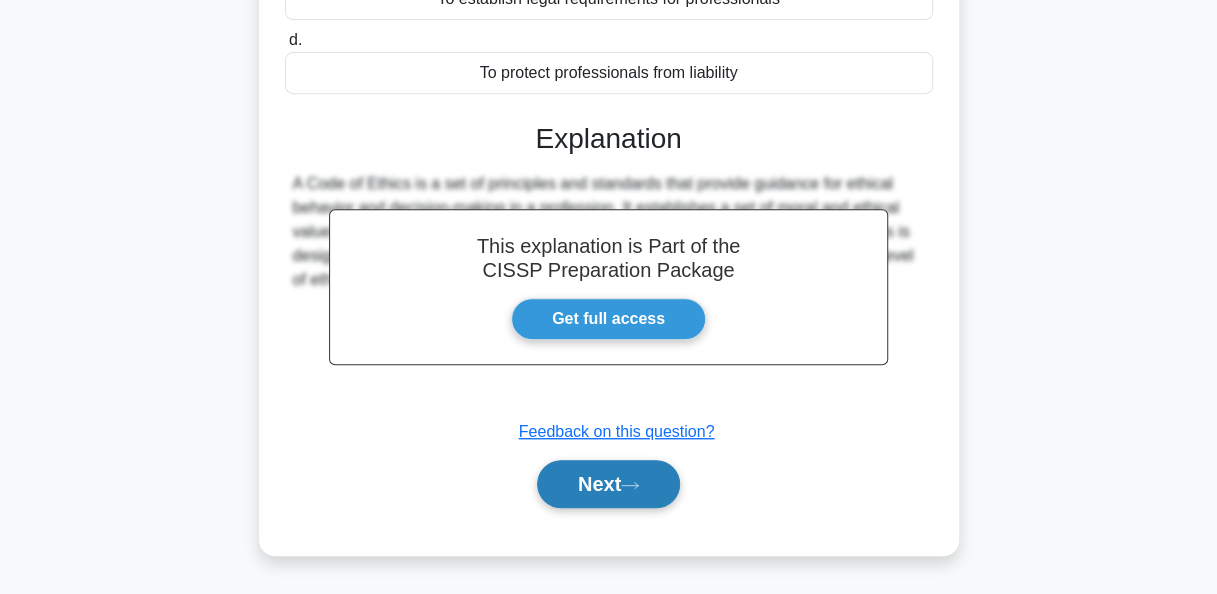 click on "Next" at bounding box center [608, 484] 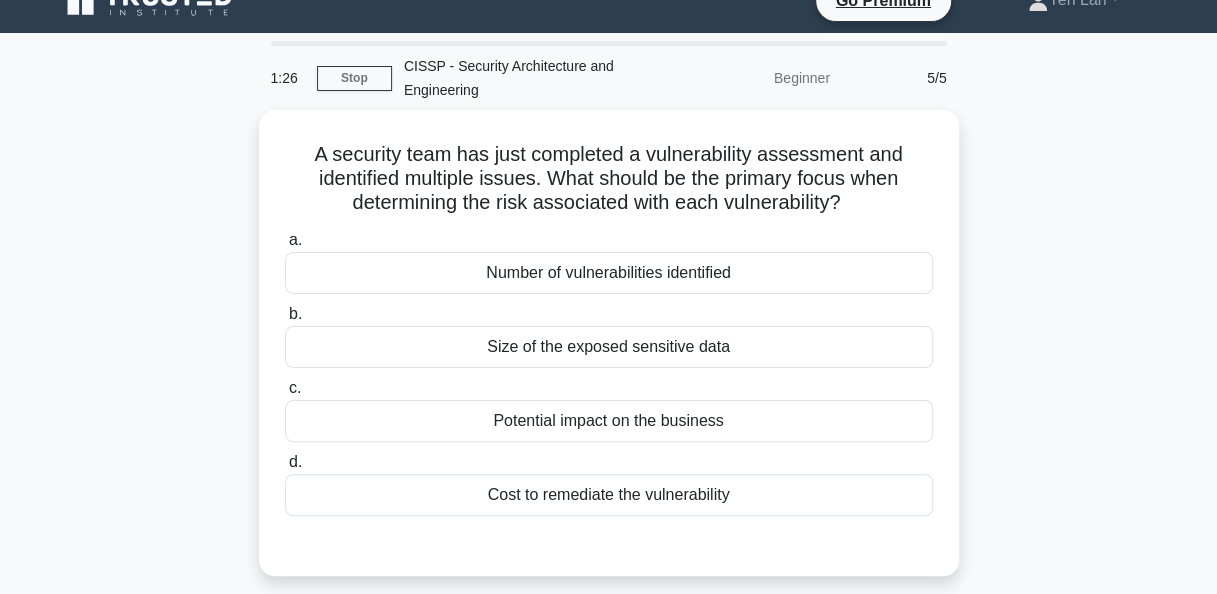 scroll, scrollTop: 0, scrollLeft: 0, axis: both 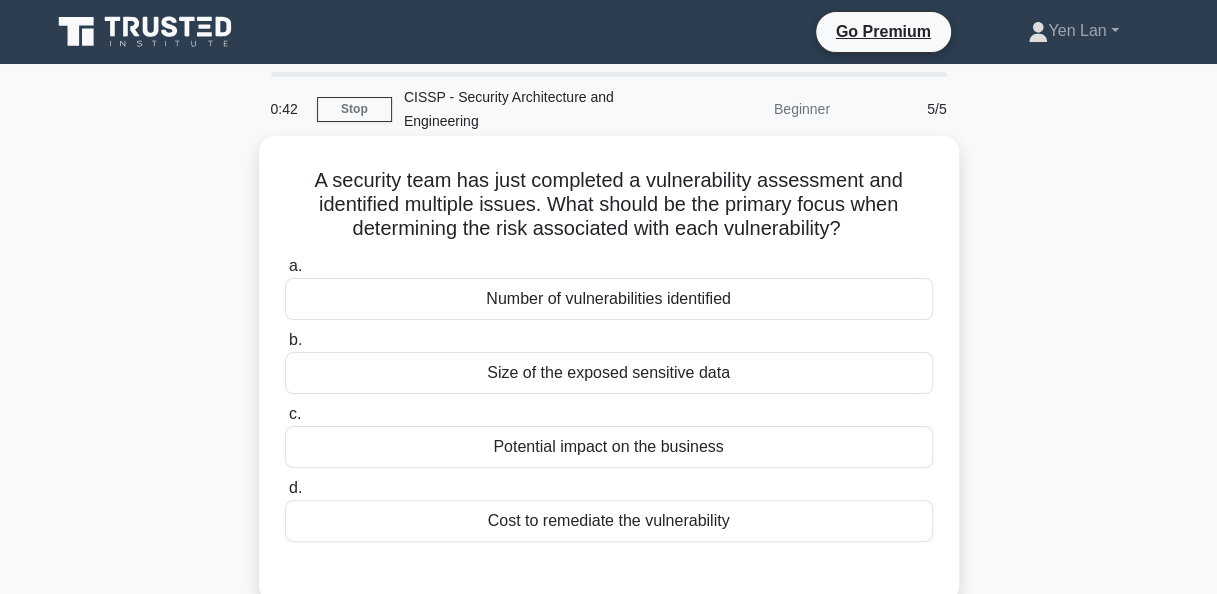 click on "Potential impact on the business" at bounding box center [609, 447] 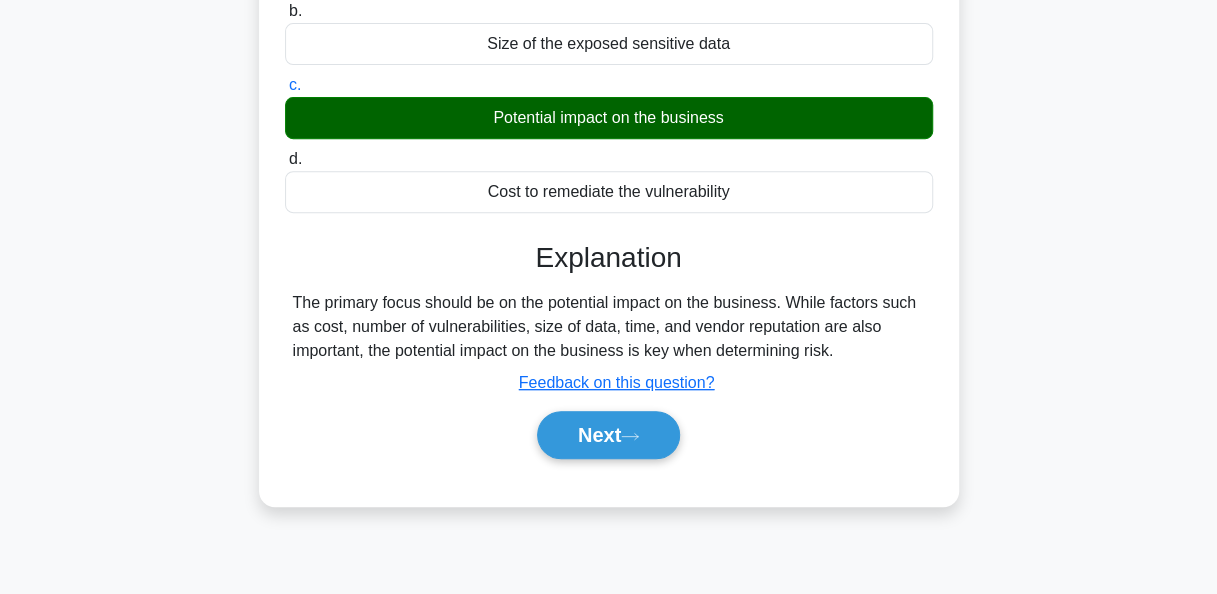 scroll, scrollTop: 400, scrollLeft: 0, axis: vertical 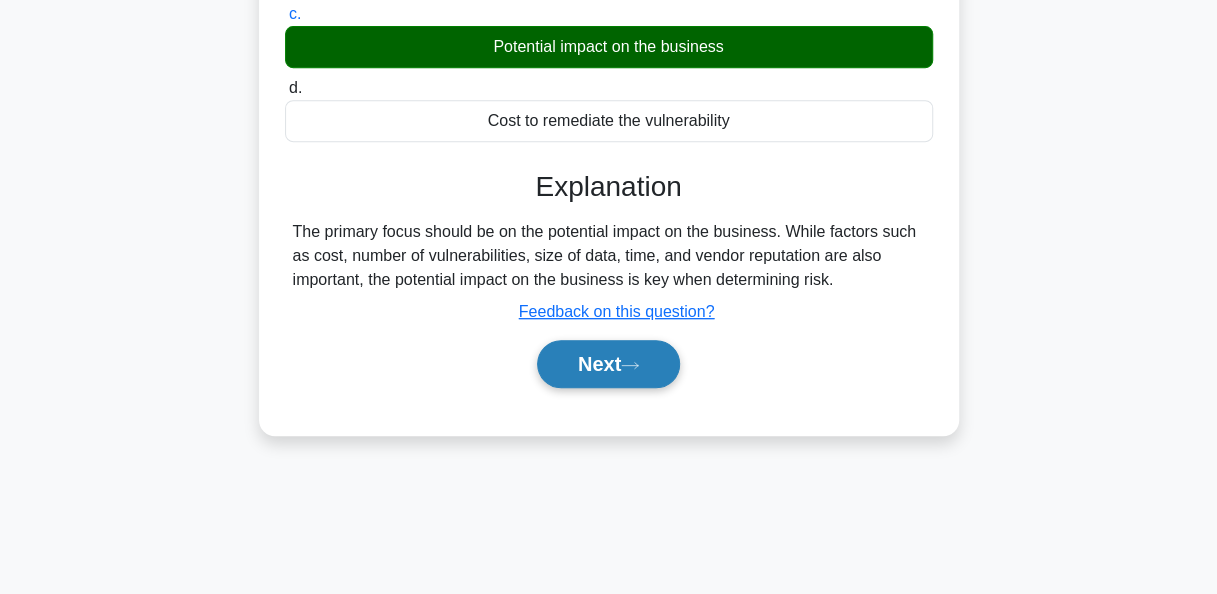 click on "Next" at bounding box center [608, 364] 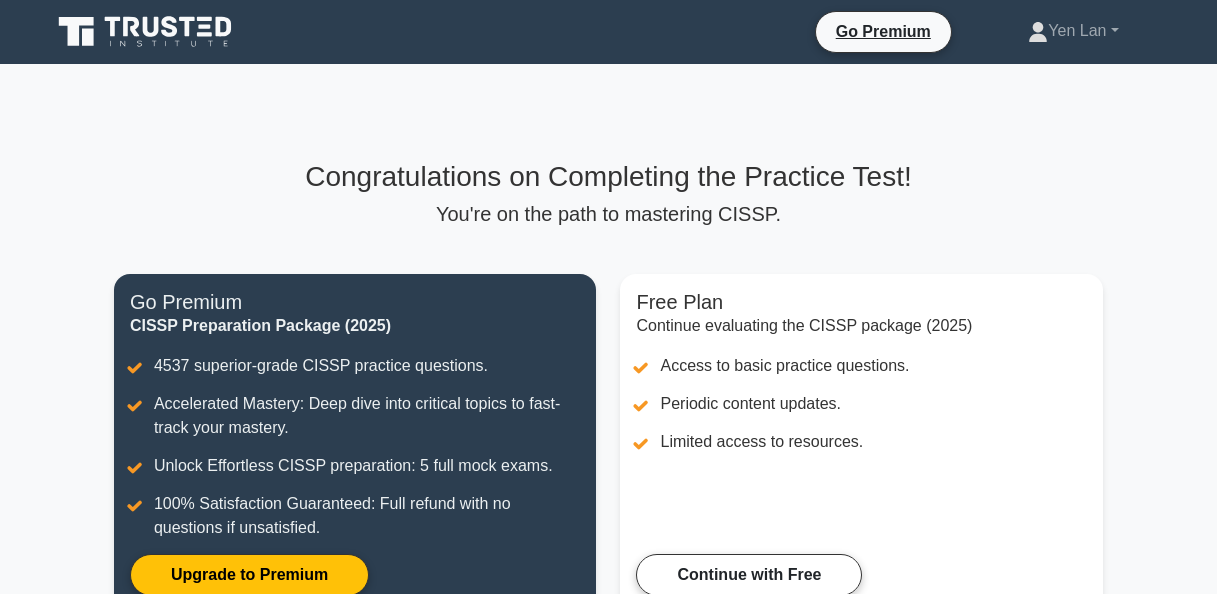 scroll, scrollTop: 0, scrollLeft: 0, axis: both 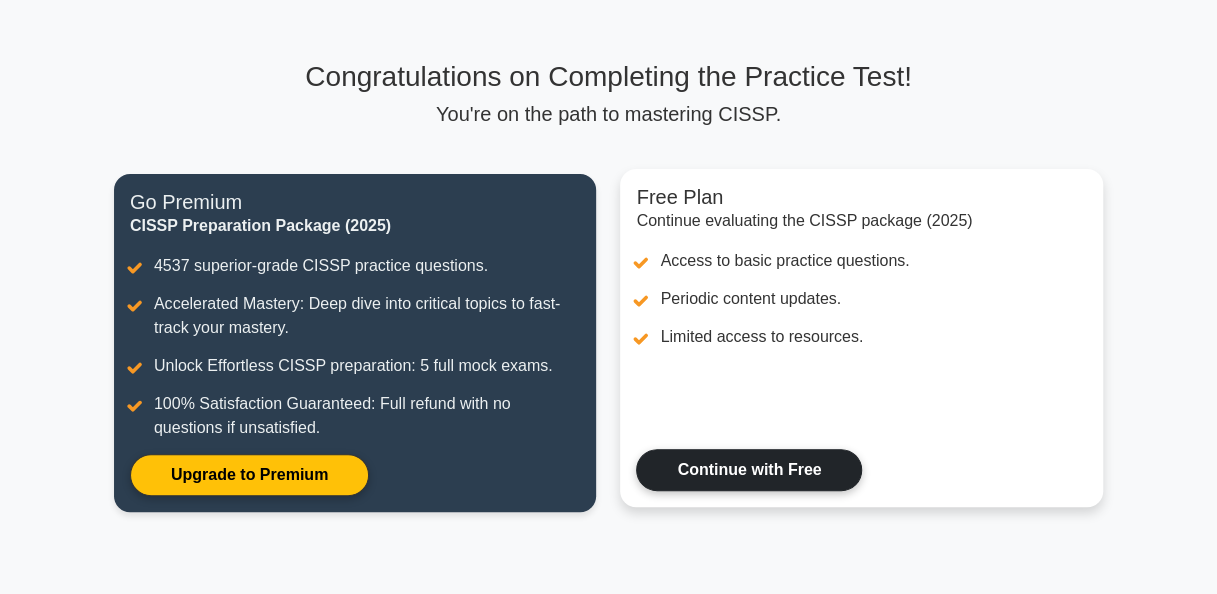 click on "Continue with Free" at bounding box center [749, 470] 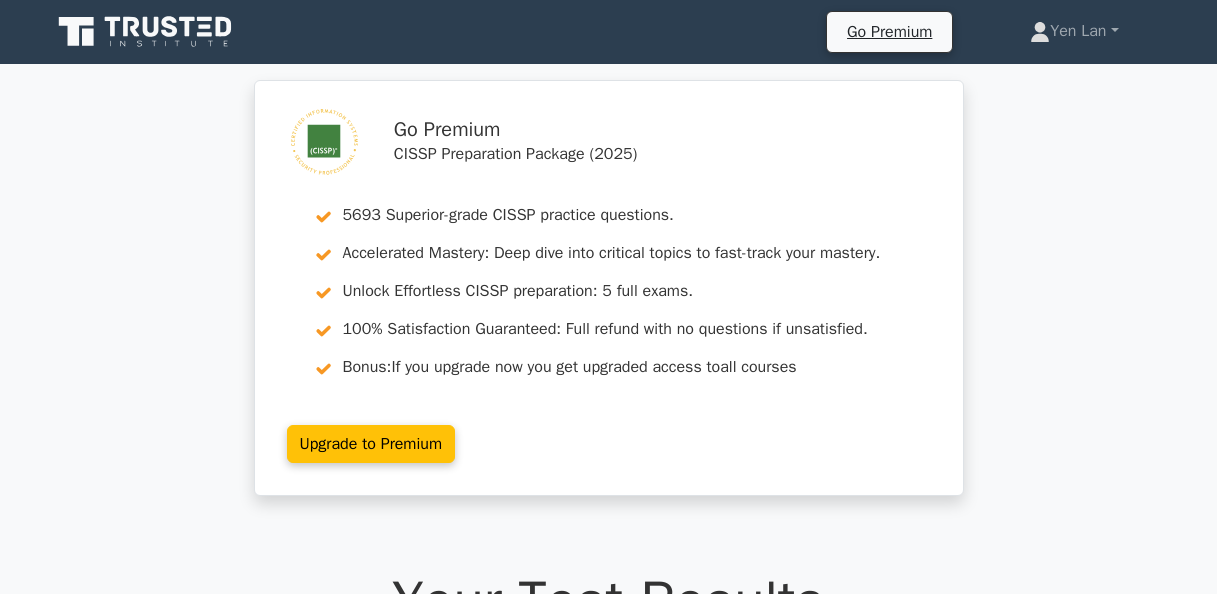 scroll, scrollTop: 0, scrollLeft: 0, axis: both 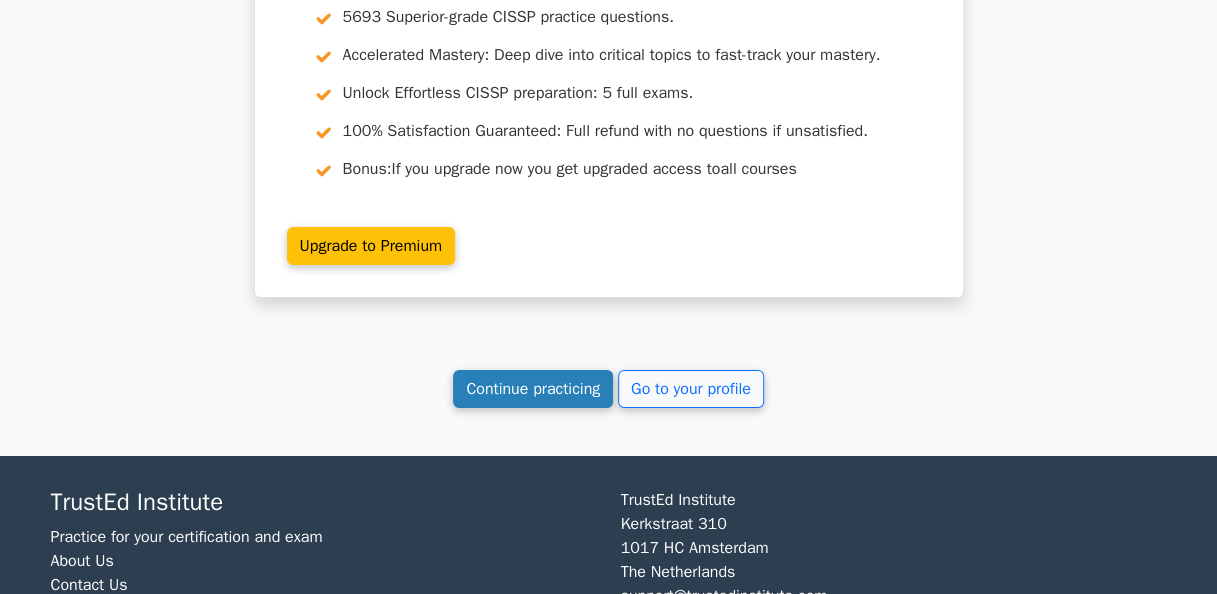click on "Continue practicing" at bounding box center (533, 389) 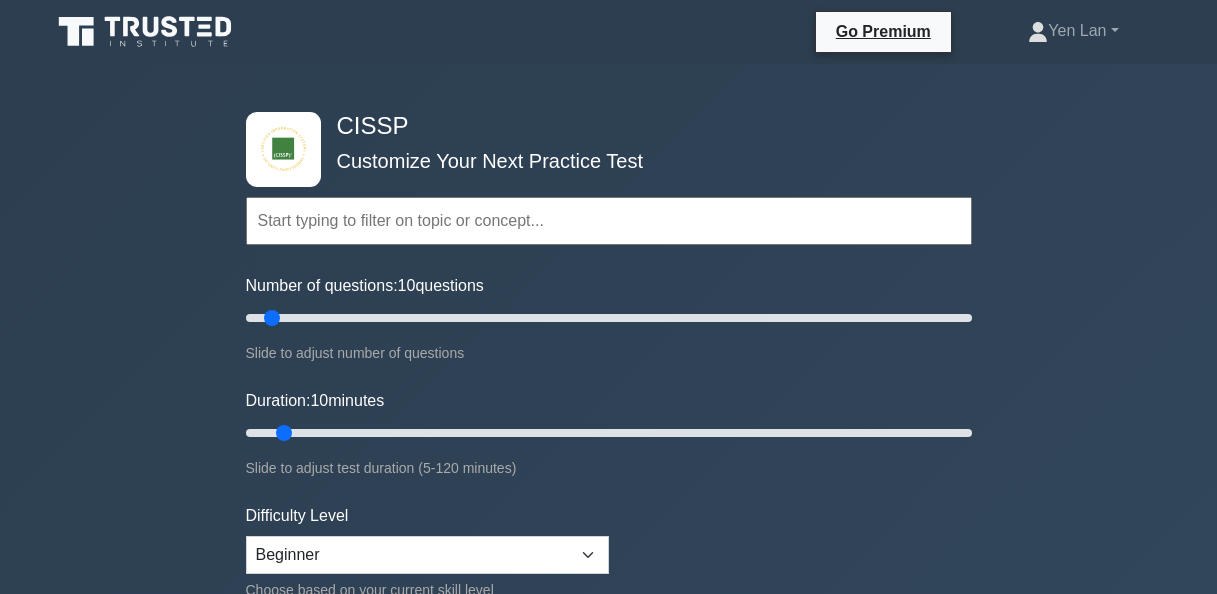 scroll, scrollTop: 0, scrollLeft: 0, axis: both 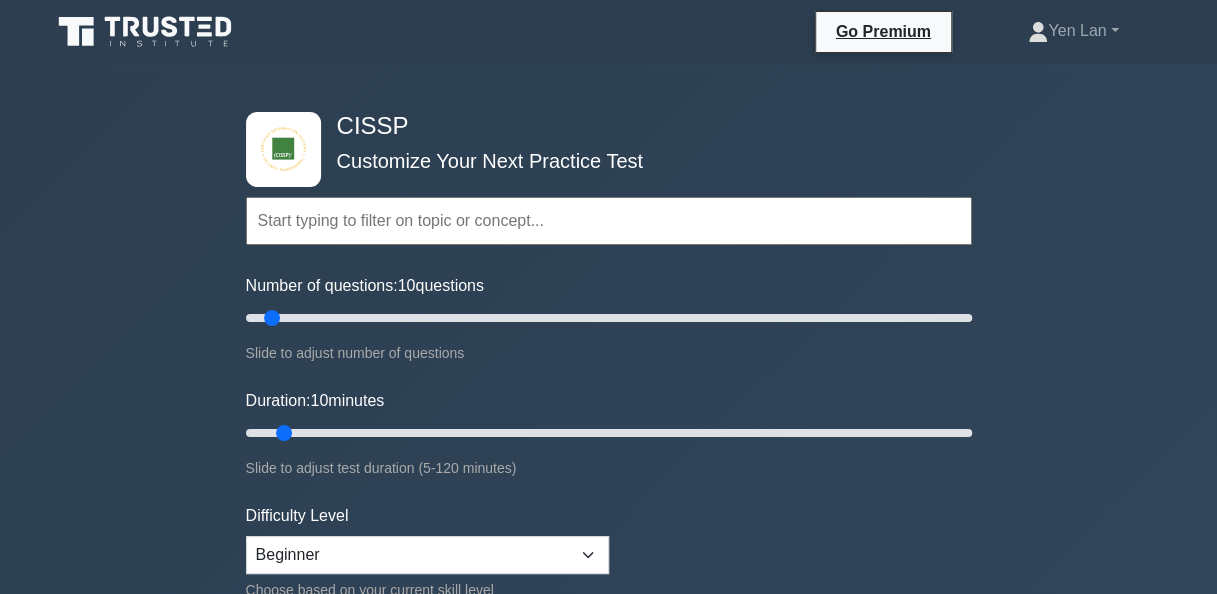 click at bounding box center (609, 221) 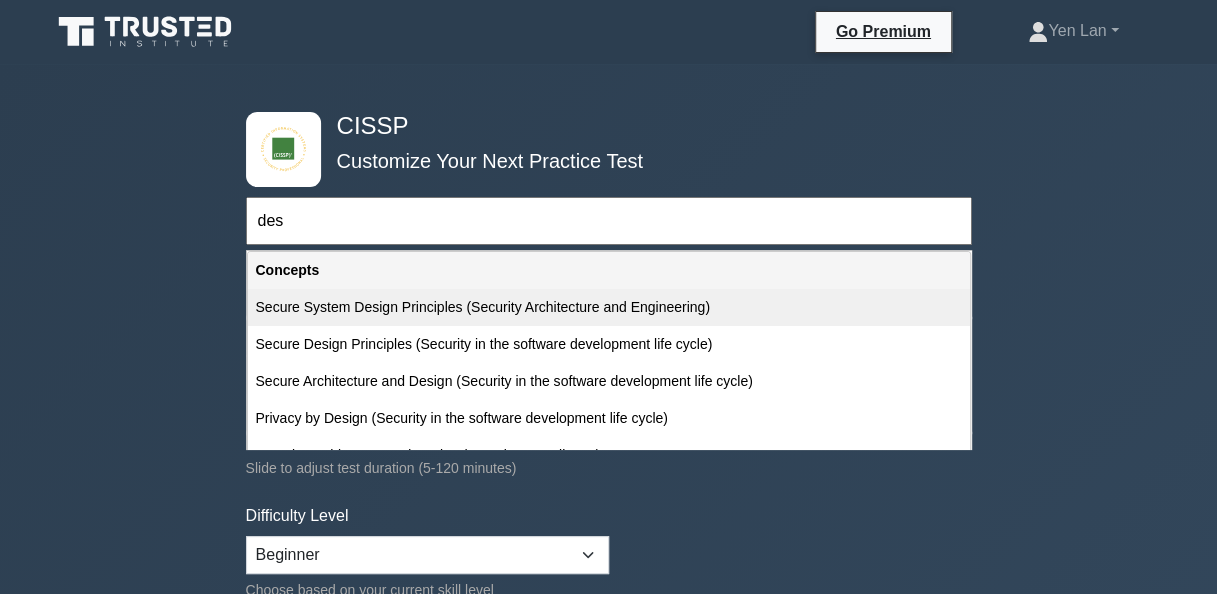 click on "Secure System Design Principles (Security Architecture and Engineering)" at bounding box center [609, 307] 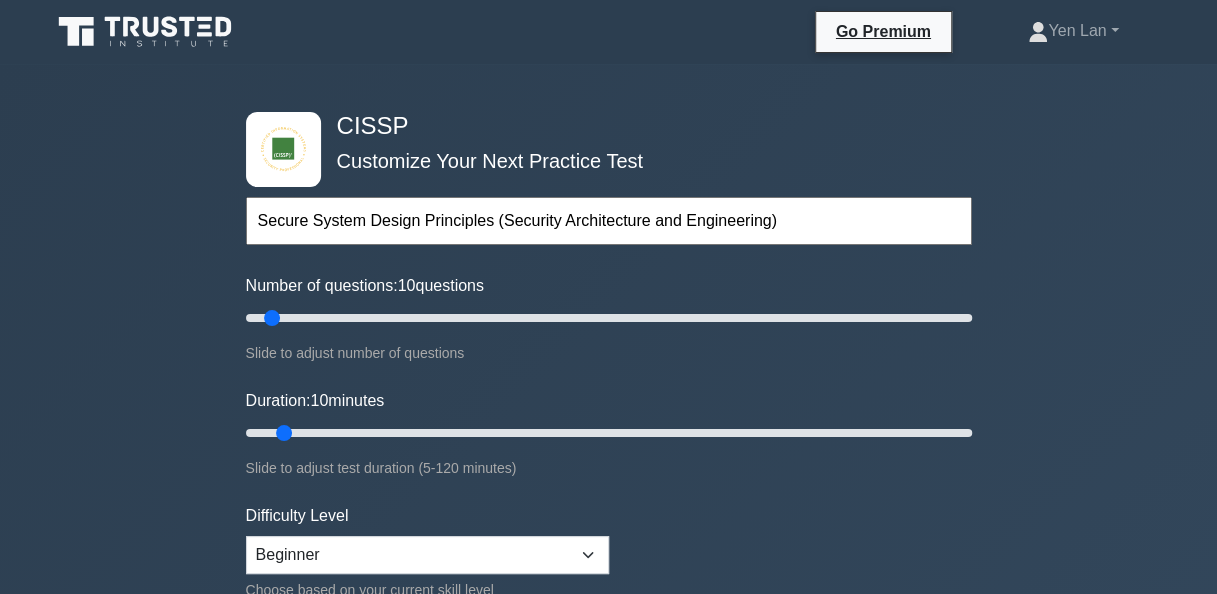 click on "CISSP
Customize Your Next Practice Test
Secure System Design Principles (Security Architecture and Engineering)
Topics
Security and Risk Management
Asset Security
Security Architecture and Engineering
Communication and Network Security
Software Development Security
Security Assessment and Testing" at bounding box center (608, 655) 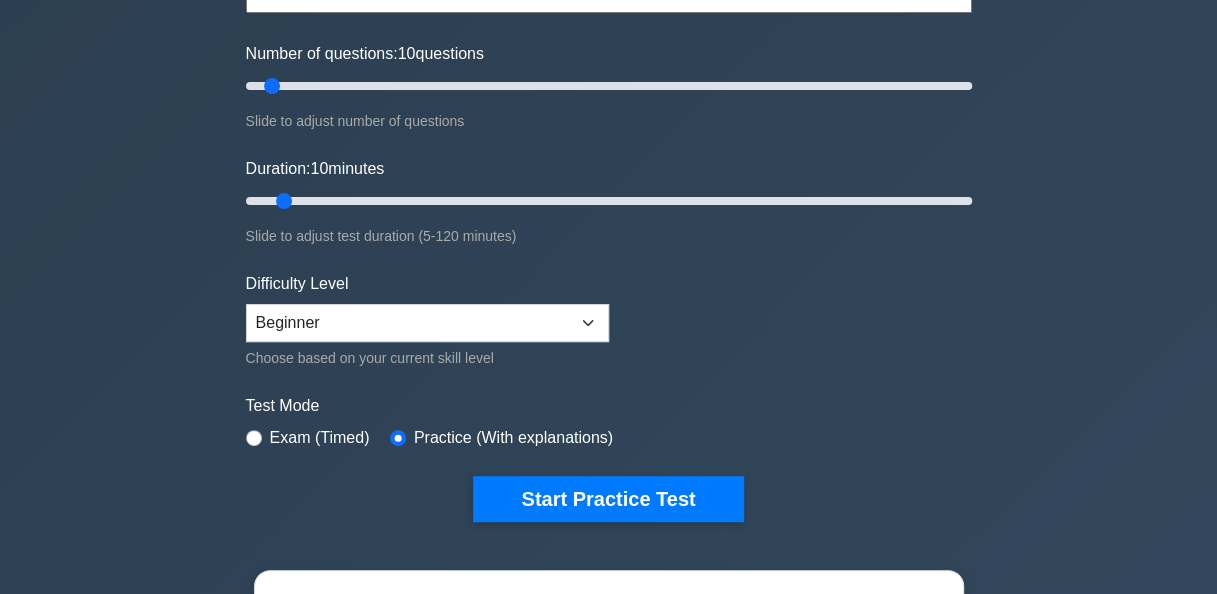 scroll, scrollTop: 300, scrollLeft: 0, axis: vertical 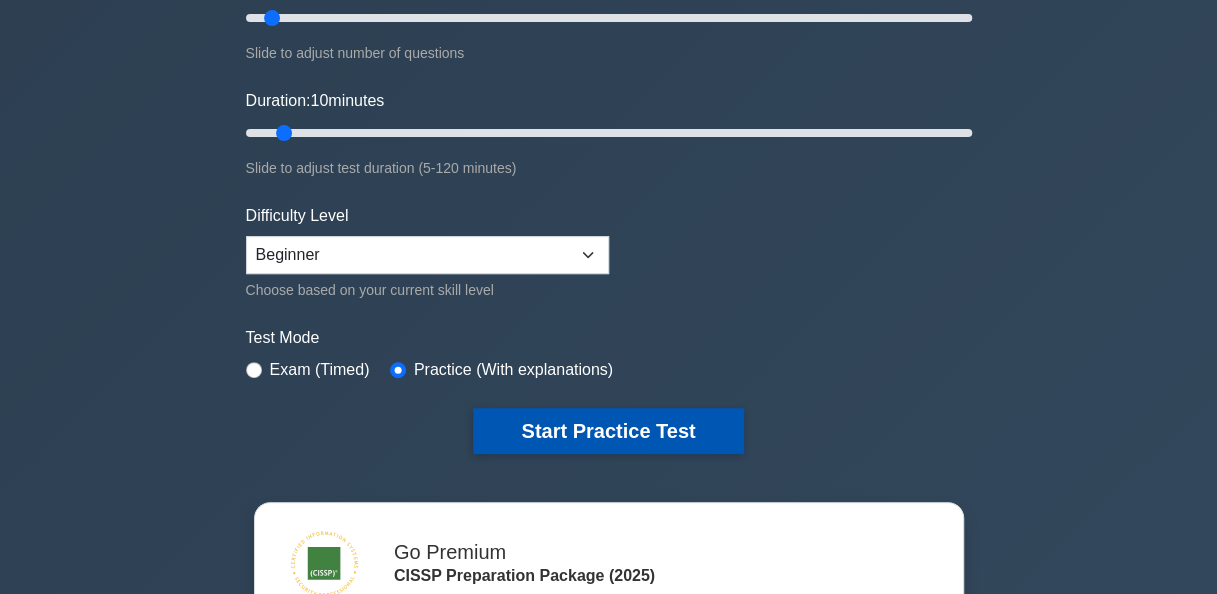 click on "Start Practice Test" at bounding box center (608, 431) 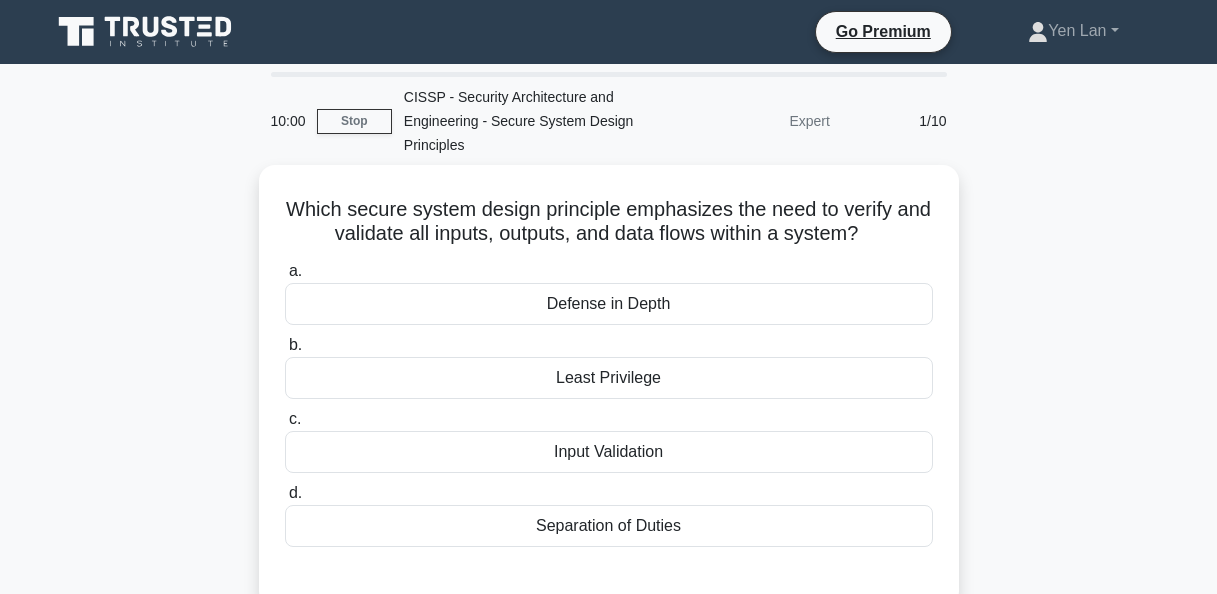 scroll, scrollTop: 0, scrollLeft: 0, axis: both 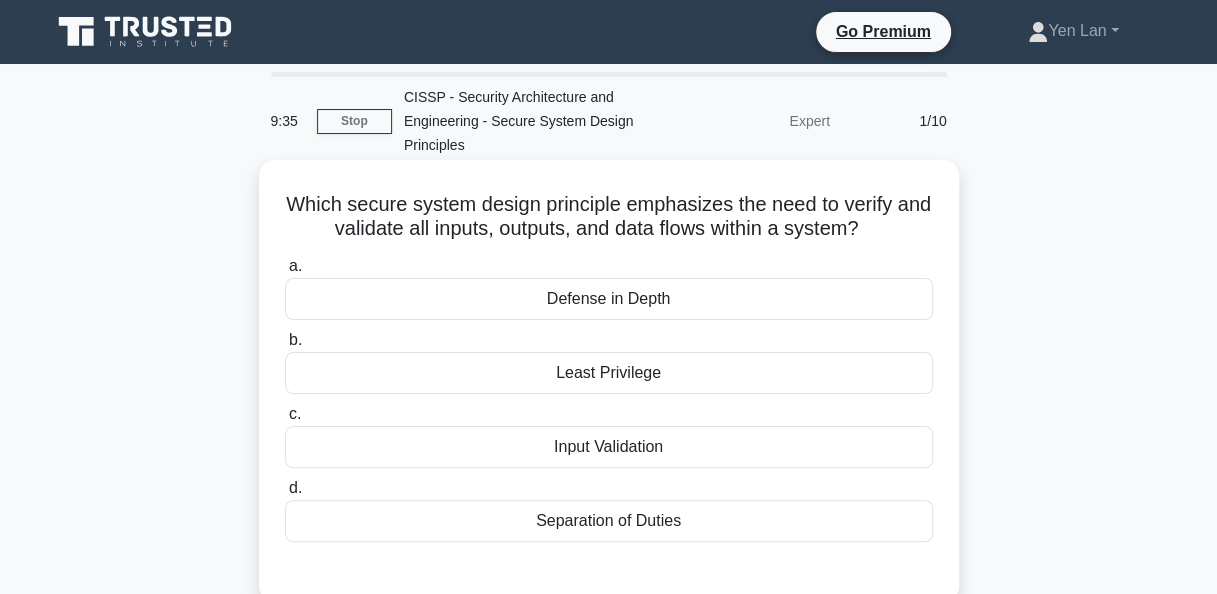 click on "Input Validation" at bounding box center (609, 447) 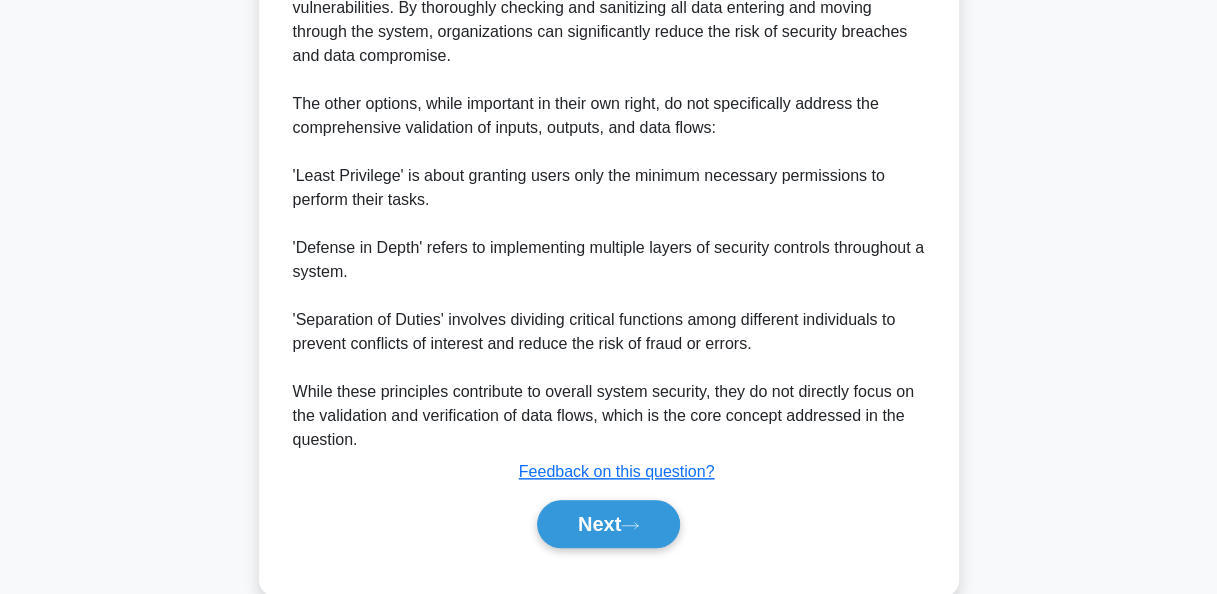 scroll, scrollTop: 800, scrollLeft: 0, axis: vertical 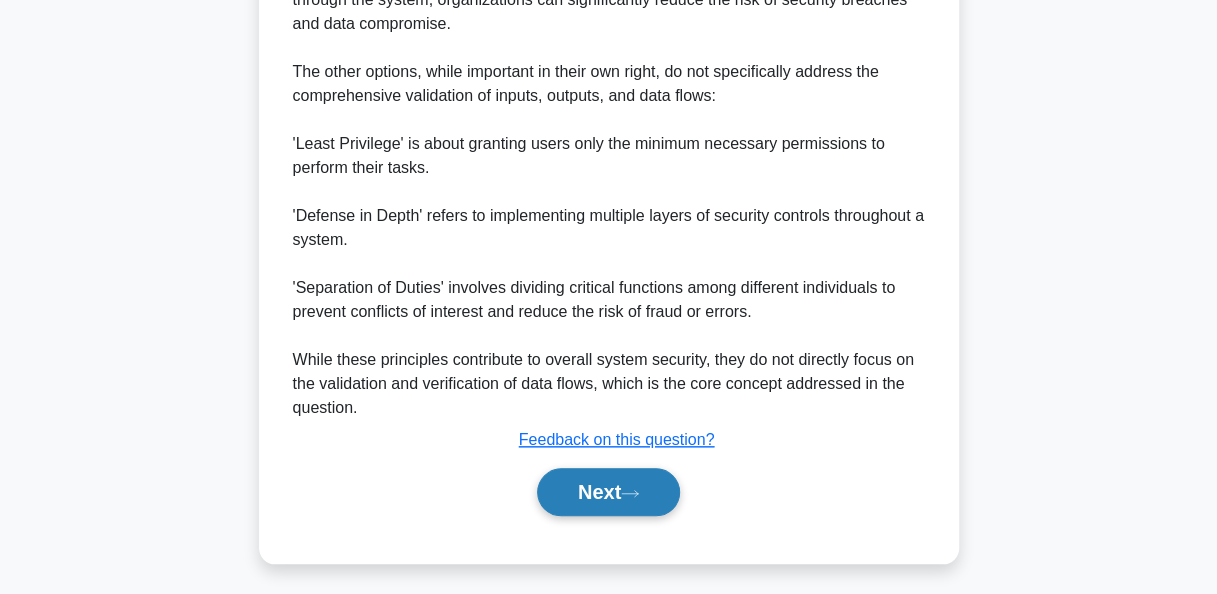 click on "Next" at bounding box center (608, 492) 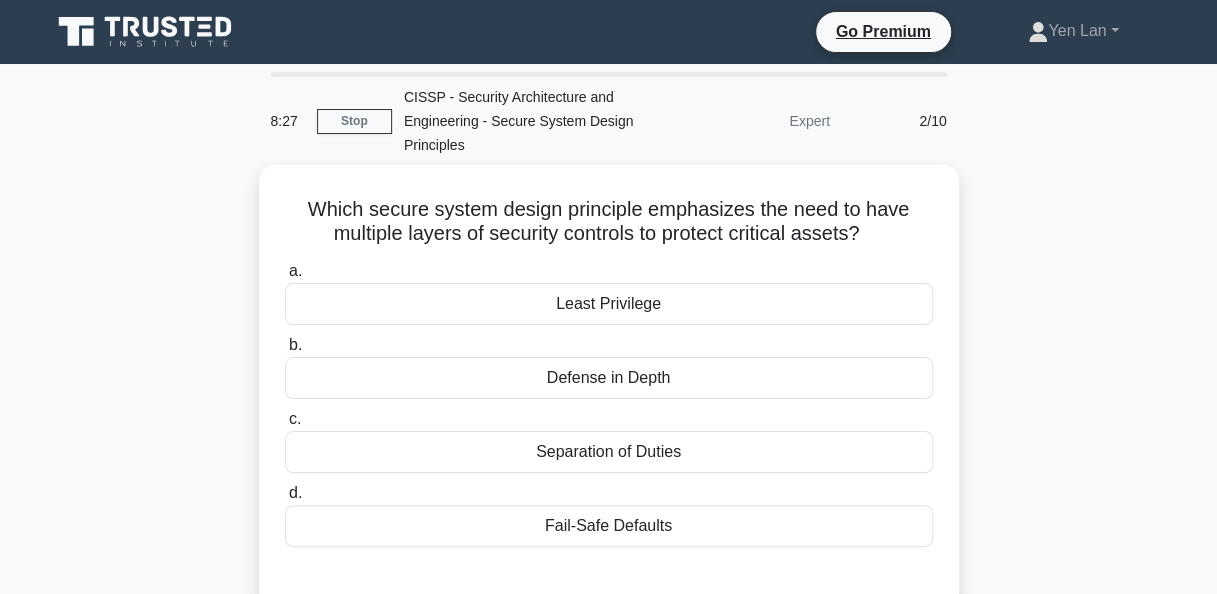scroll, scrollTop: 100, scrollLeft: 0, axis: vertical 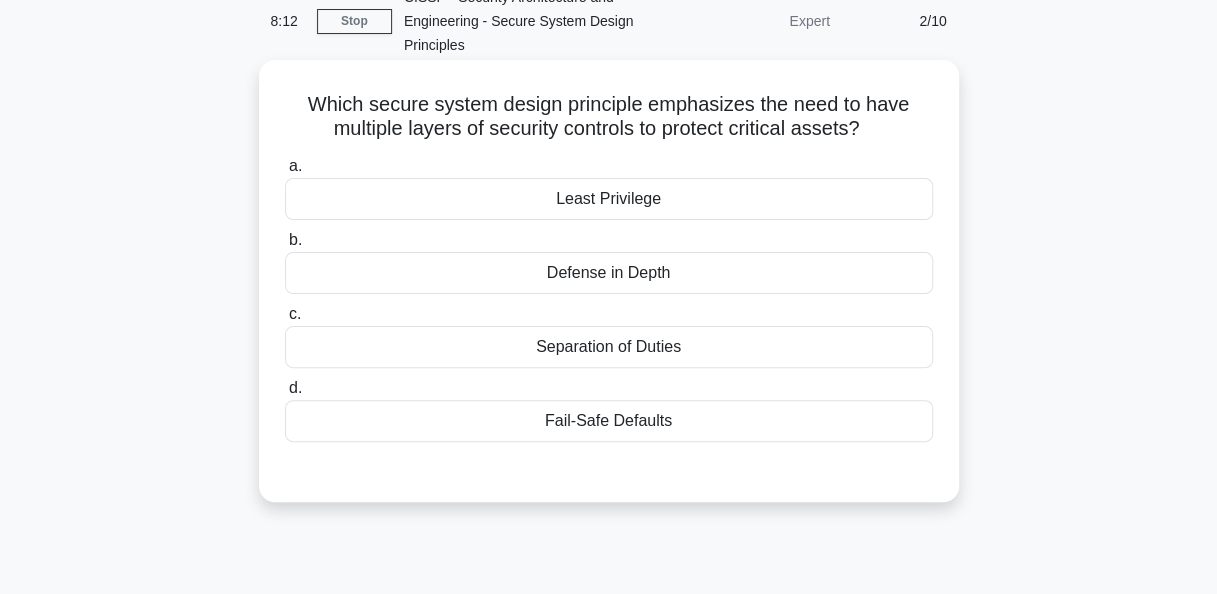 click on "Defense in Depth" at bounding box center (609, 273) 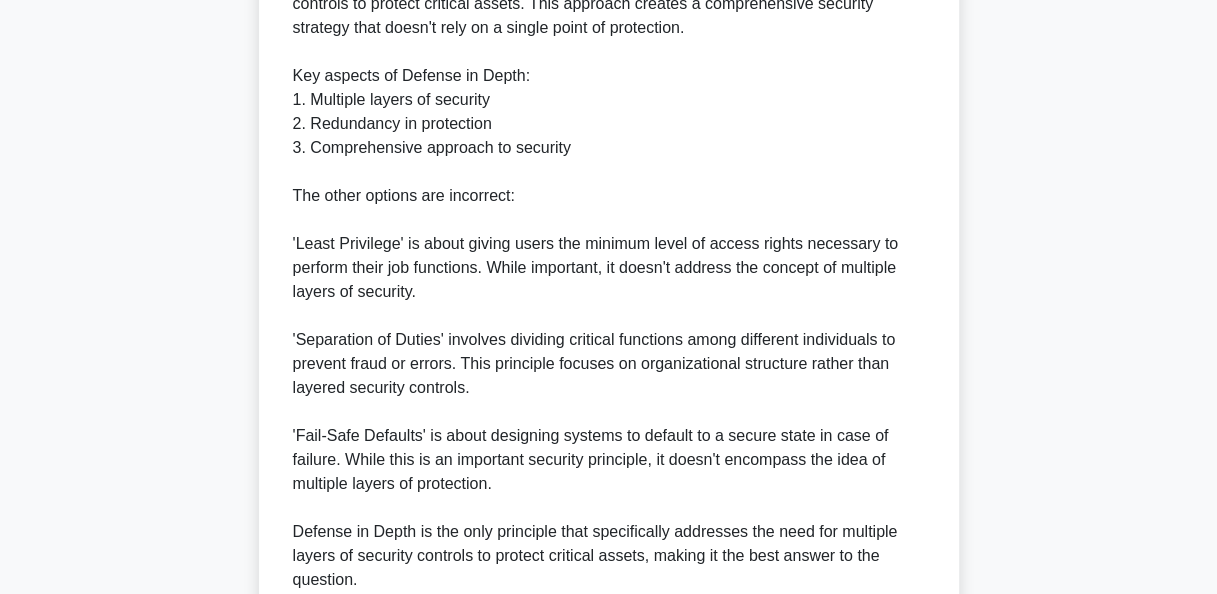 scroll, scrollTop: 800, scrollLeft: 0, axis: vertical 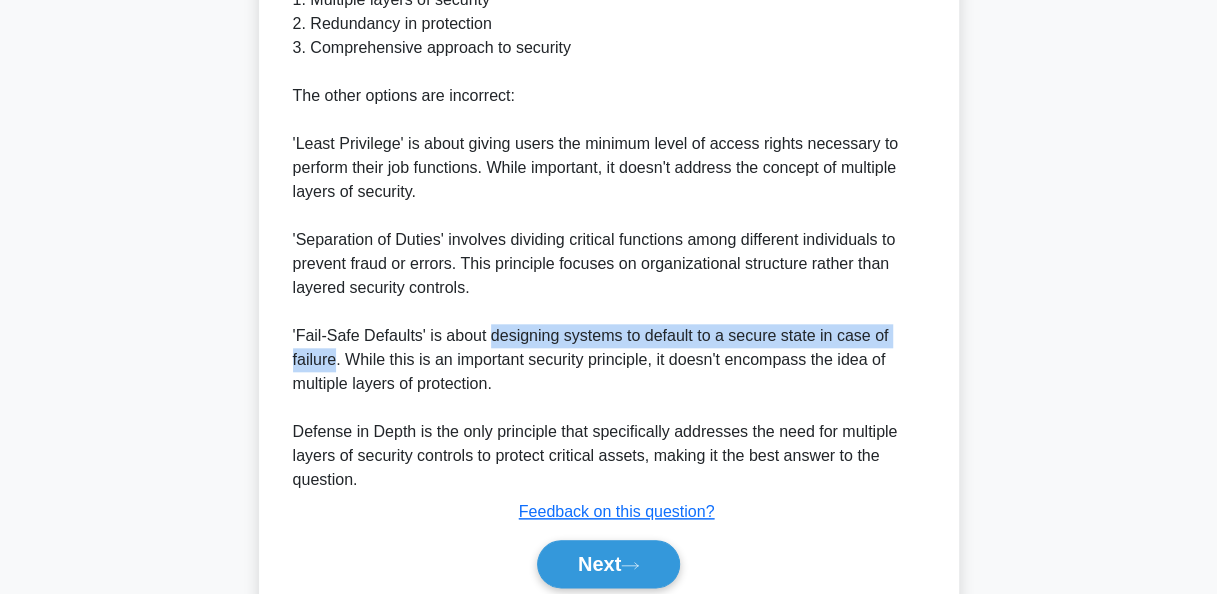 drag, startPoint x: 486, startPoint y: 332, endPoint x: 334, endPoint y: 370, distance: 156.67801 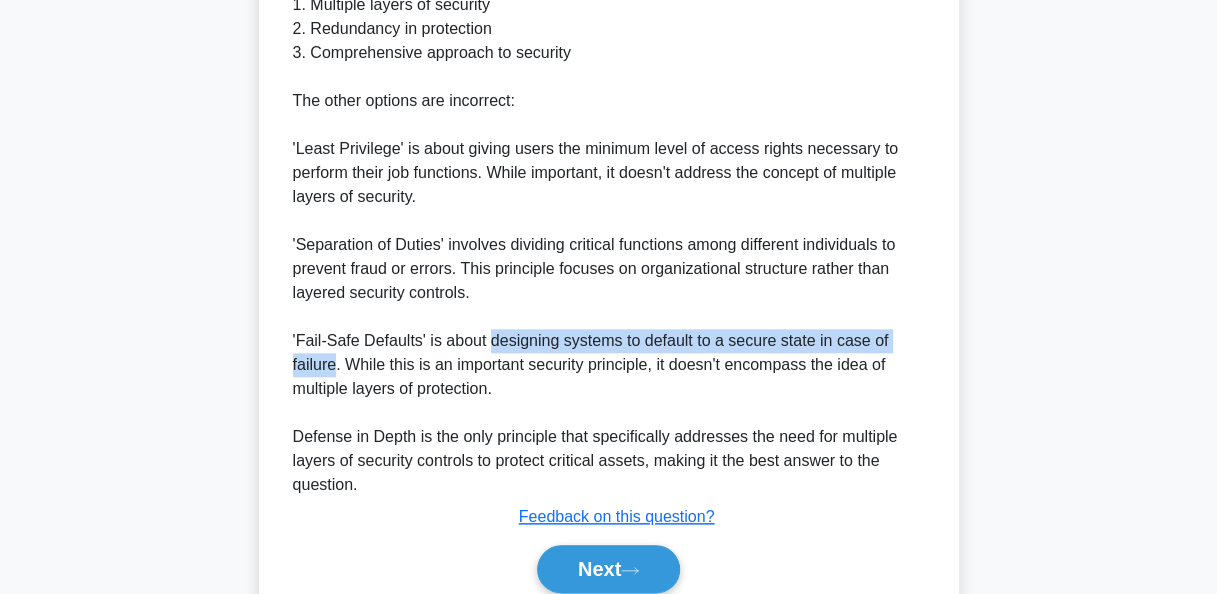 click on "Which secure system design principle emphasizes the need to have multiple layers of security controls to protect critical assets?
.spinner_0XTQ{transform-origin:center;animation:spinner_y6GP .75s linear infinite}@keyframes spinner_y6GP{100%{transform:rotate(360deg)}}
a.
Least Privilege
b. c." at bounding box center (609, 14) 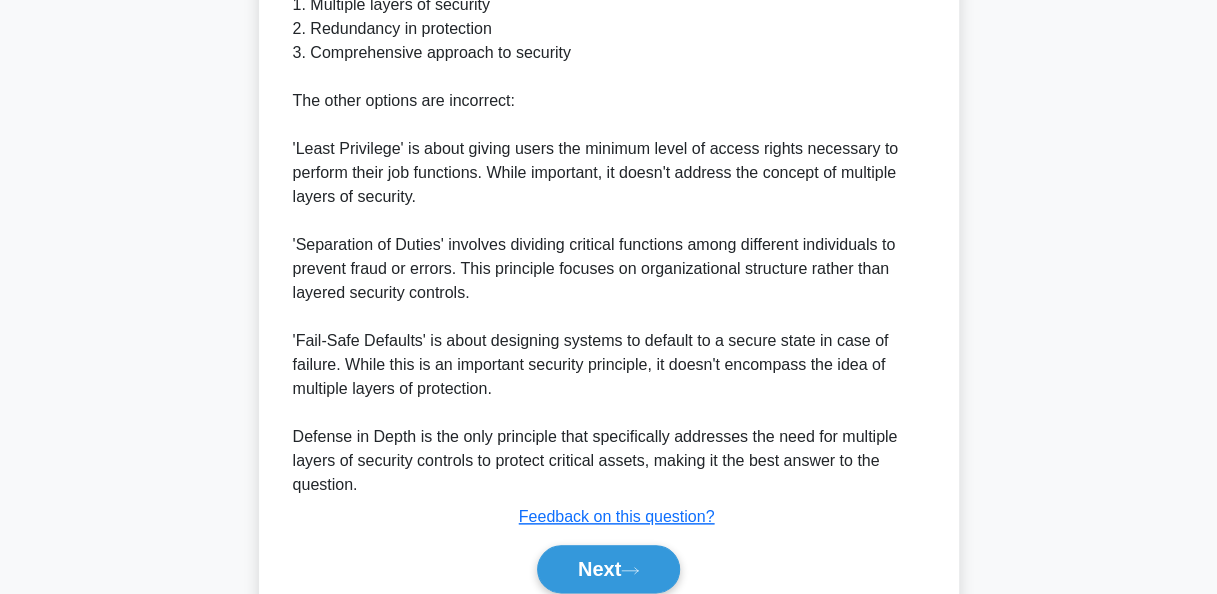 click on "Which secure system design principle emphasizes the need to have multiple layers of security controls to protect critical assets?
.spinner_0XTQ{transform-origin:center;animation:spinner_y6GP .75s linear infinite}@keyframes spinner_y6GP{100%{transform:rotate(360deg)}}
a.
Least Privilege
b. c." at bounding box center (609, 14) 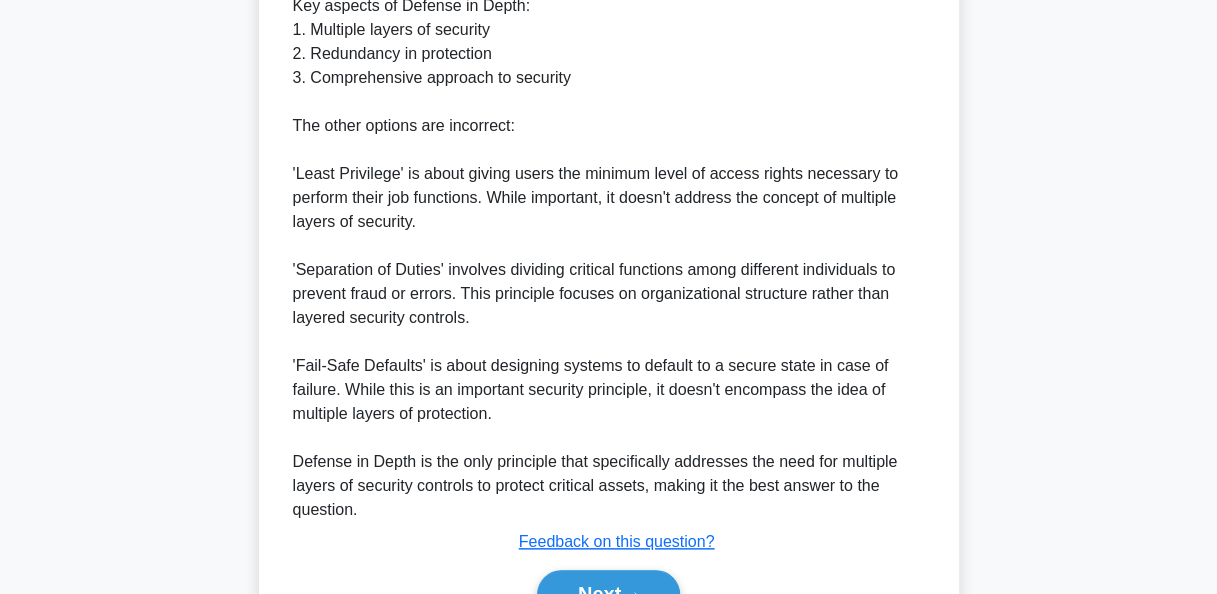 scroll, scrollTop: 876, scrollLeft: 0, axis: vertical 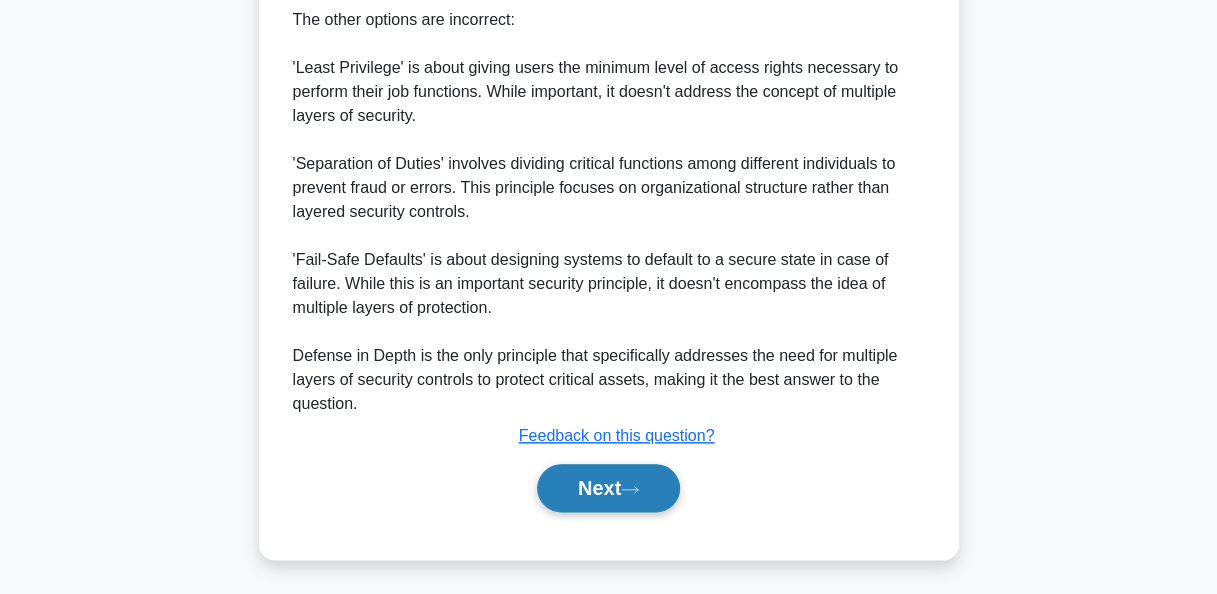 click on "Next" at bounding box center [608, 488] 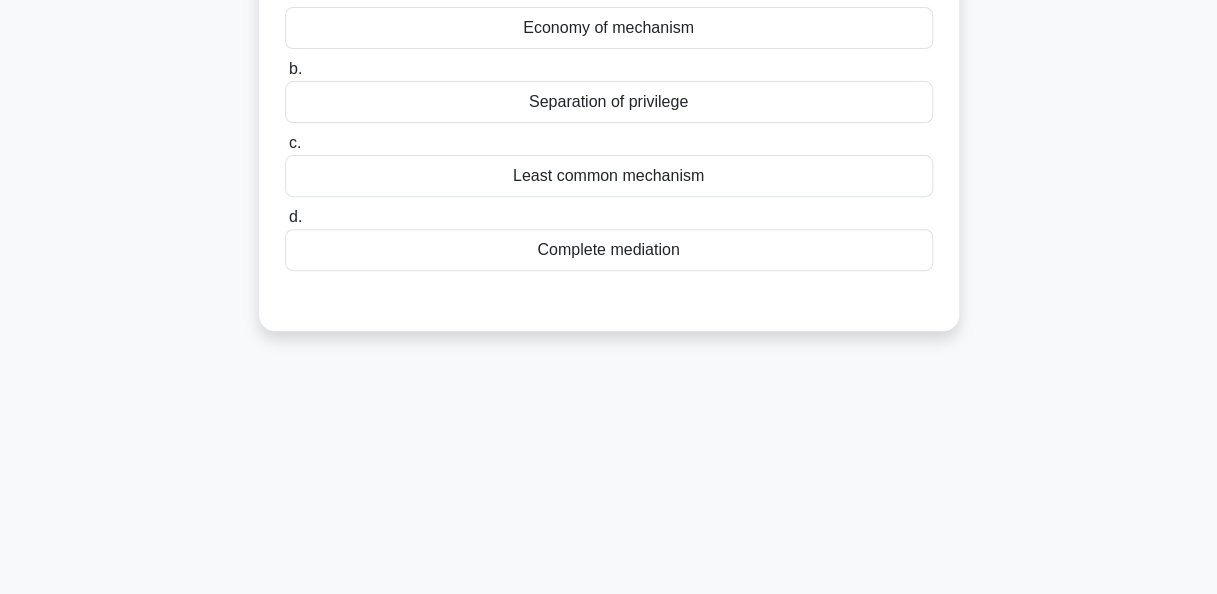 scroll, scrollTop: 86, scrollLeft: 0, axis: vertical 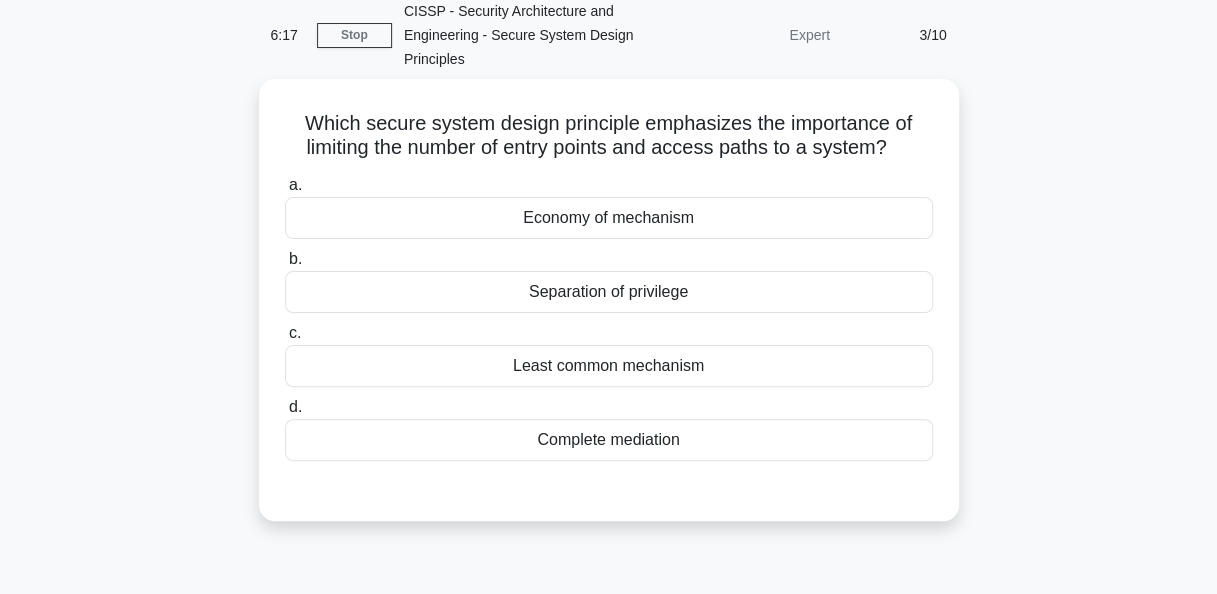 click on "Least common mechanism" at bounding box center (609, 366) 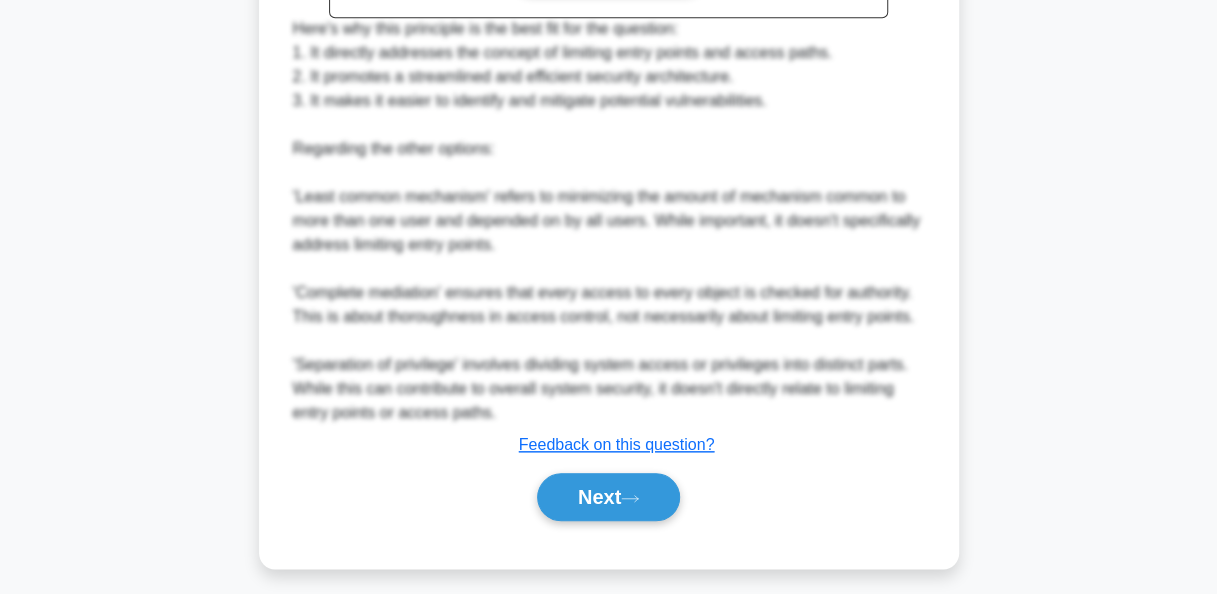 scroll, scrollTop: 807, scrollLeft: 0, axis: vertical 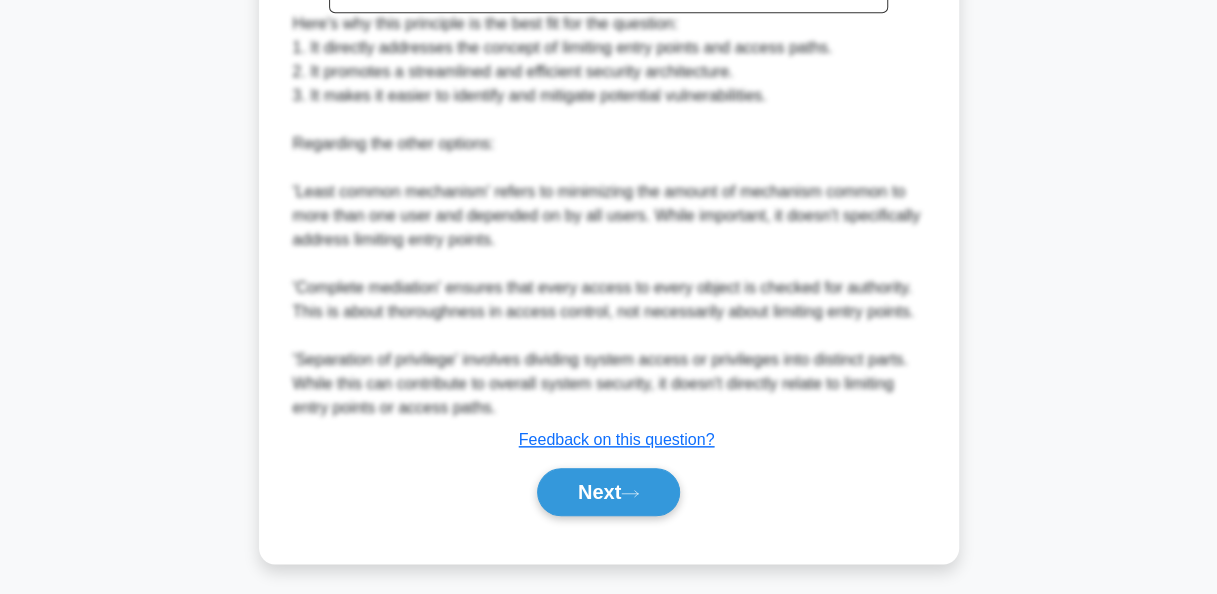 click on "Which secure system design principle emphasizes the importance of limiting the number of entry points and access paths to a system?
.spinner_0XTQ{transform-origin:center;animation:spinner_y6GP .75s linear infinite}@keyframes spinner_y6GP{100%{transform:rotate(360deg)}}
a.
Economy of mechanism" at bounding box center [609, -28] 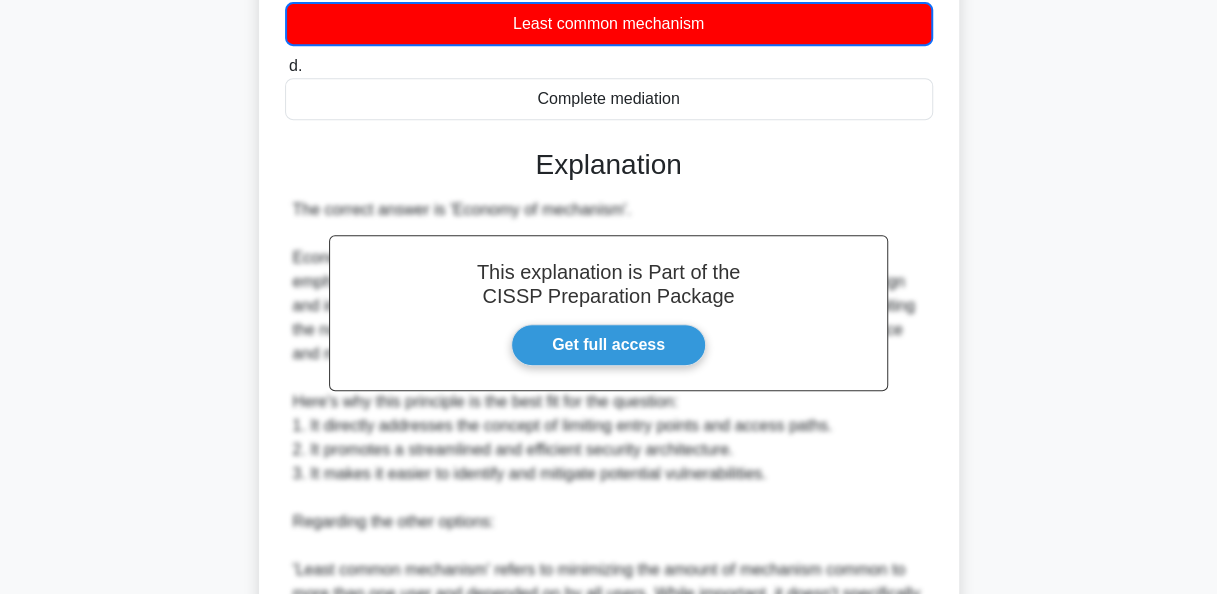 scroll, scrollTop: 807, scrollLeft: 0, axis: vertical 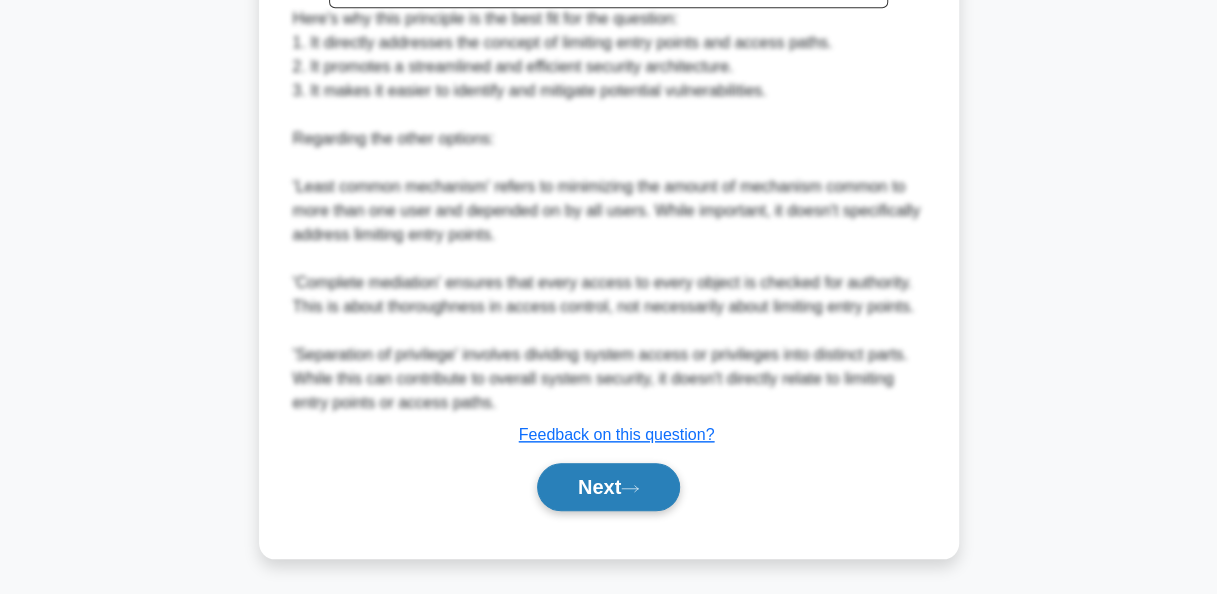 click on "Next" at bounding box center [608, 487] 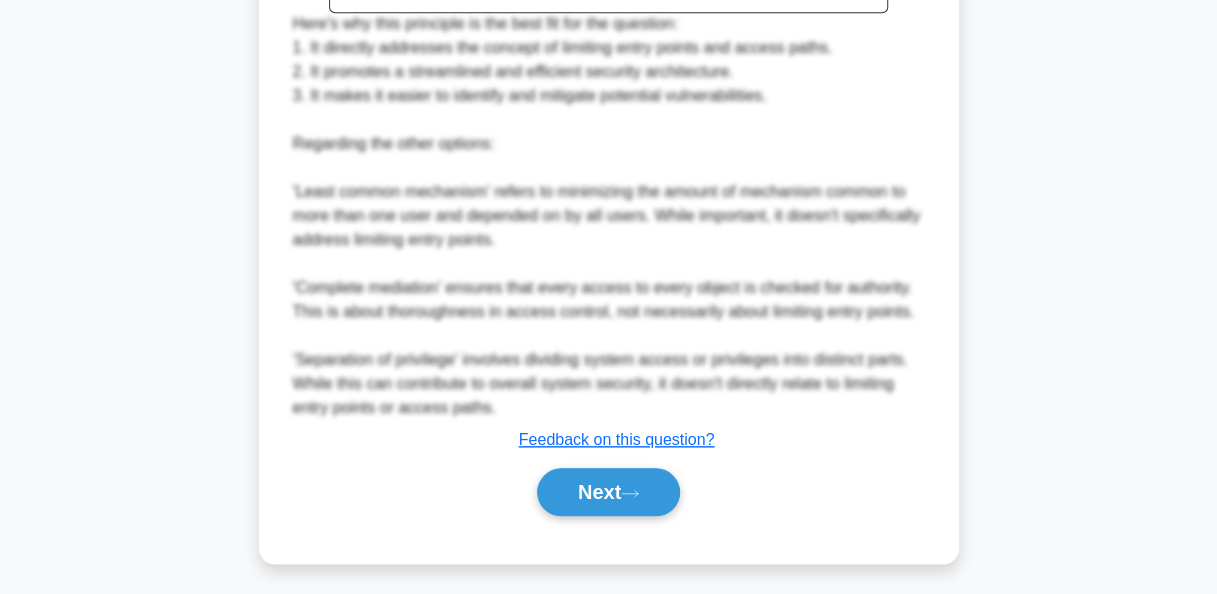 scroll, scrollTop: 486, scrollLeft: 0, axis: vertical 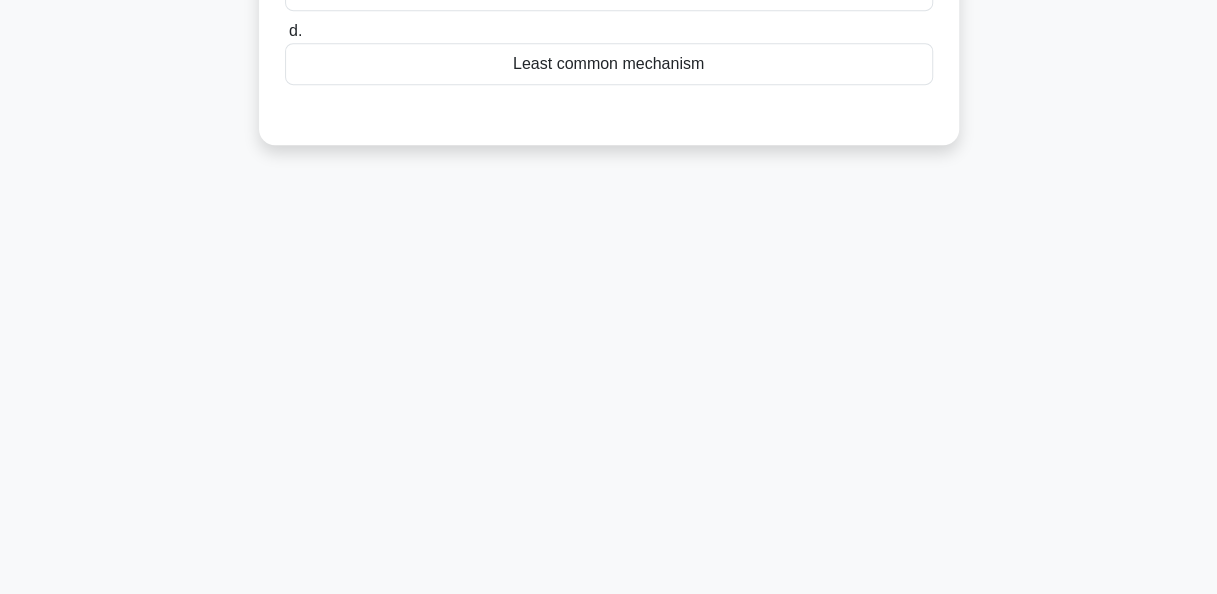 click on "5:55
Stop
CISSP  - Security Architecture and Engineering  - Secure System Design Principles
Expert
4/10
A cloud storage service provider aims to provide secure services, ensuring that communication and stored data are always encrypted. Which secure system design principle is being applied?
.spinner_0XTQ{transform-origin:center;animation:spinner_y6GP .75s linear infinite}@keyframes spinner_y6GP{100%{transform:rotate(360deg)}}
a. b. c. d." at bounding box center (609, 86) 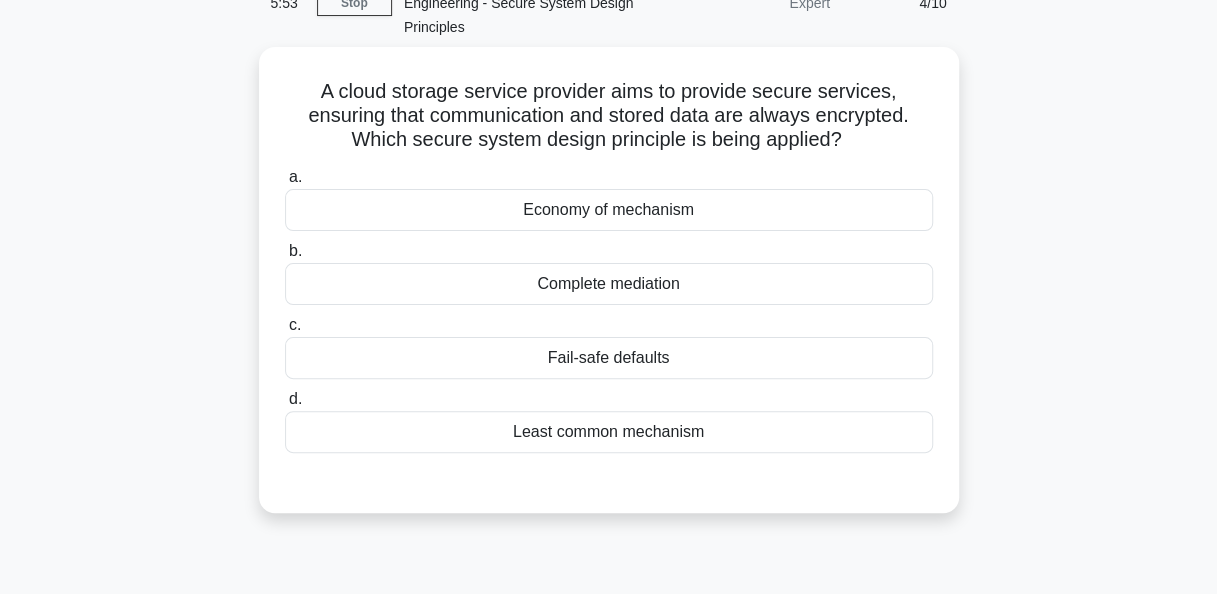 scroll, scrollTop: 86, scrollLeft: 0, axis: vertical 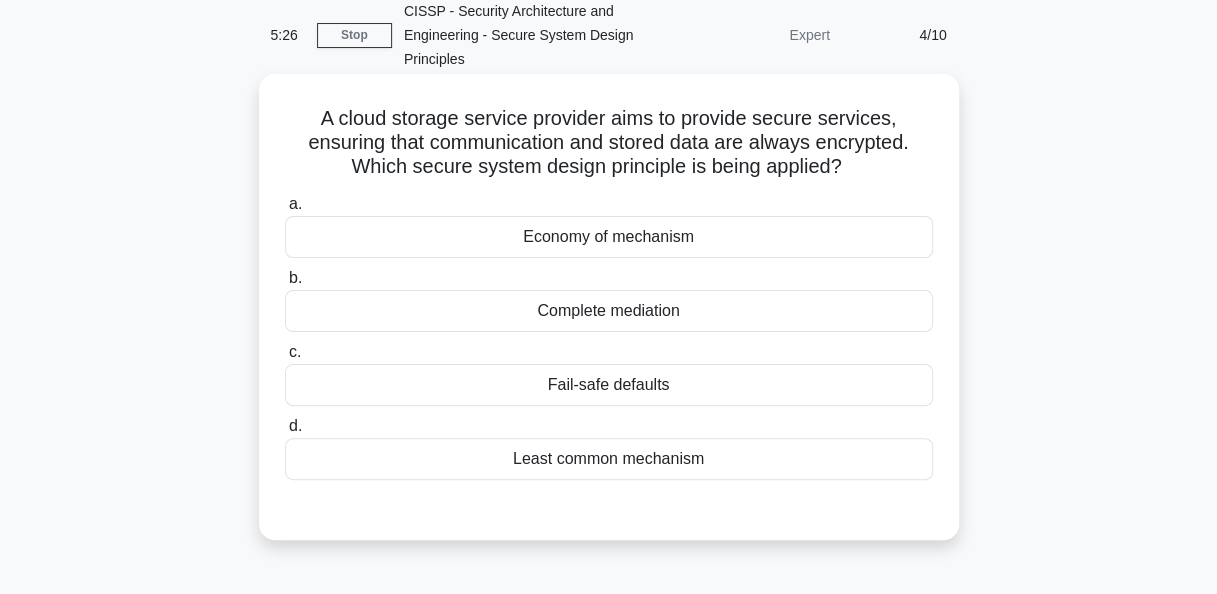 click on "Complete mediation" at bounding box center [609, 311] 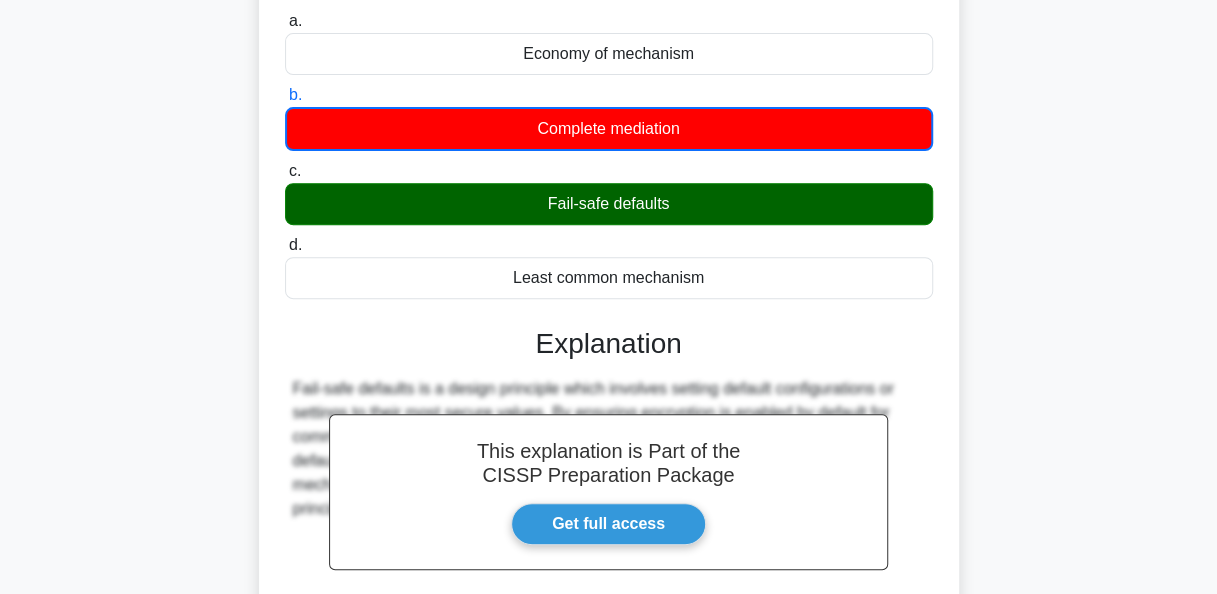 scroll, scrollTop: 486, scrollLeft: 0, axis: vertical 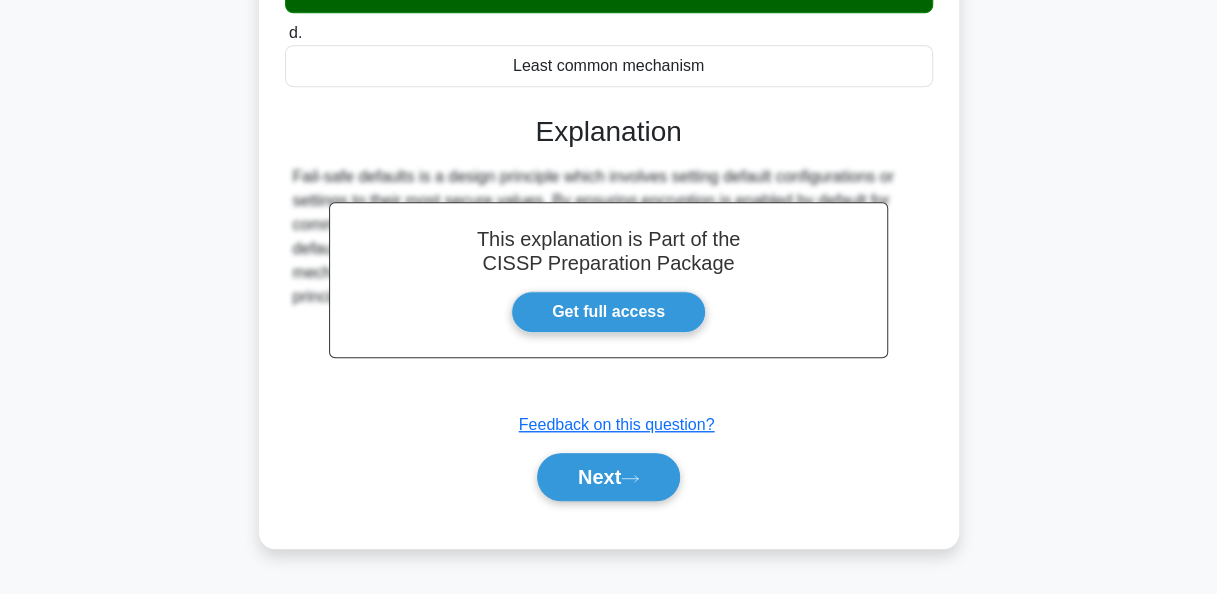click on "Go Premium
Yen Lan" at bounding box center (608, 54) 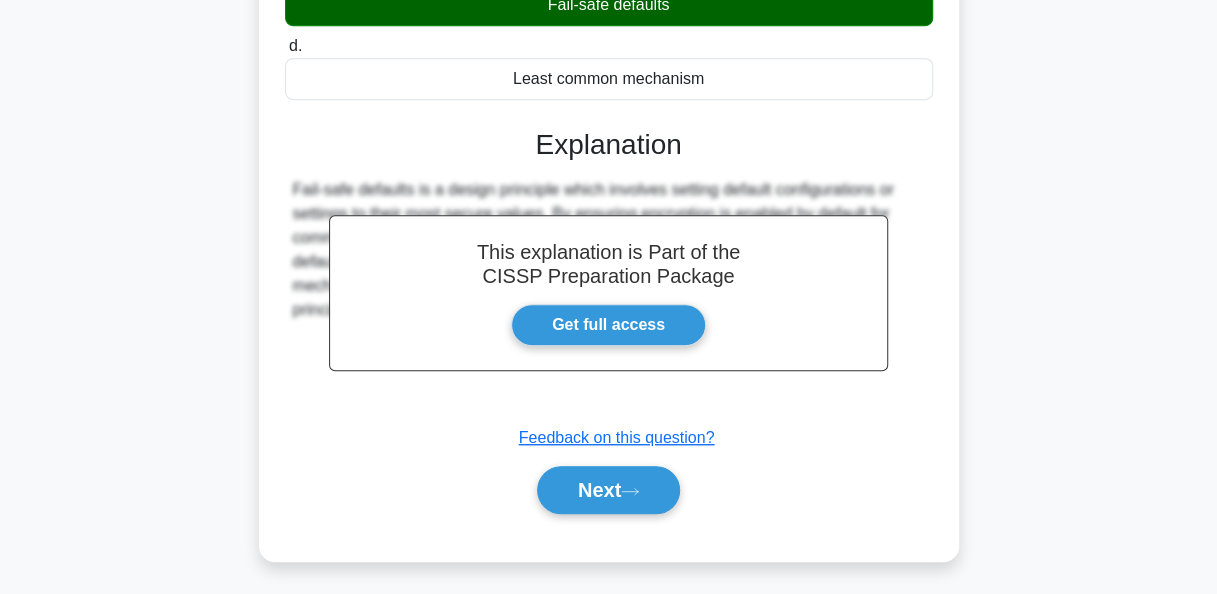 scroll, scrollTop: 486, scrollLeft: 0, axis: vertical 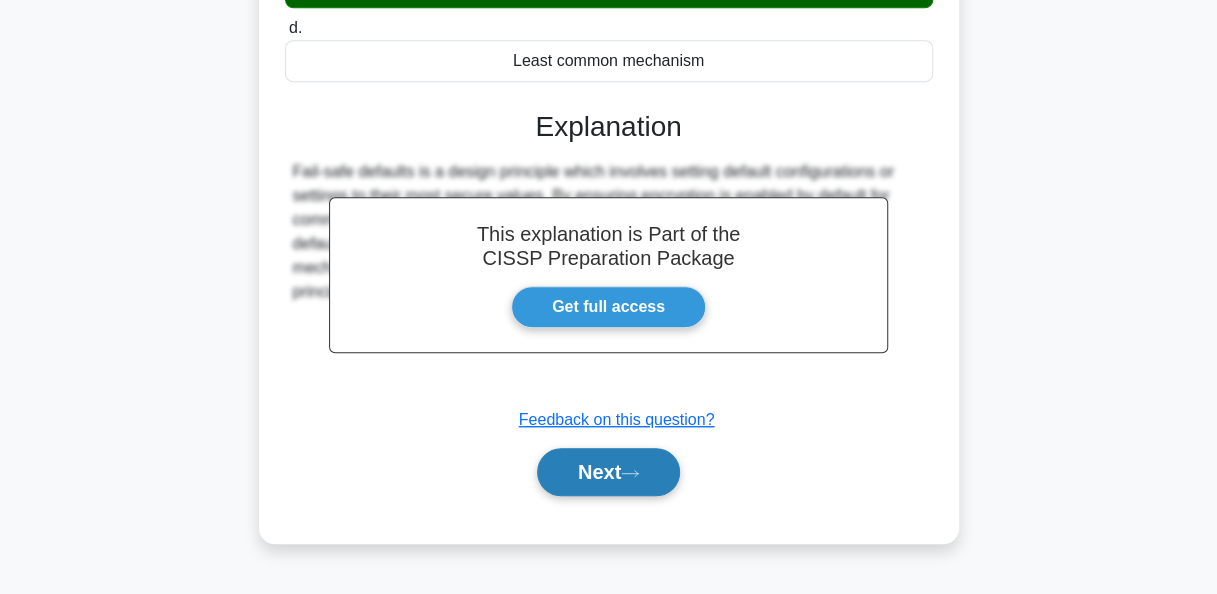 click on "Next" at bounding box center [608, 472] 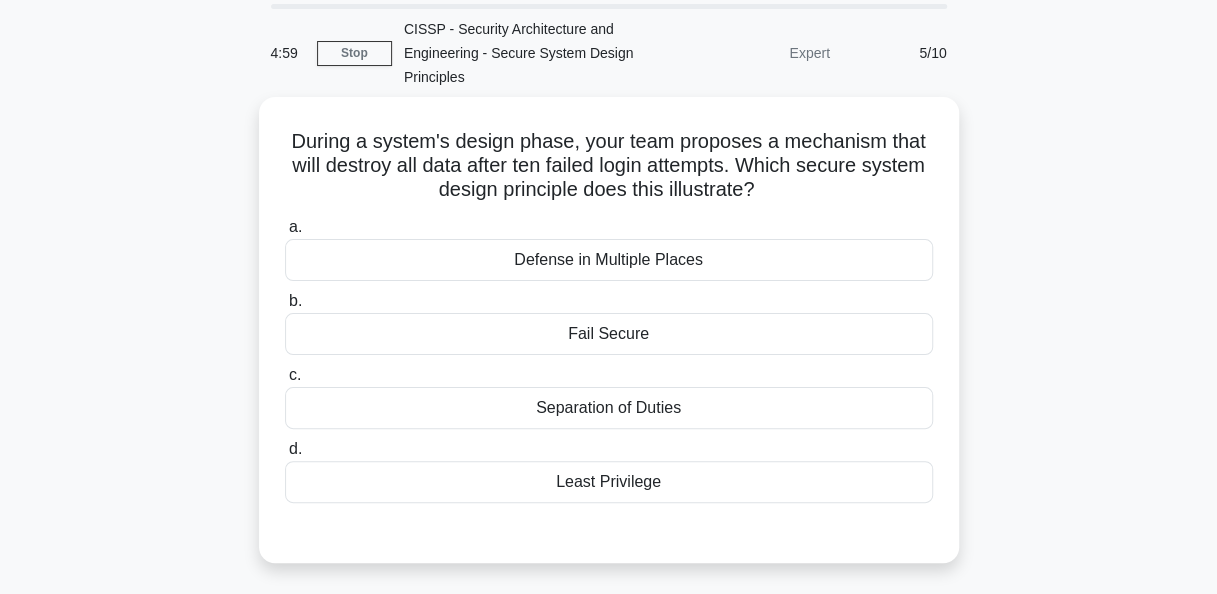 scroll, scrollTop: 100, scrollLeft: 0, axis: vertical 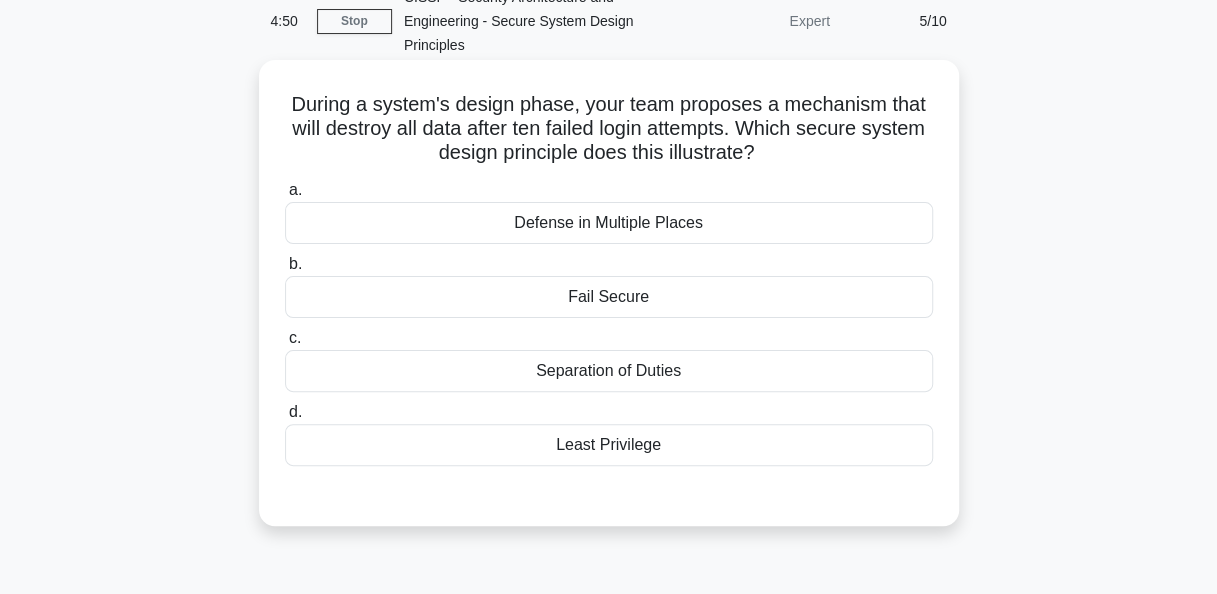 click on "Fail Secure" at bounding box center [609, 297] 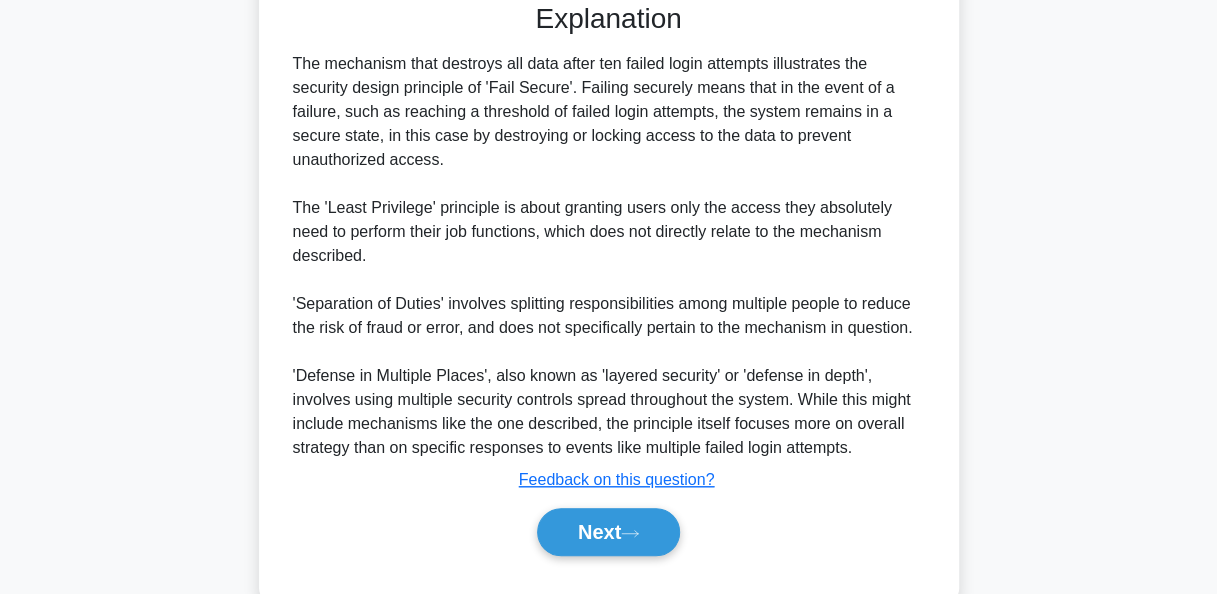 scroll, scrollTop: 600, scrollLeft: 0, axis: vertical 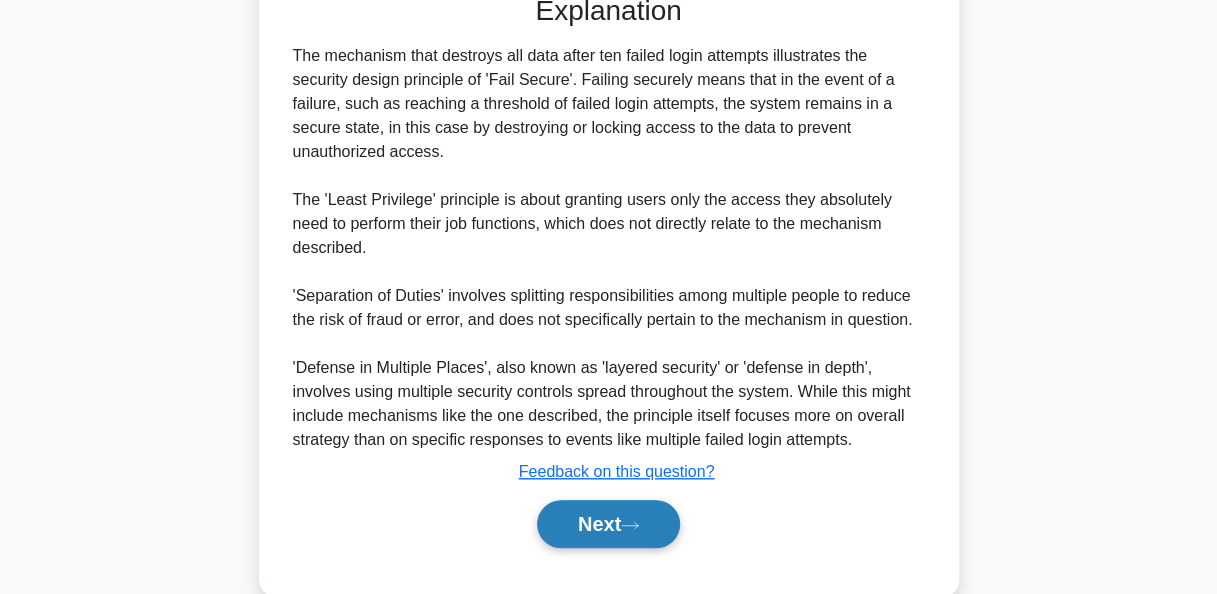 click on "Next" at bounding box center [608, 524] 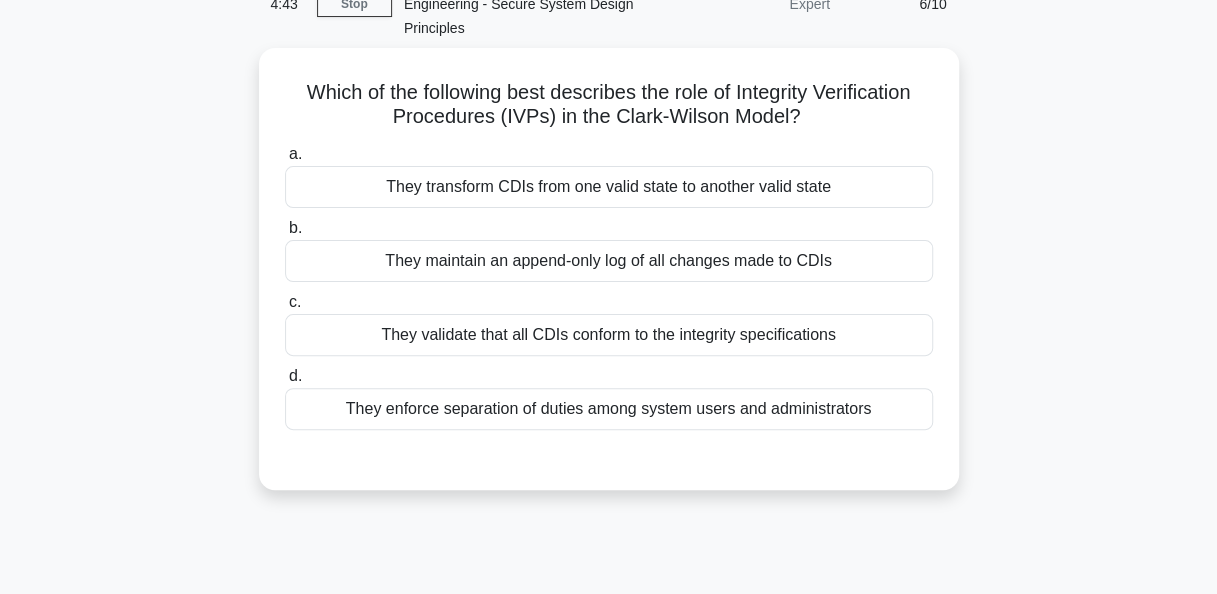scroll, scrollTop: 86, scrollLeft: 0, axis: vertical 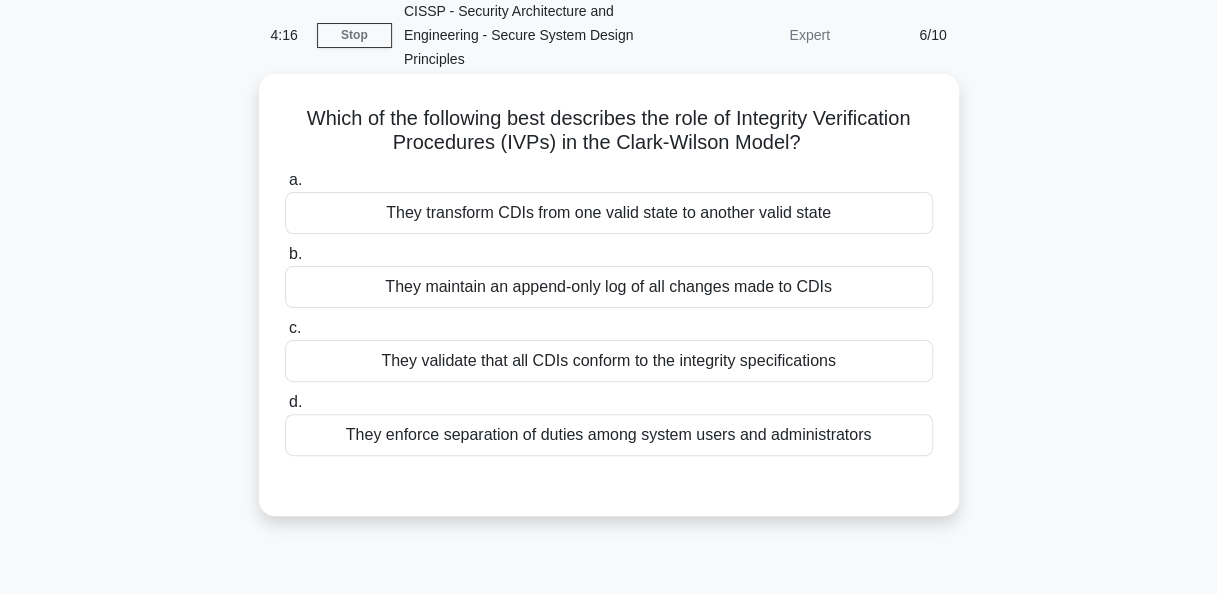 click on "They enforce separation of duties among system users and administrators" at bounding box center (609, 435) 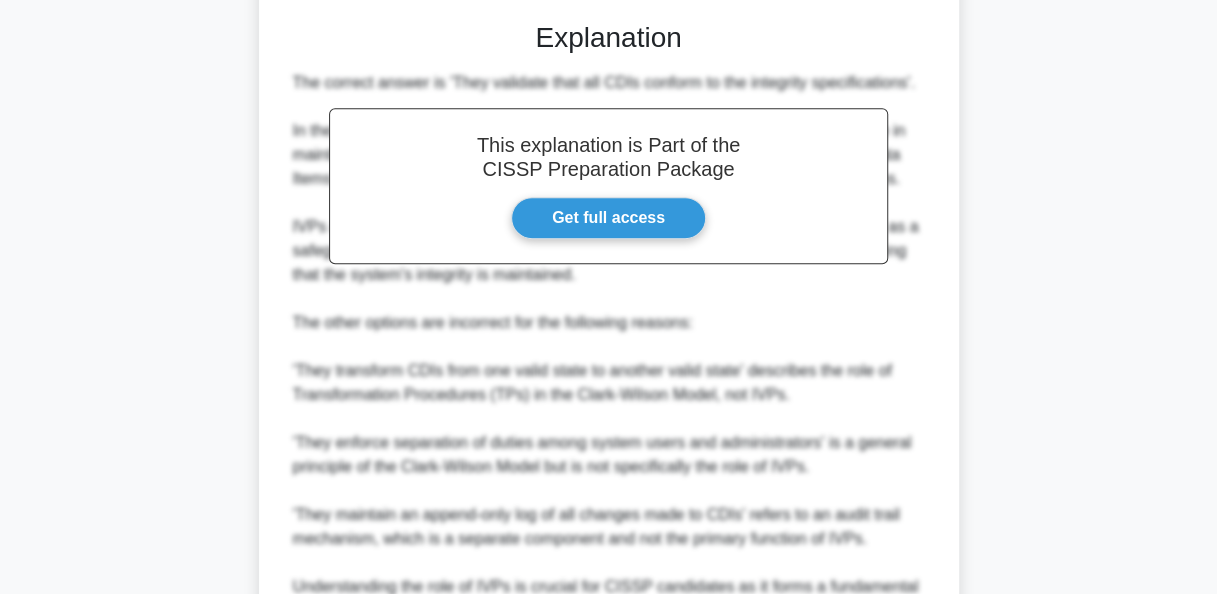 scroll, scrollTop: 783, scrollLeft: 0, axis: vertical 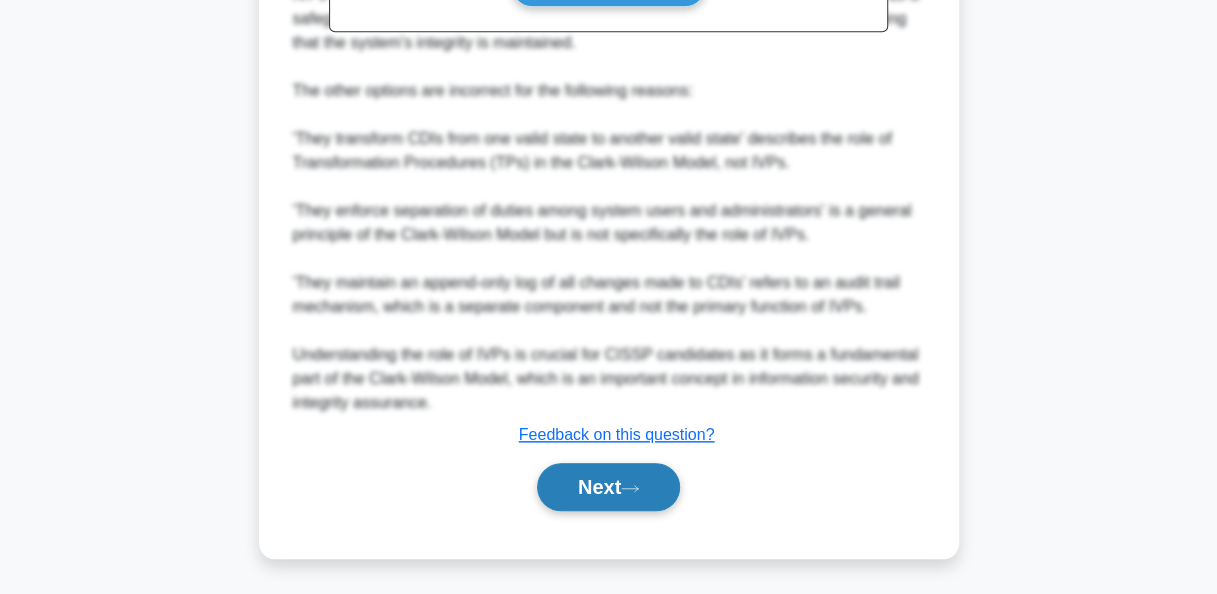 click on "Next" at bounding box center [608, 487] 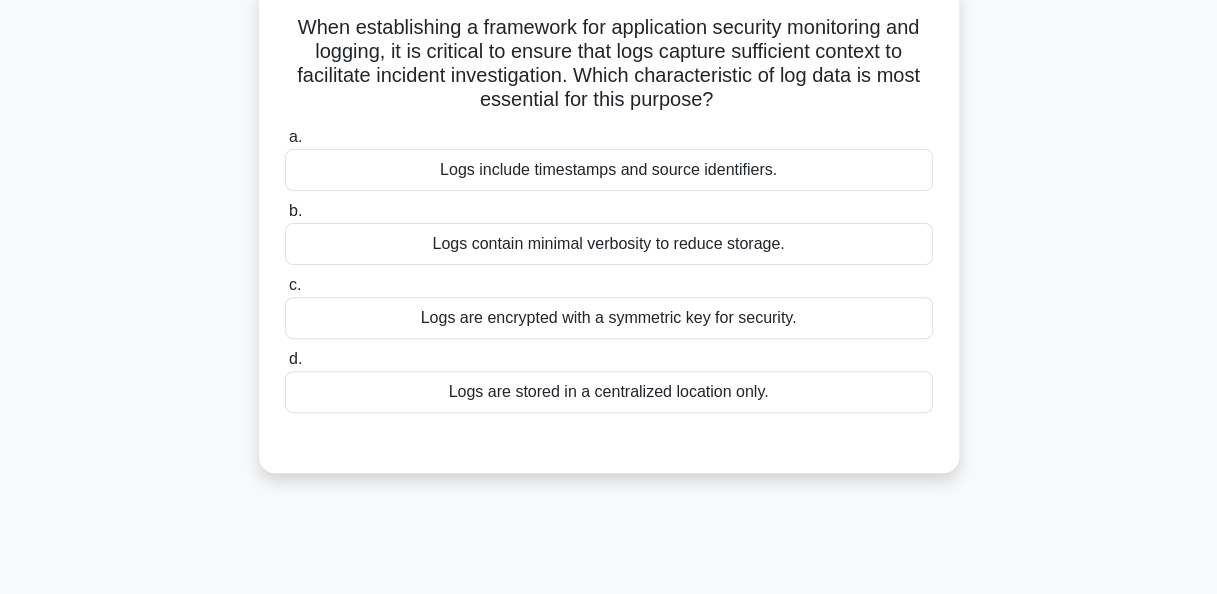 scroll, scrollTop: 86, scrollLeft: 0, axis: vertical 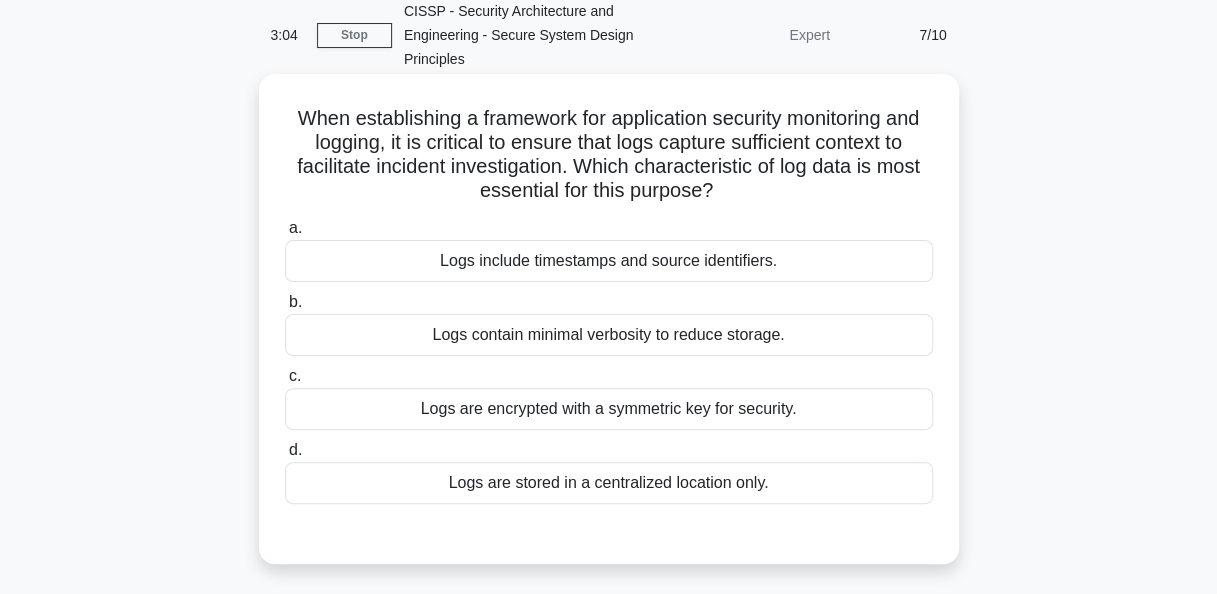 click on "Logs include timestamps and source identifiers." at bounding box center [609, 261] 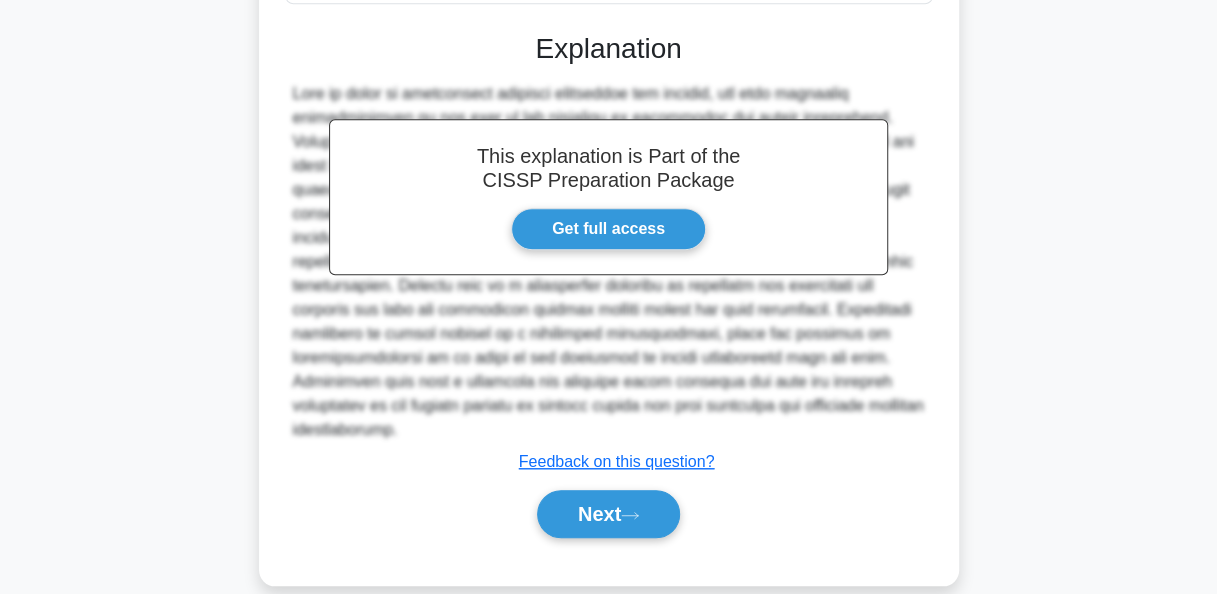 scroll, scrollTop: 588, scrollLeft: 0, axis: vertical 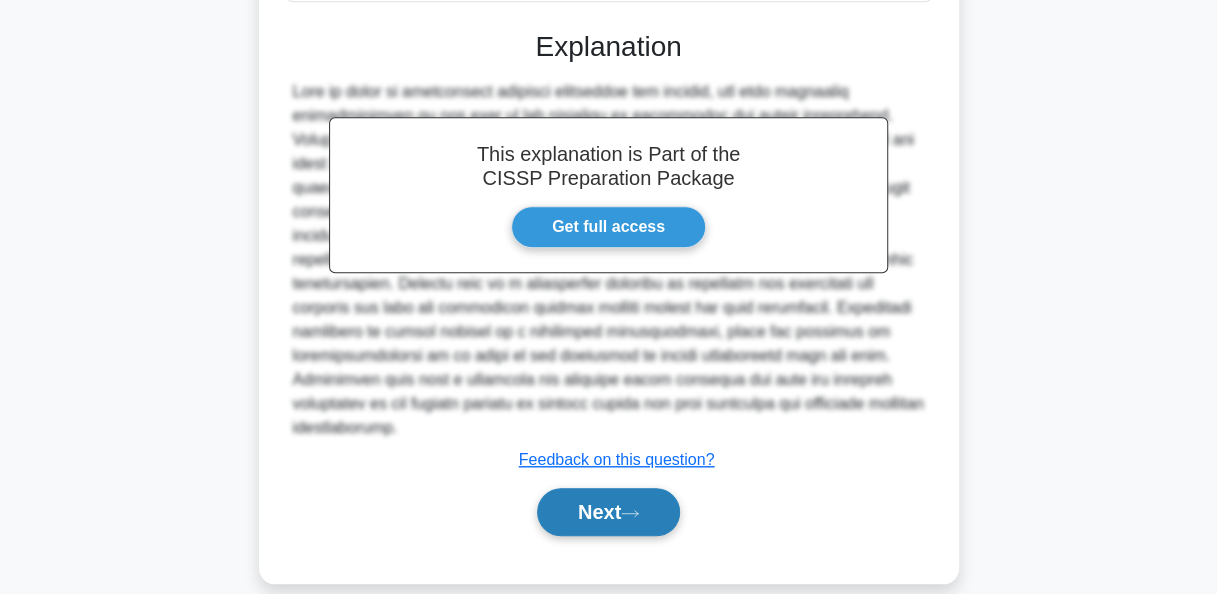 click on "Next" at bounding box center (608, 512) 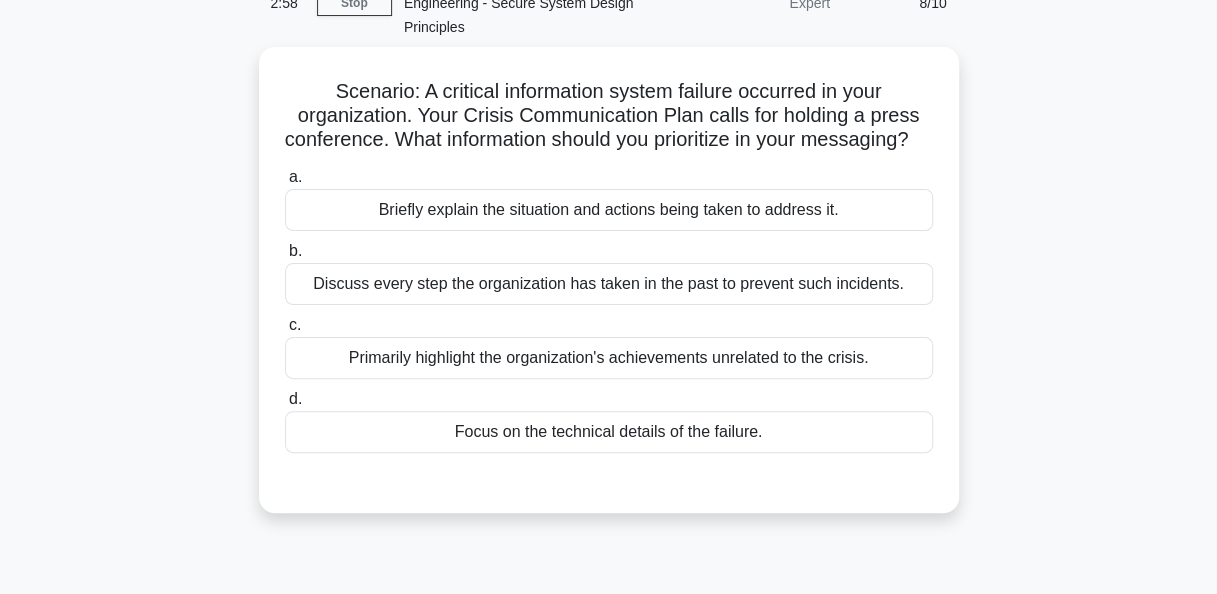 scroll, scrollTop: 86, scrollLeft: 0, axis: vertical 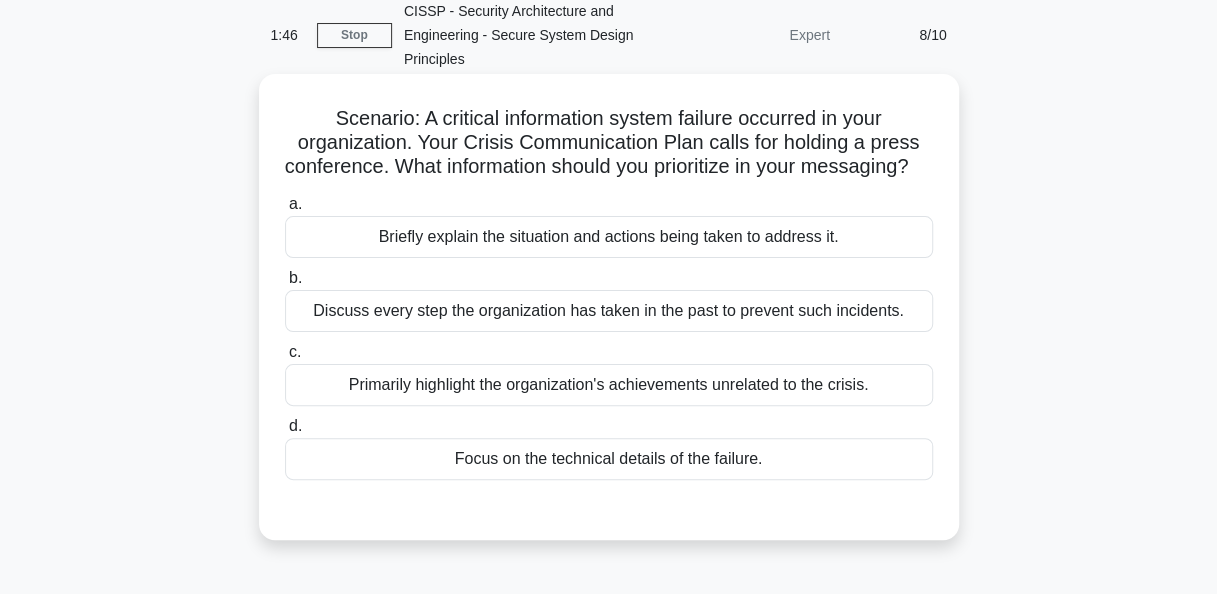 click on "Discuss every step the organization has taken in the past to prevent such incidents." at bounding box center (609, 311) 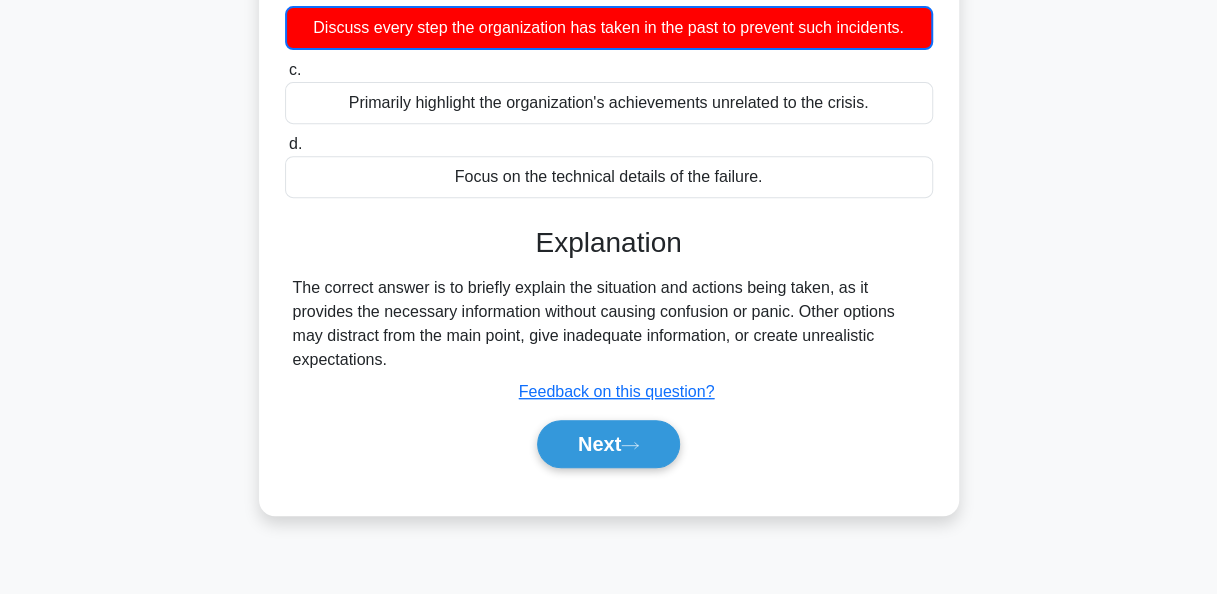 scroll, scrollTop: 486, scrollLeft: 0, axis: vertical 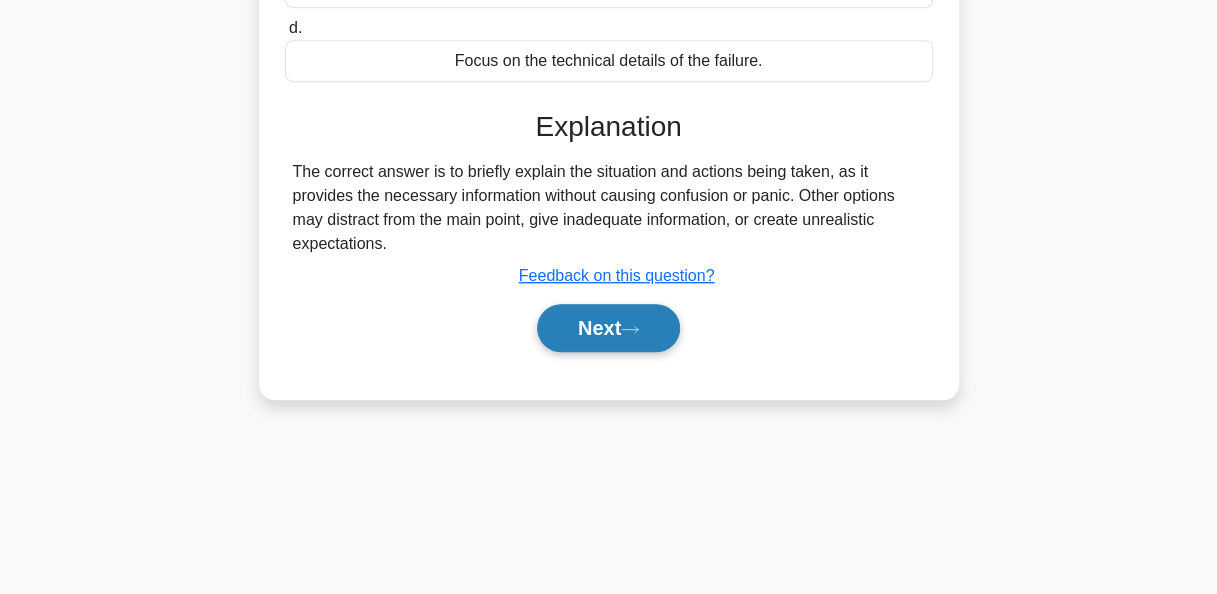 click on "Next" at bounding box center [608, 328] 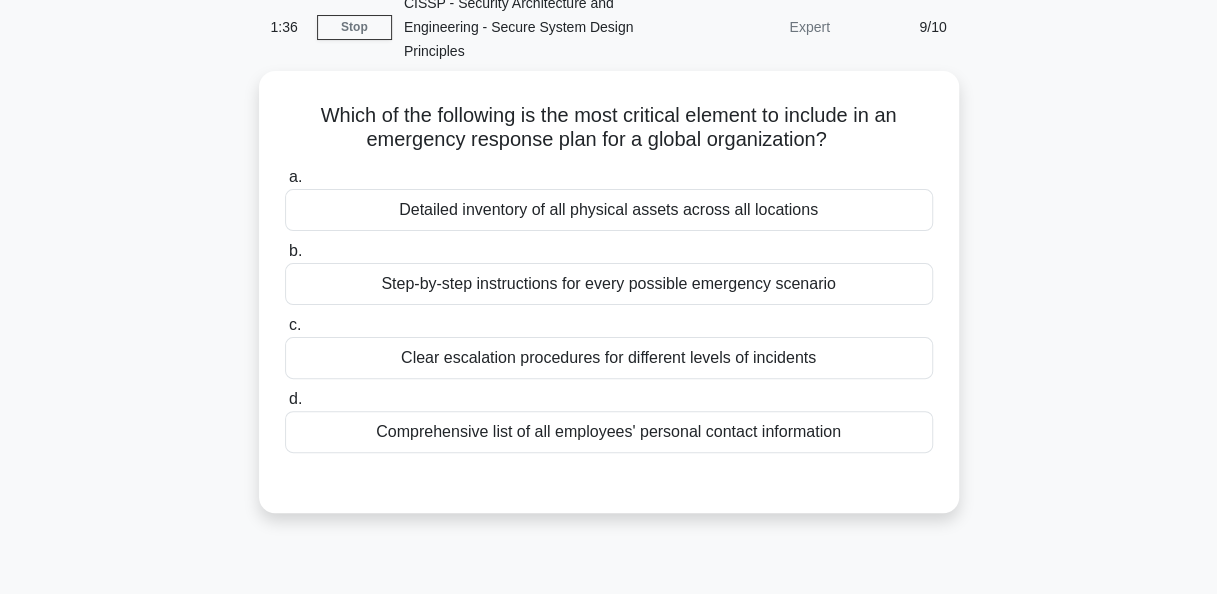scroll, scrollTop: 86, scrollLeft: 0, axis: vertical 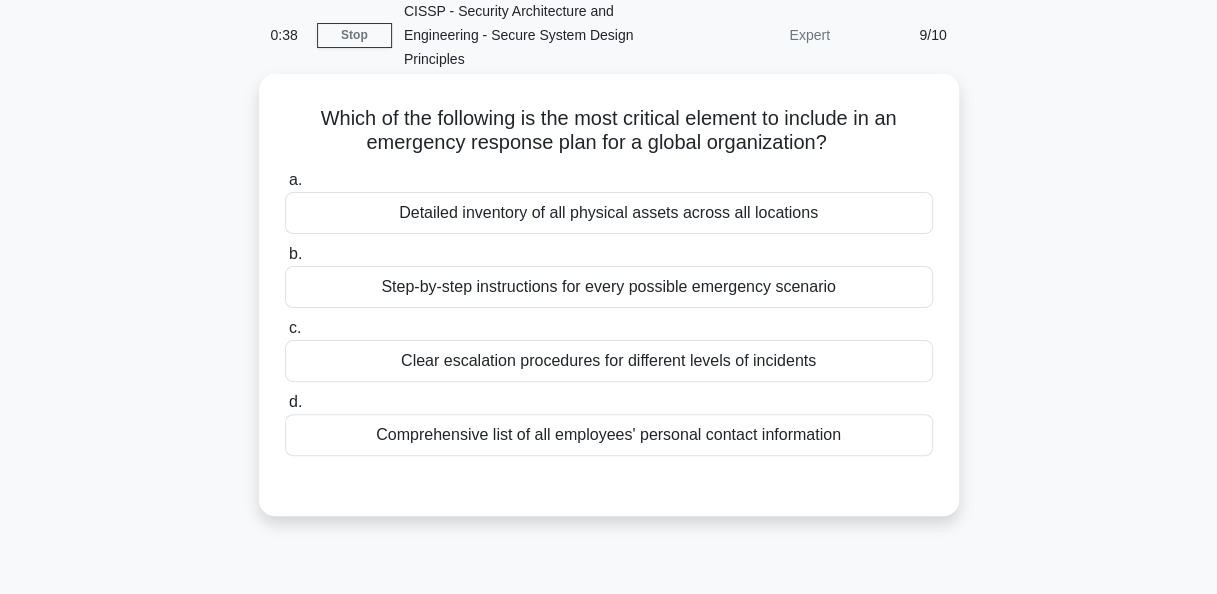 click on "Step-by-step instructions for every possible emergency scenario" at bounding box center [609, 287] 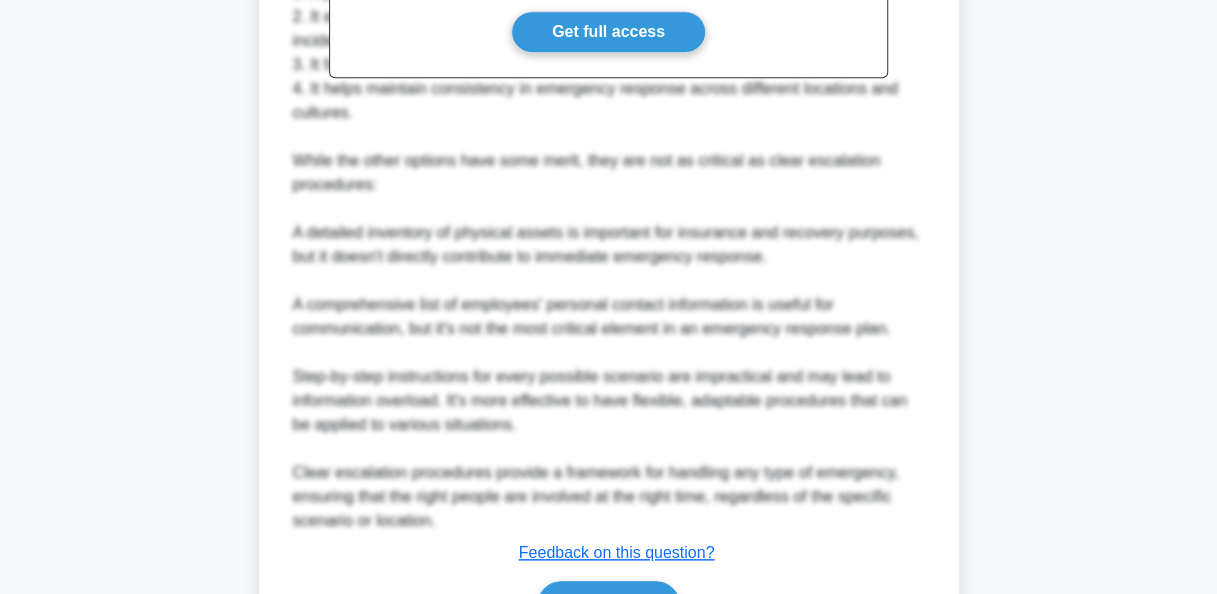 scroll, scrollTop: 855, scrollLeft: 0, axis: vertical 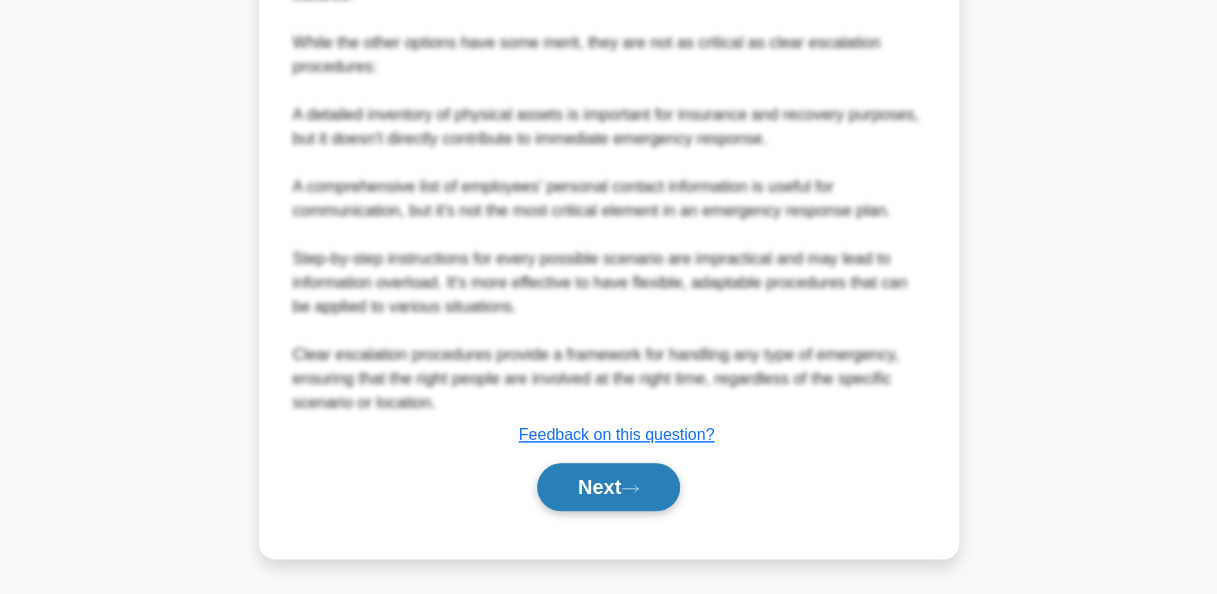click on "Next" at bounding box center (608, 487) 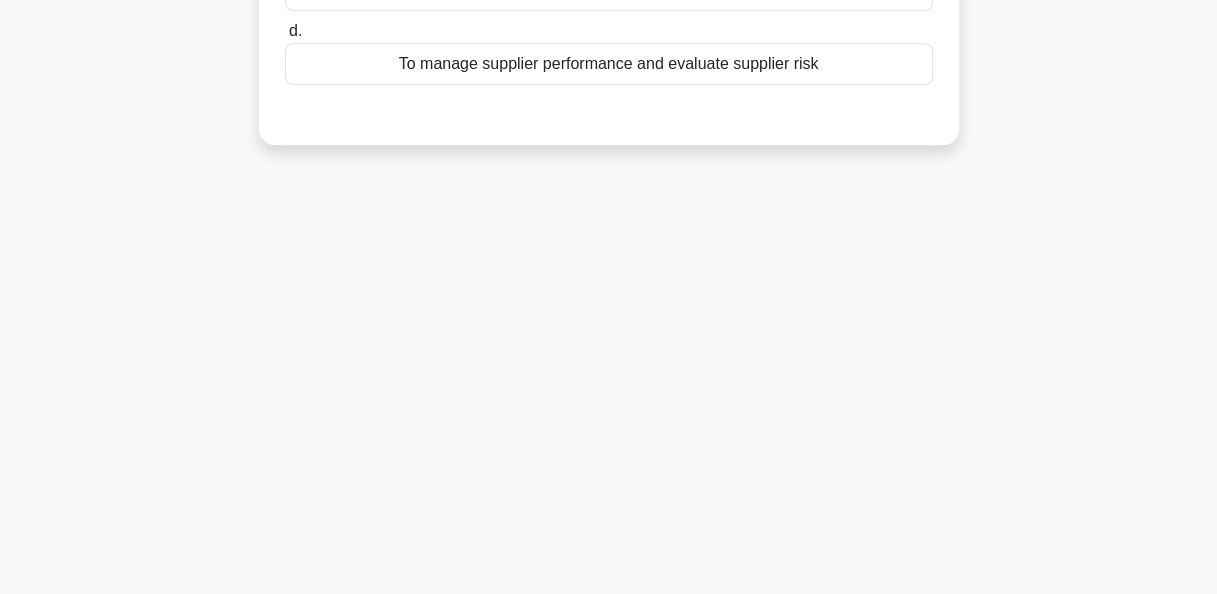 scroll, scrollTop: 86, scrollLeft: 0, axis: vertical 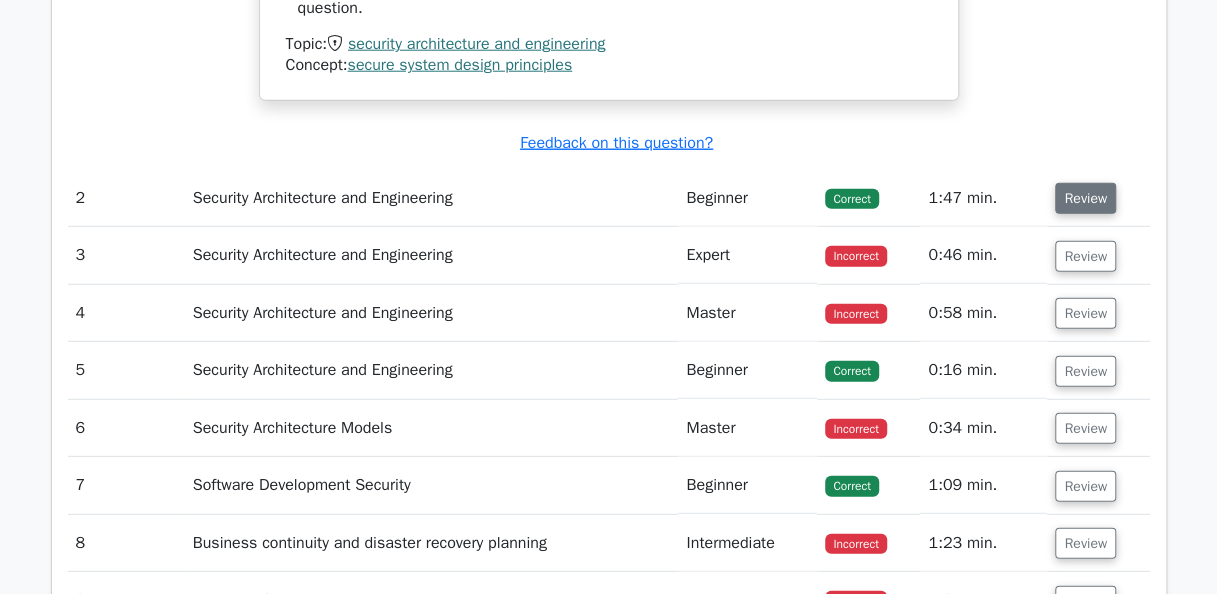 click on "Review" at bounding box center [1085, 198] 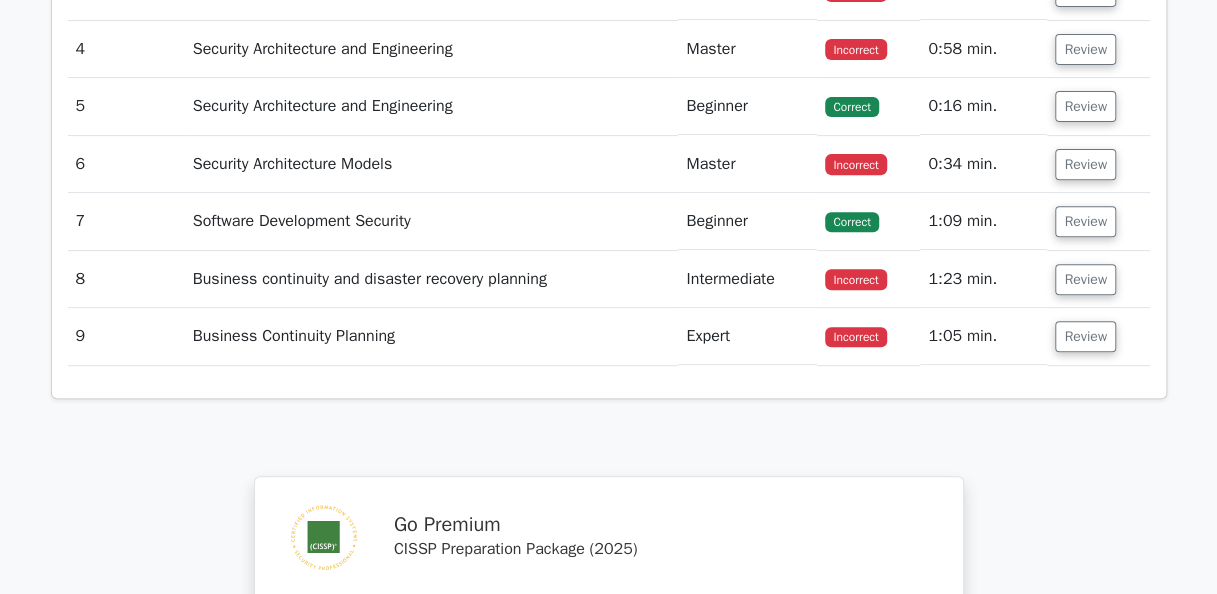 scroll, scrollTop: 3800, scrollLeft: 0, axis: vertical 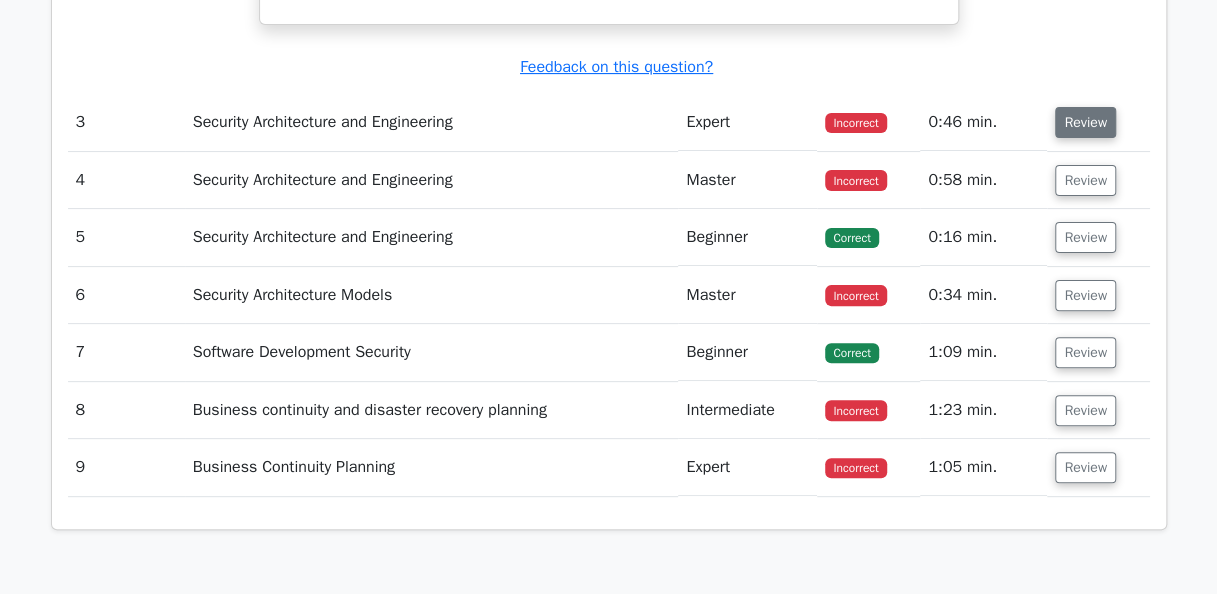 click on "Review" at bounding box center [1085, 122] 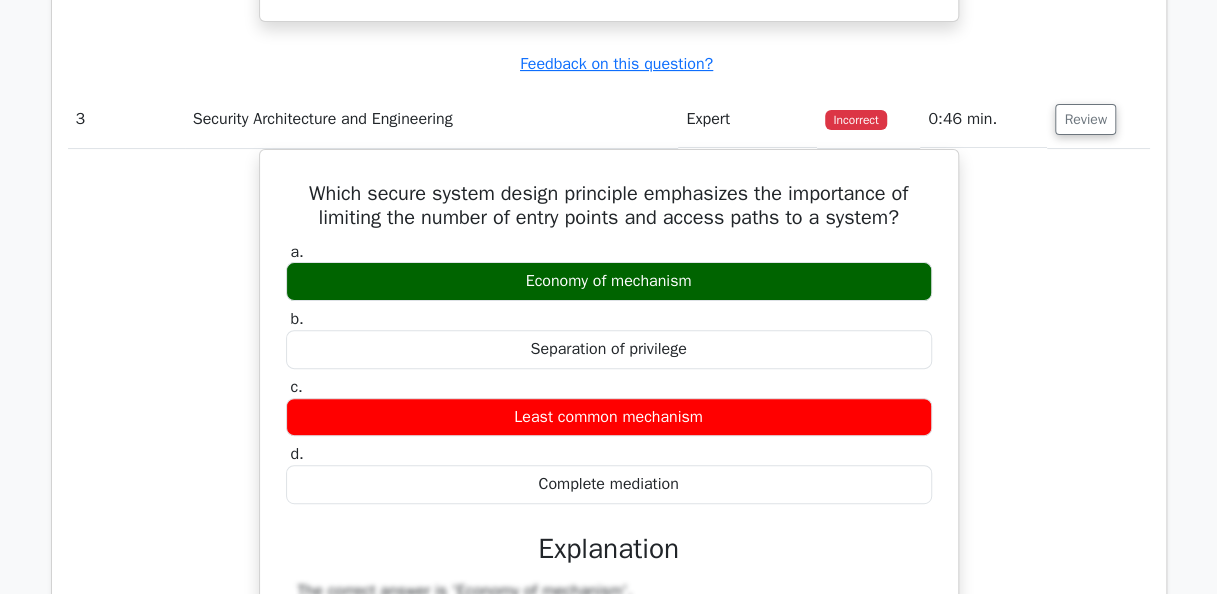 scroll, scrollTop: 3800, scrollLeft: 0, axis: vertical 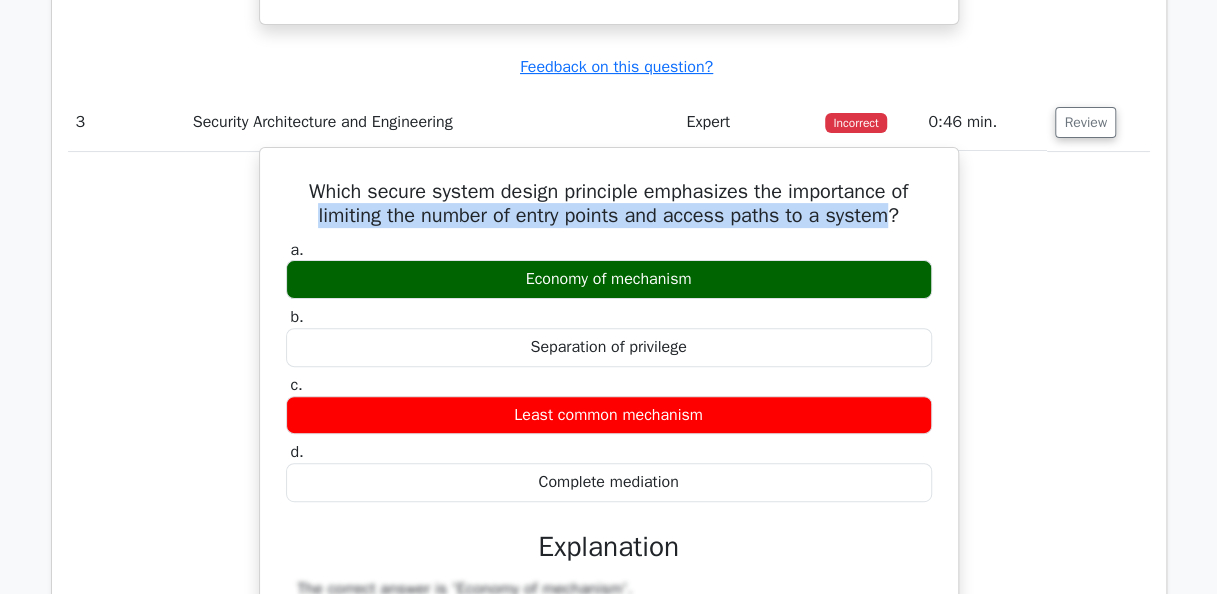 drag, startPoint x: 309, startPoint y: 201, endPoint x: 901, endPoint y: 202, distance: 592.00085 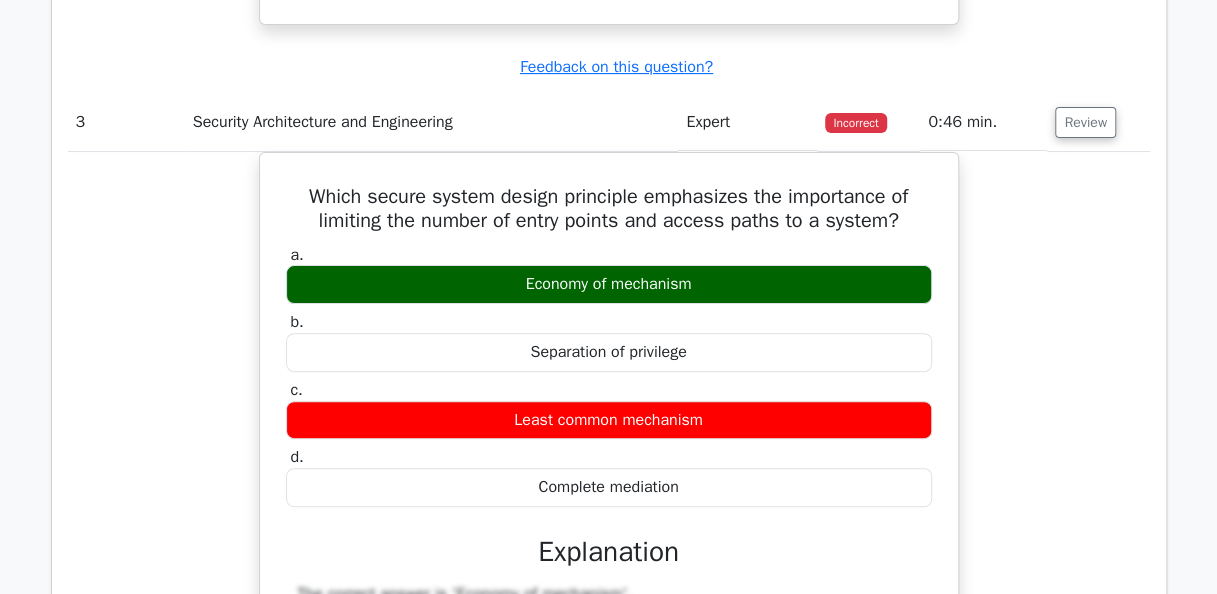 click on "Which secure system design principle emphasizes the importance of limiting the number of entry points and access paths to a system?
a.
Economy of mechanism
b.
c. d." at bounding box center [609, 681] 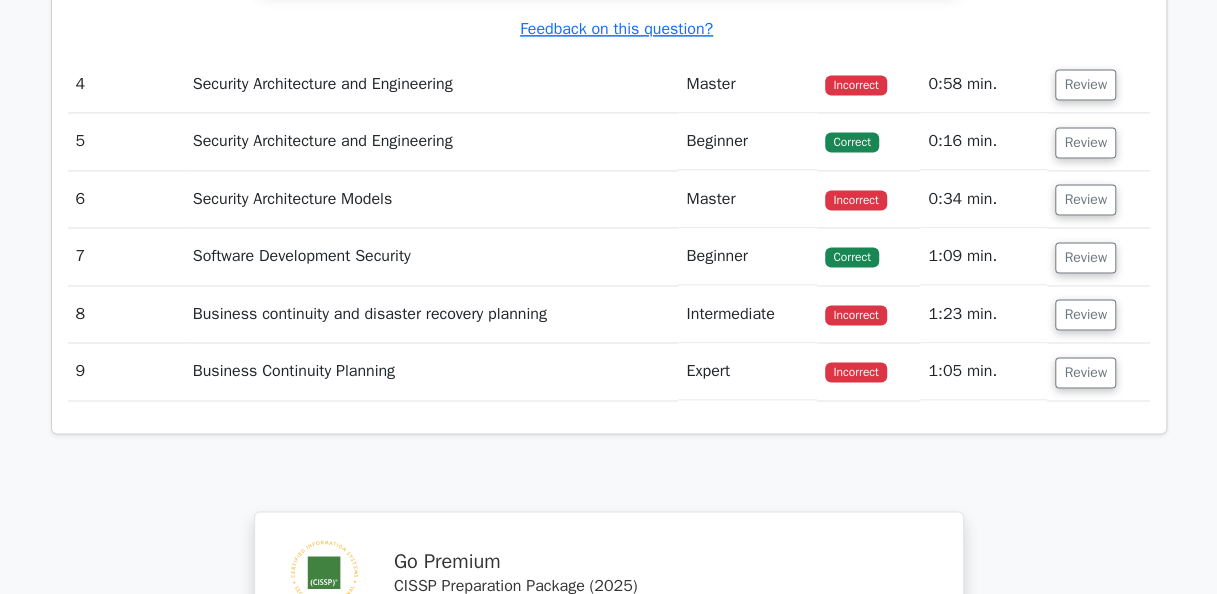 scroll, scrollTop: 4700, scrollLeft: 0, axis: vertical 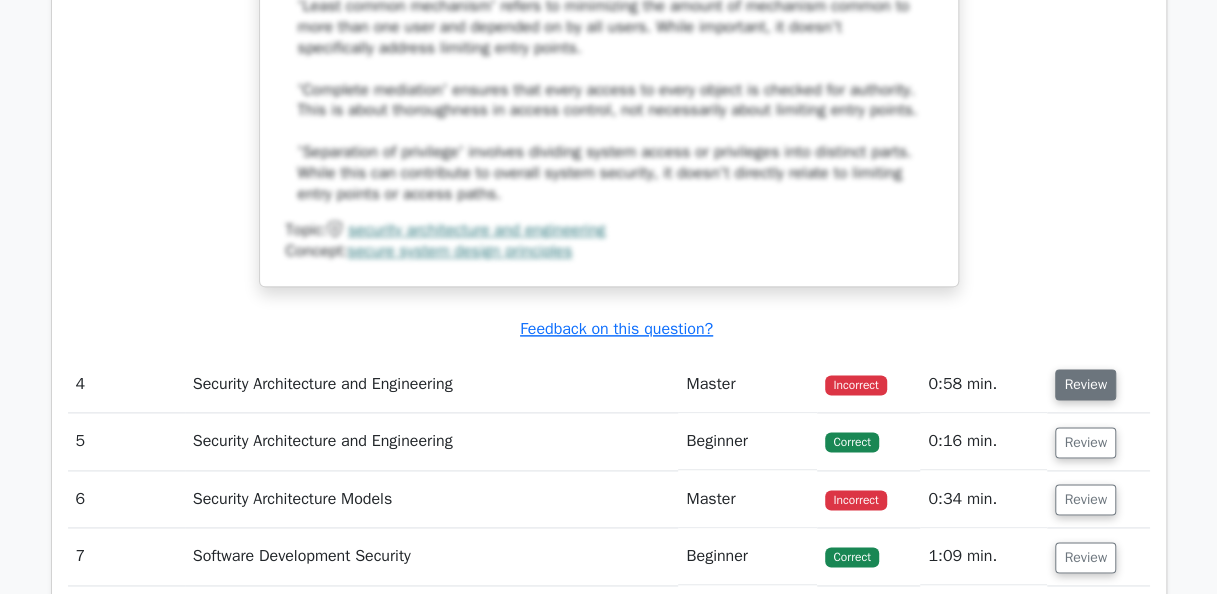 click on "Review" at bounding box center [1085, 384] 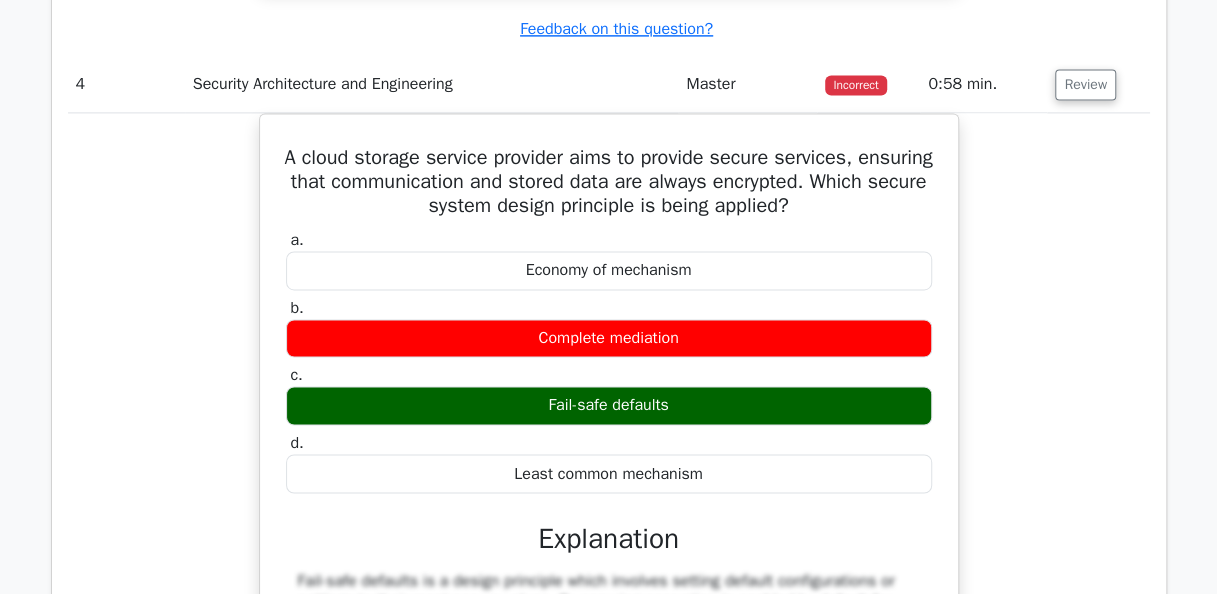 scroll, scrollTop: 5100, scrollLeft: 0, axis: vertical 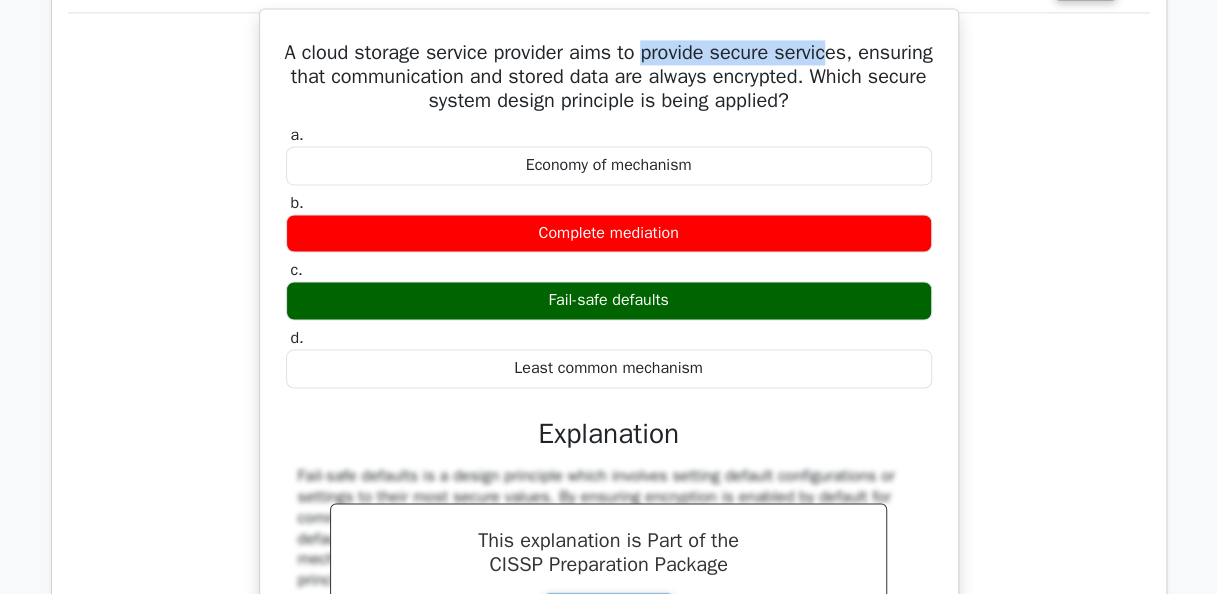 drag, startPoint x: 688, startPoint y: 38, endPoint x: 878, endPoint y: 44, distance: 190.09471 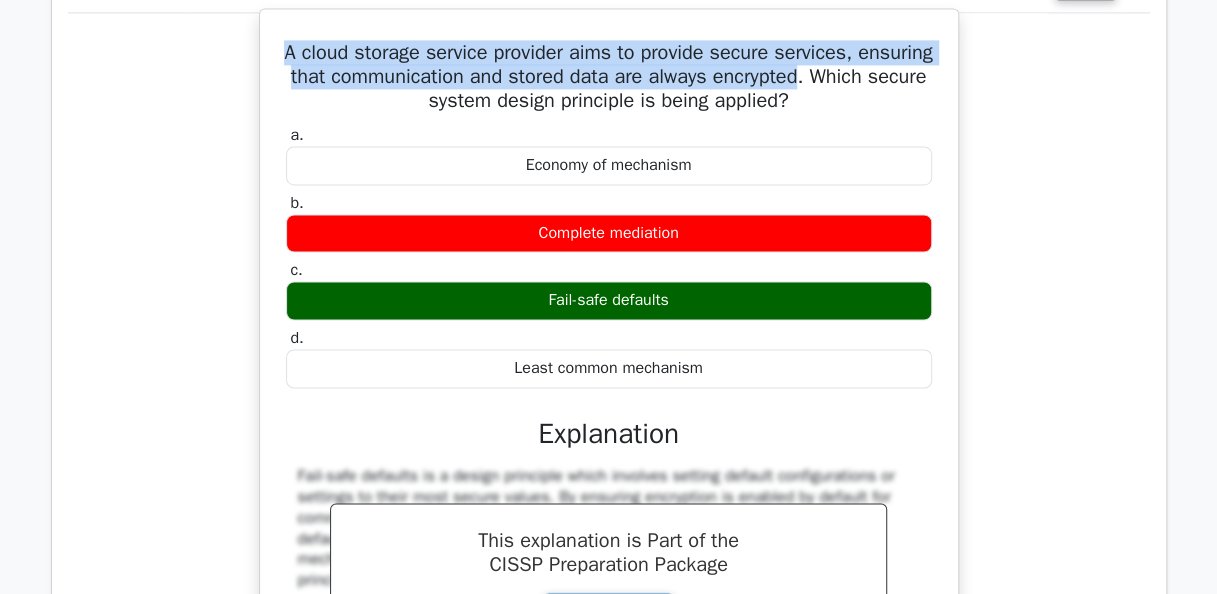 drag, startPoint x: 320, startPoint y: 42, endPoint x: 912, endPoint y: 58, distance: 592.2162 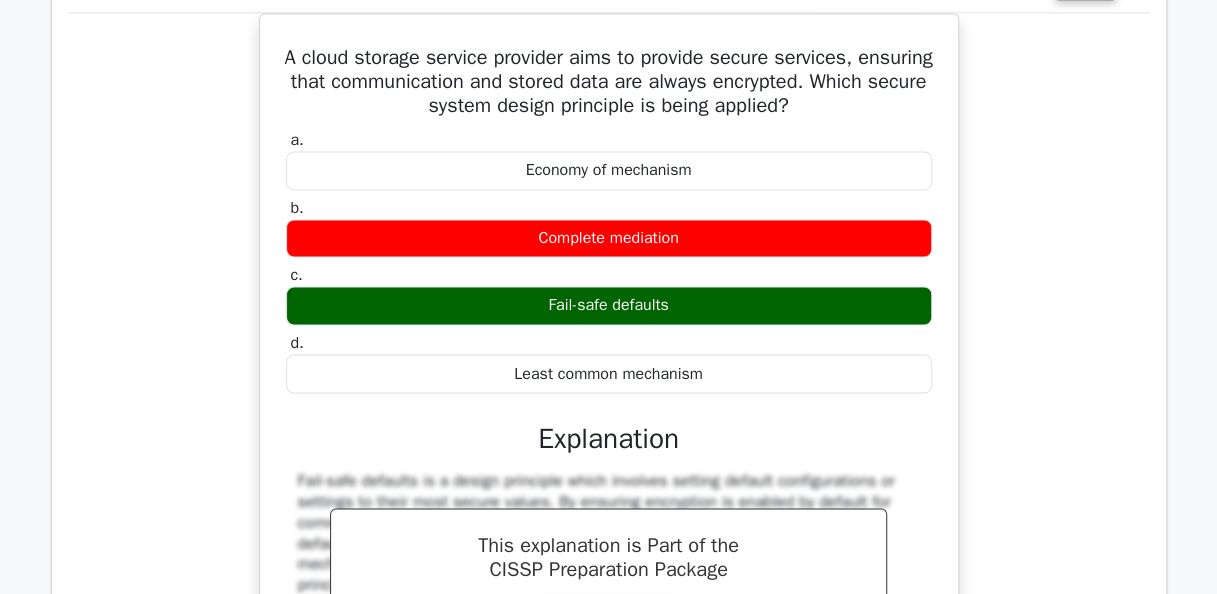 click on "A cloud storage service provider aims to provide secure services, ensuring that communication and stored data are always encrypted. Which secure system design principle is being applied?
a.
Economy of mechanism
b.
c. d." at bounding box center (609, 406) 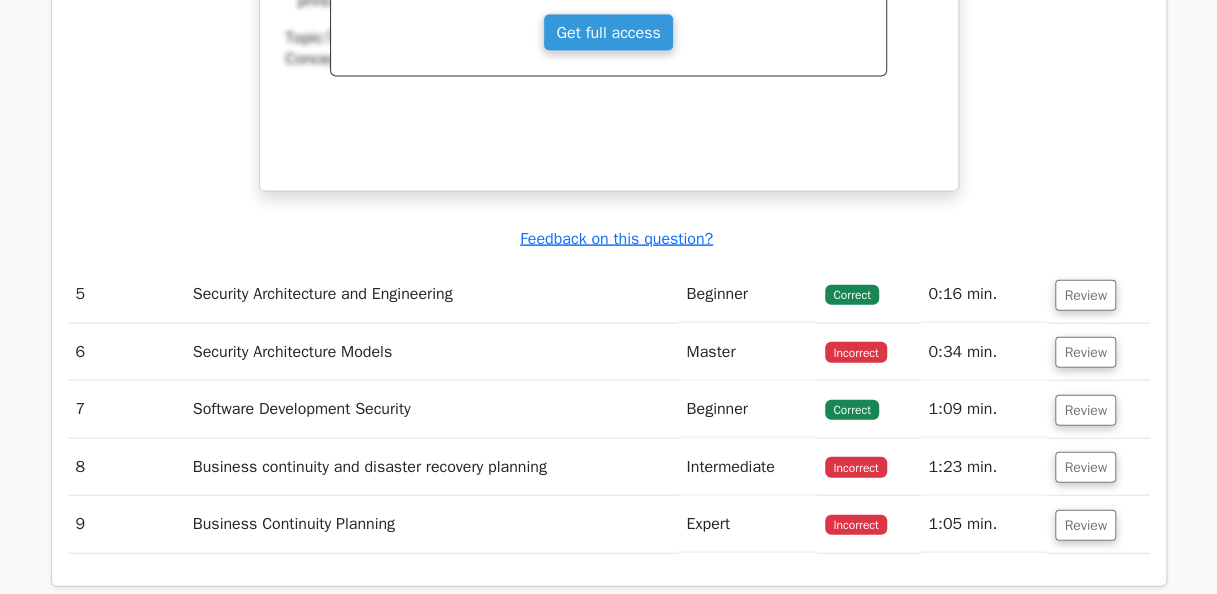 scroll, scrollTop: 5700, scrollLeft: 0, axis: vertical 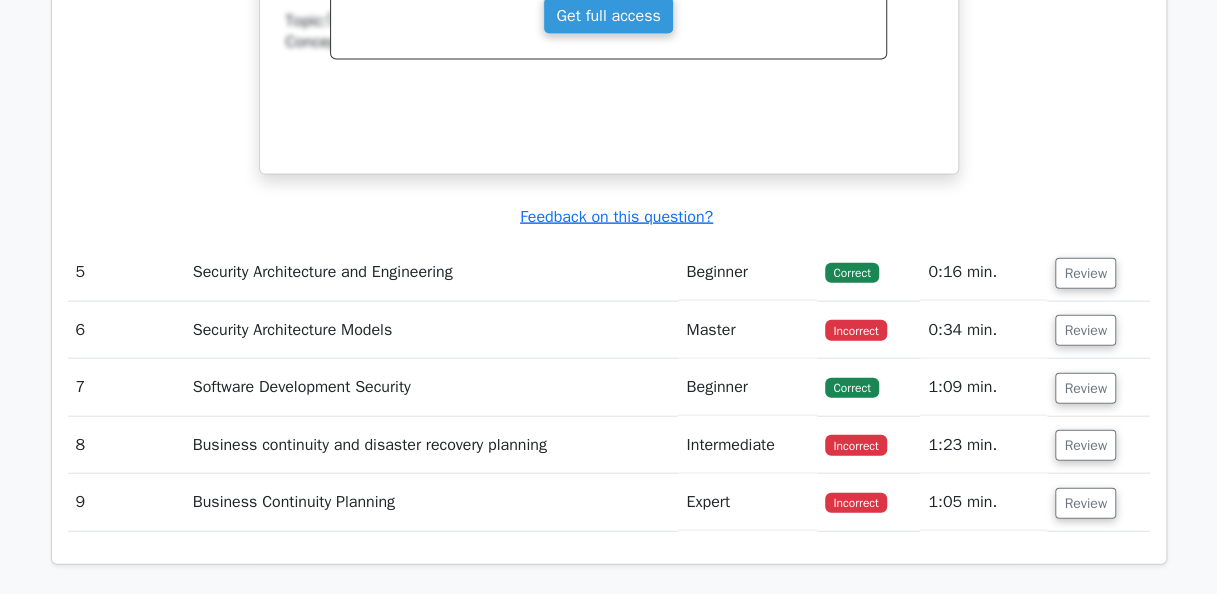 click on "Review" at bounding box center (1098, 272) 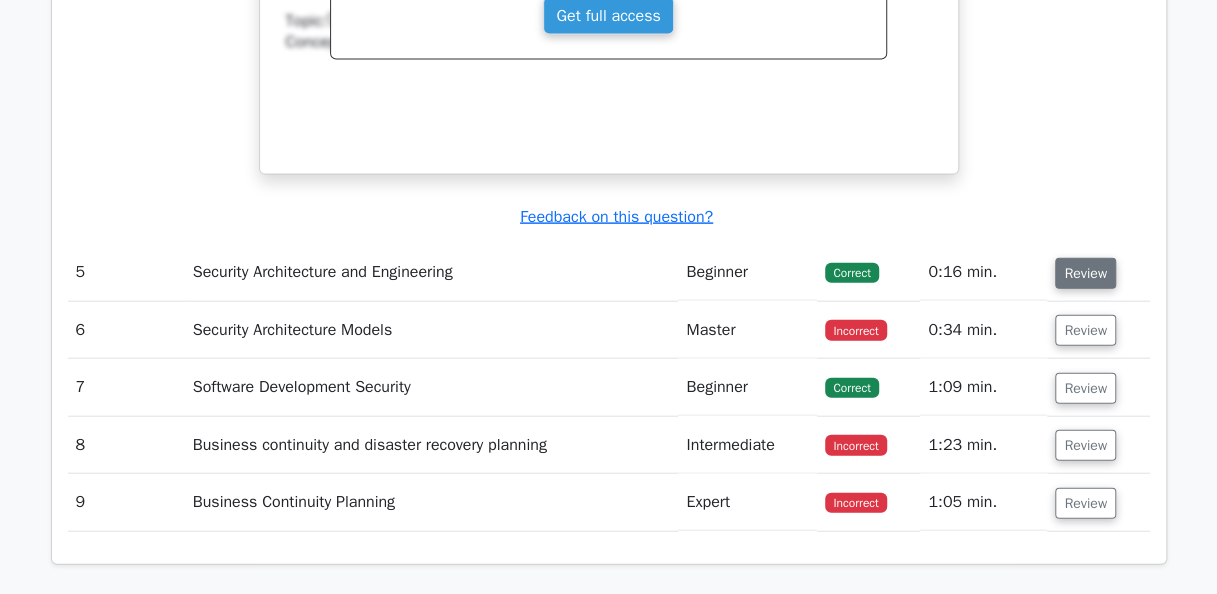 click on "Review" at bounding box center [1085, 273] 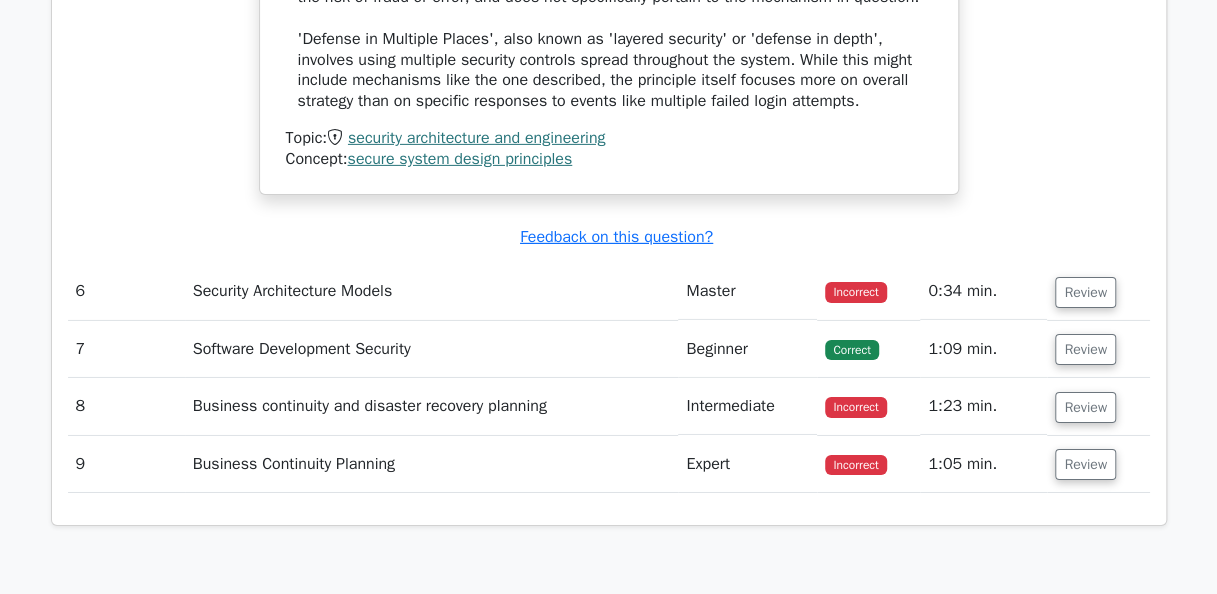 scroll, scrollTop: 6800, scrollLeft: 0, axis: vertical 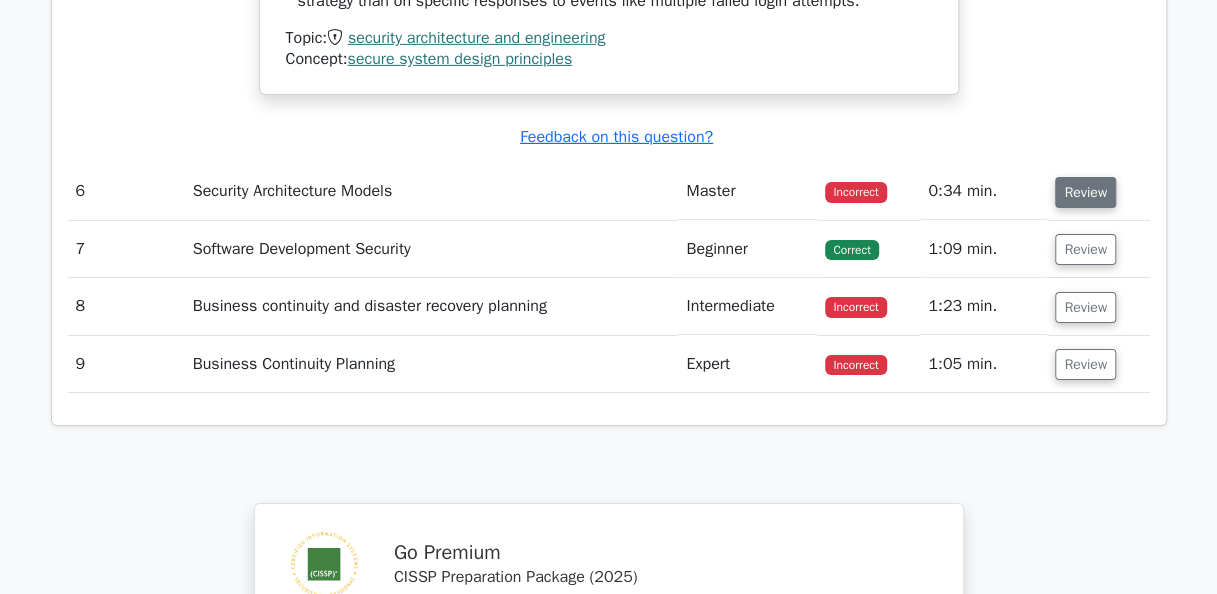 click on "Review" at bounding box center (1085, 192) 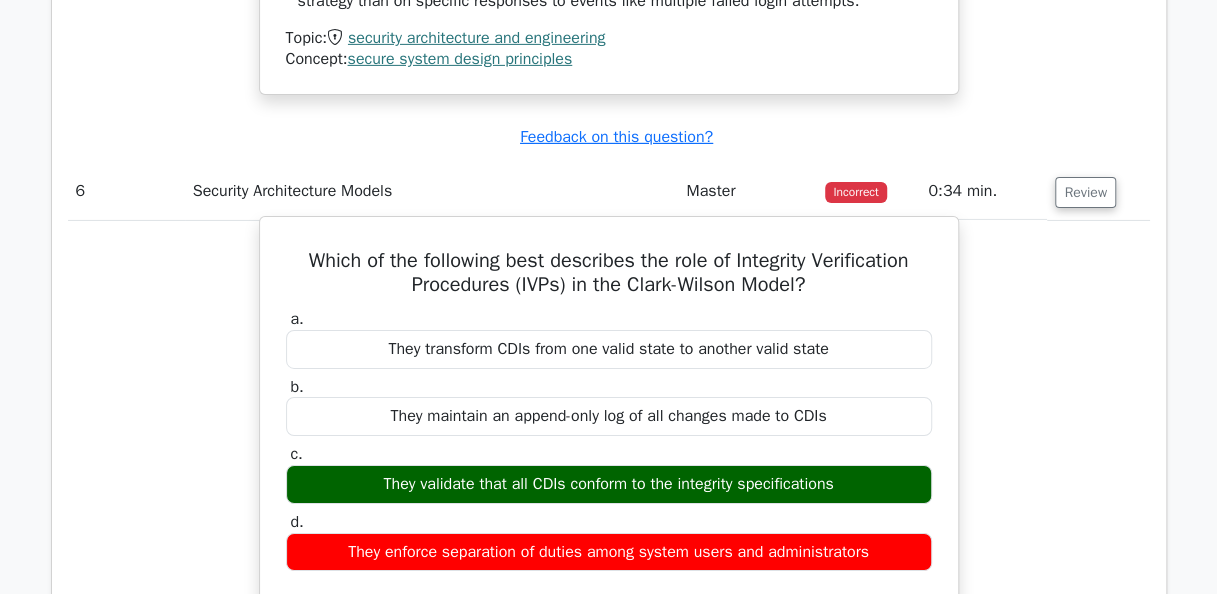 scroll, scrollTop: 7000, scrollLeft: 0, axis: vertical 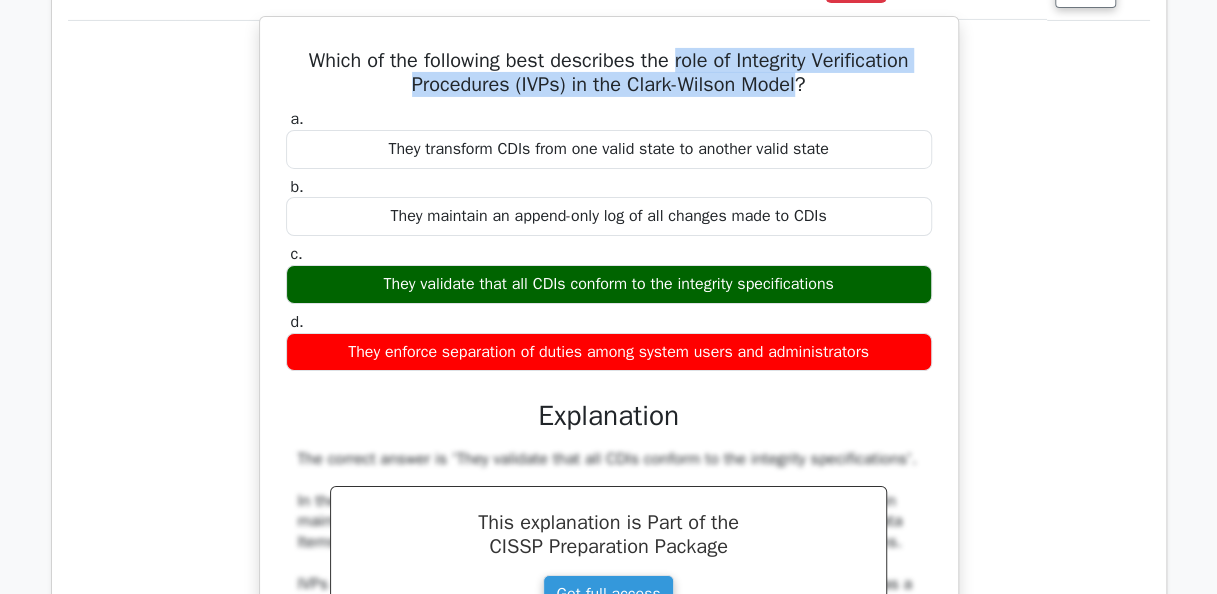 drag, startPoint x: 674, startPoint y: 59, endPoint x: 806, endPoint y: 87, distance: 134.93703 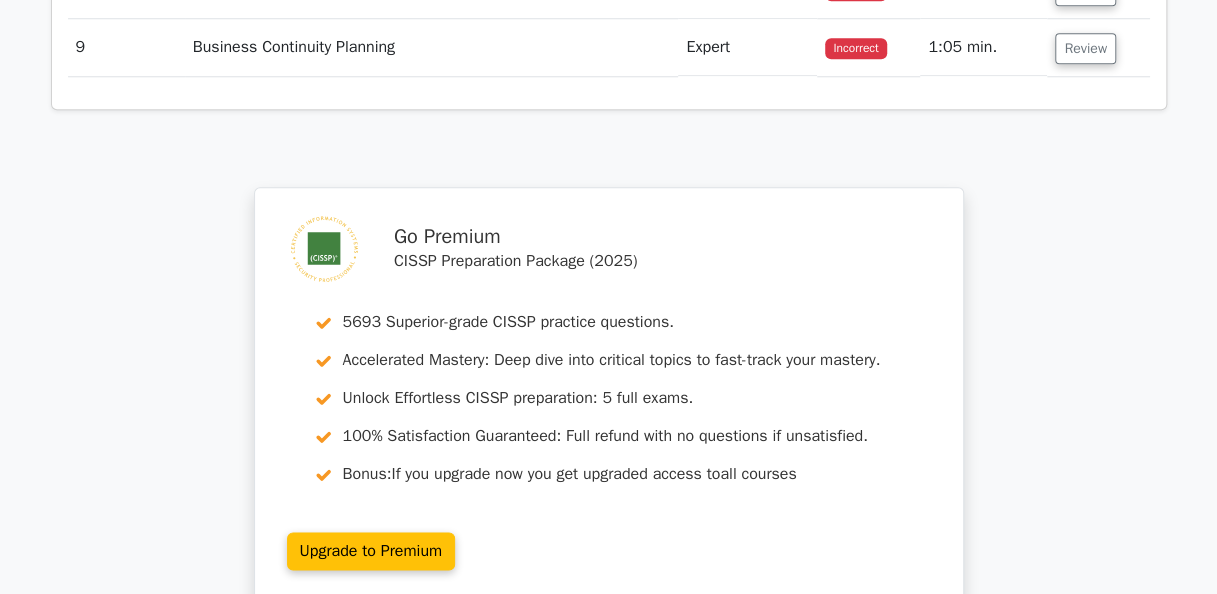 scroll, scrollTop: 7900, scrollLeft: 0, axis: vertical 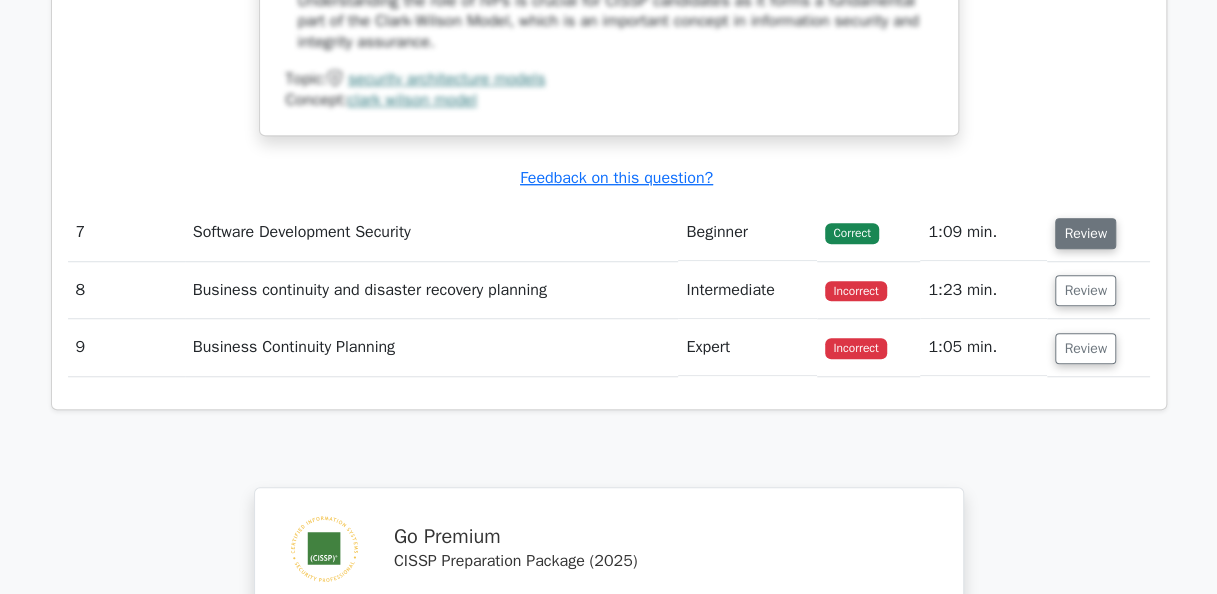 click on "Review" at bounding box center [1085, 233] 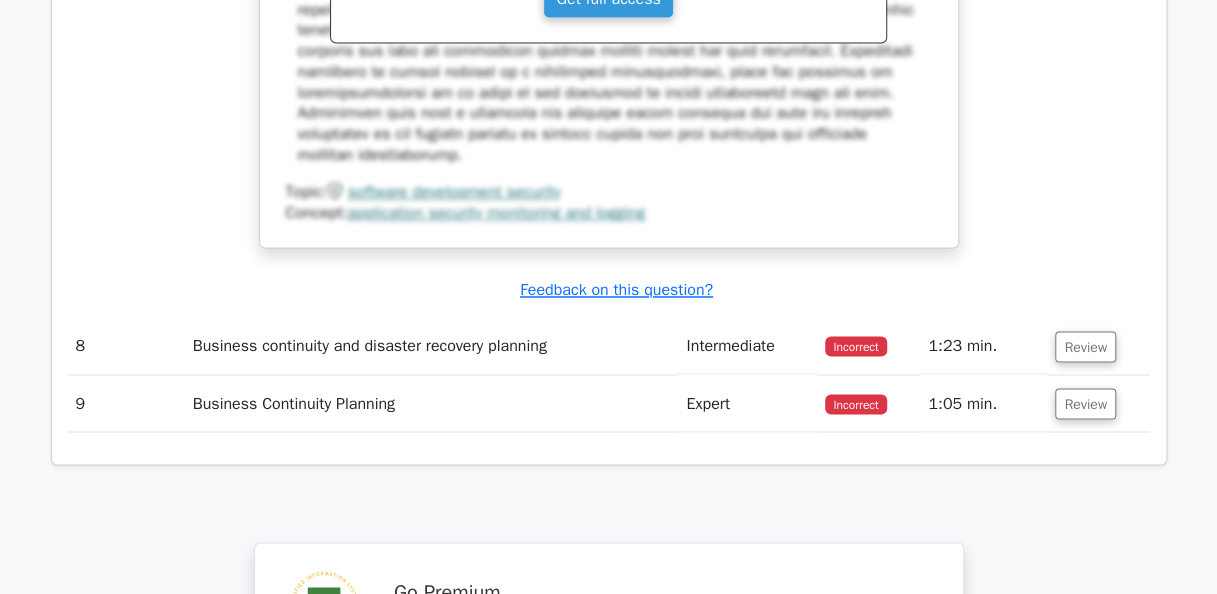 scroll, scrollTop: 8800, scrollLeft: 0, axis: vertical 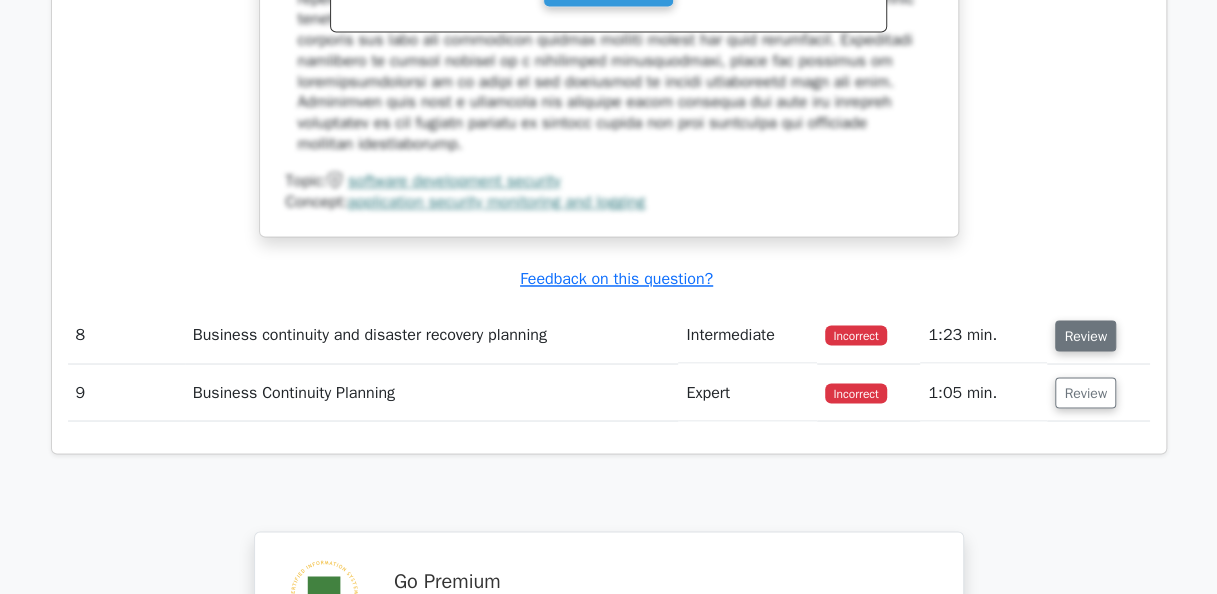 click on "Review" at bounding box center (1085, 335) 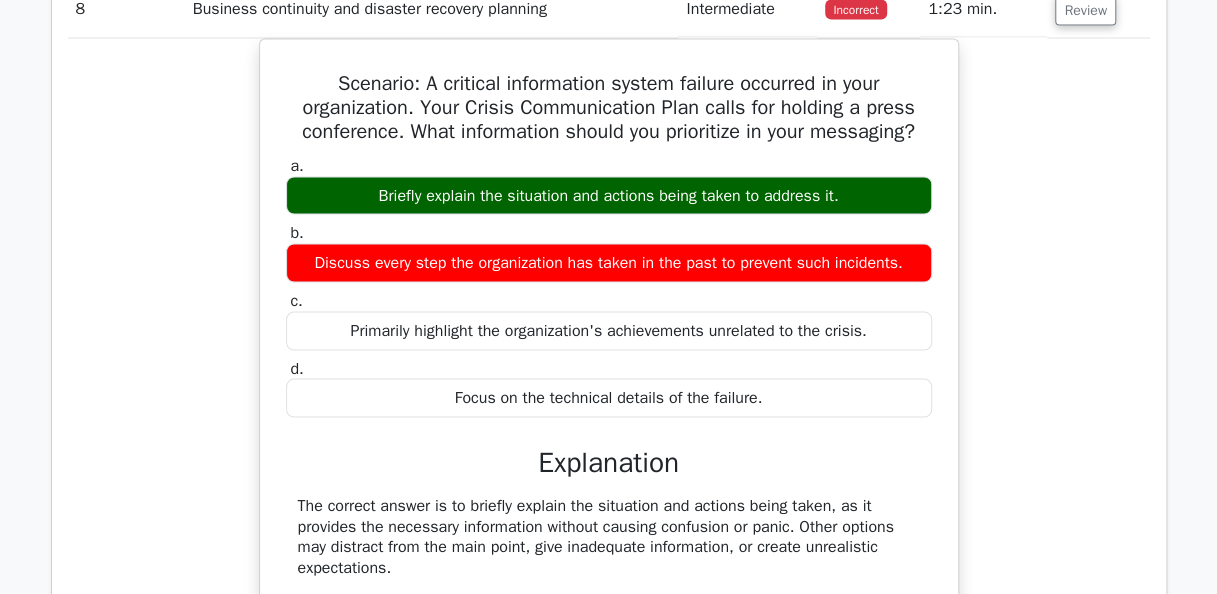 scroll, scrollTop: 9100, scrollLeft: 0, axis: vertical 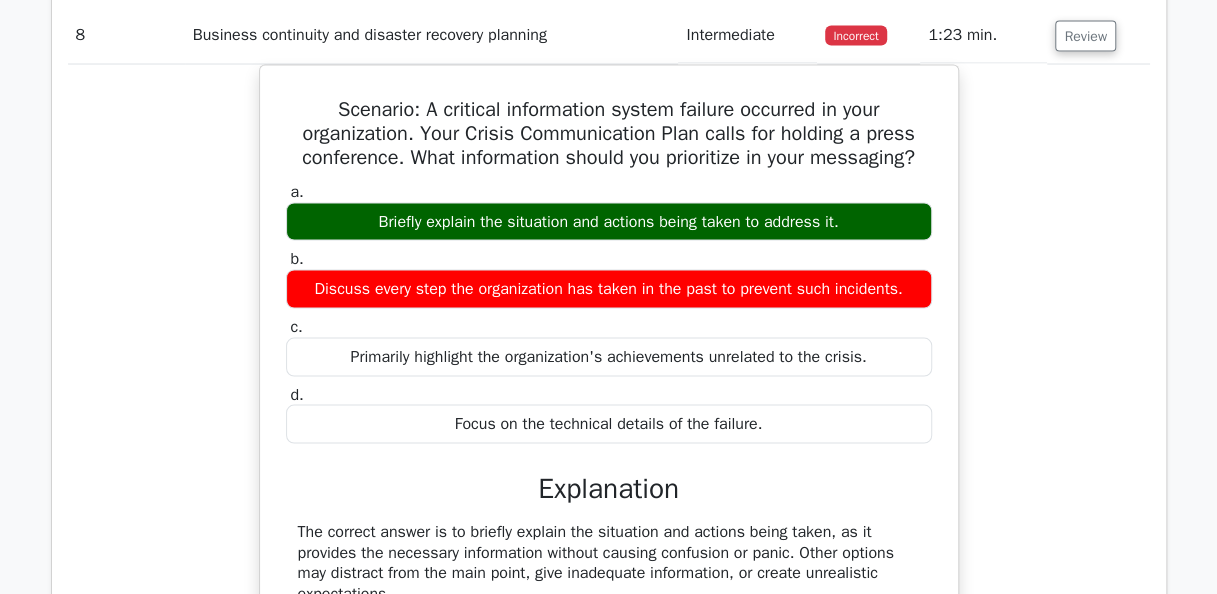 click on "Scenario: A critical information system failure occurred in your organization. Your Crisis Communication Plan calls for holding a press conference. What information should you prioritize in your messaging?
a.
Briefly explain the situation and actions being taken to address it.
b.
c. d." at bounding box center [609, 387] 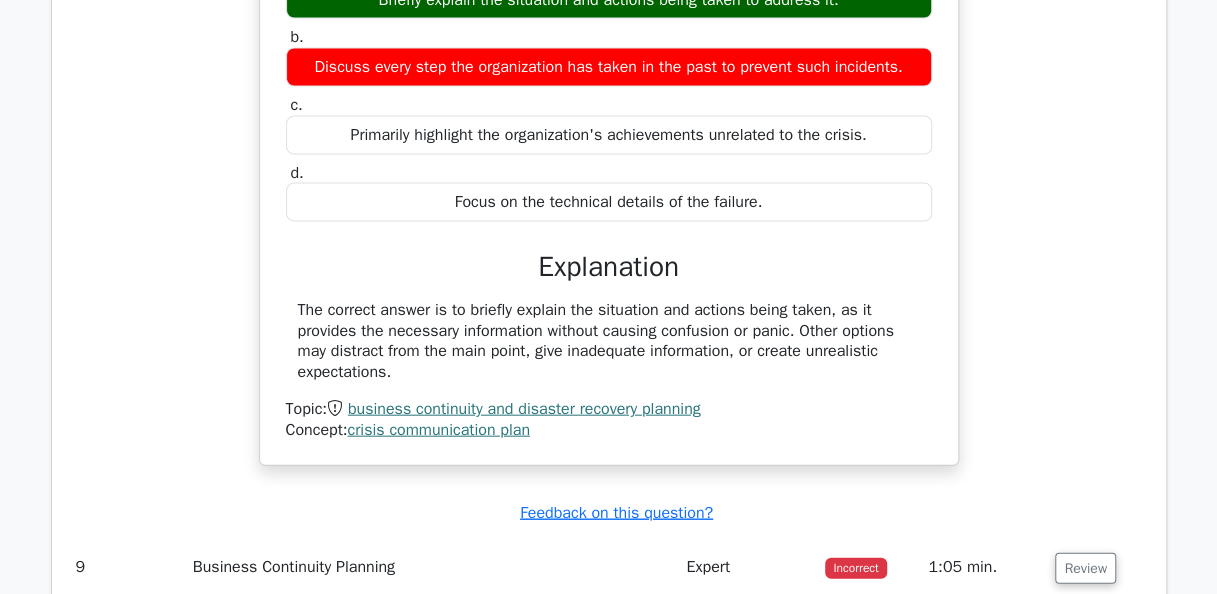 scroll, scrollTop: 9500, scrollLeft: 0, axis: vertical 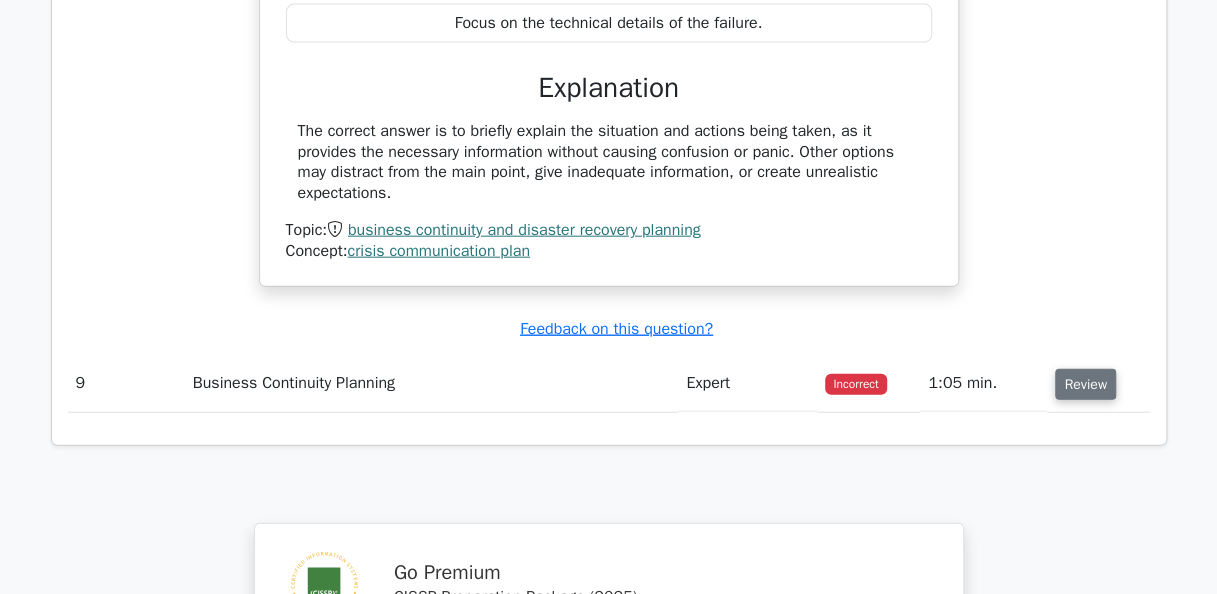 click on "Review" at bounding box center [1085, 384] 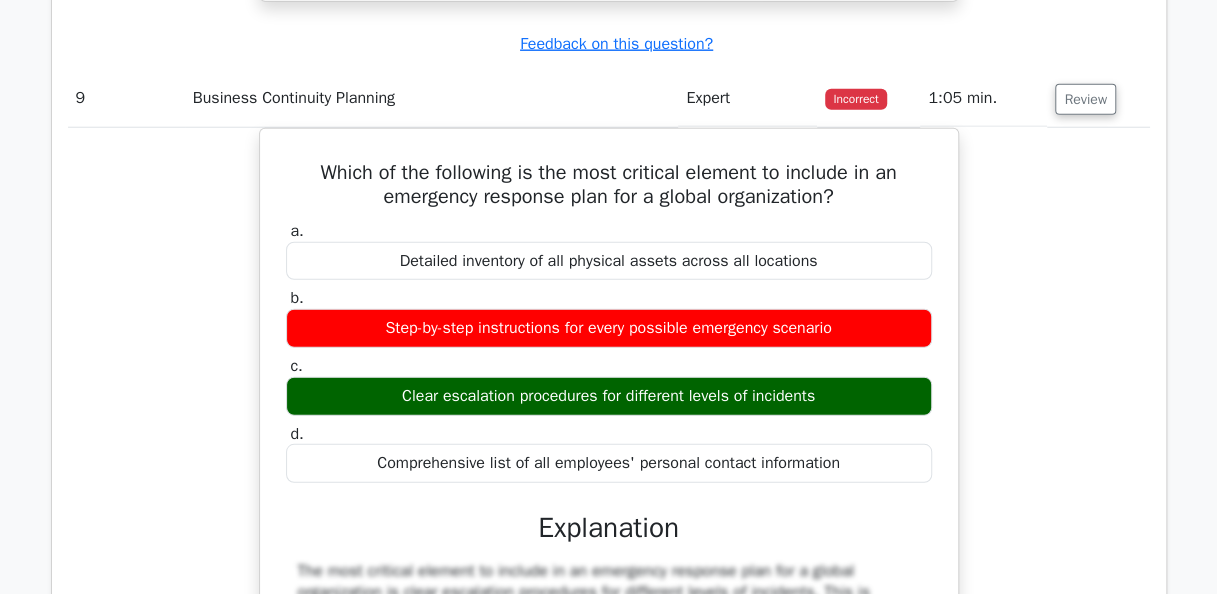 scroll, scrollTop: 9800, scrollLeft: 0, axis: vertical 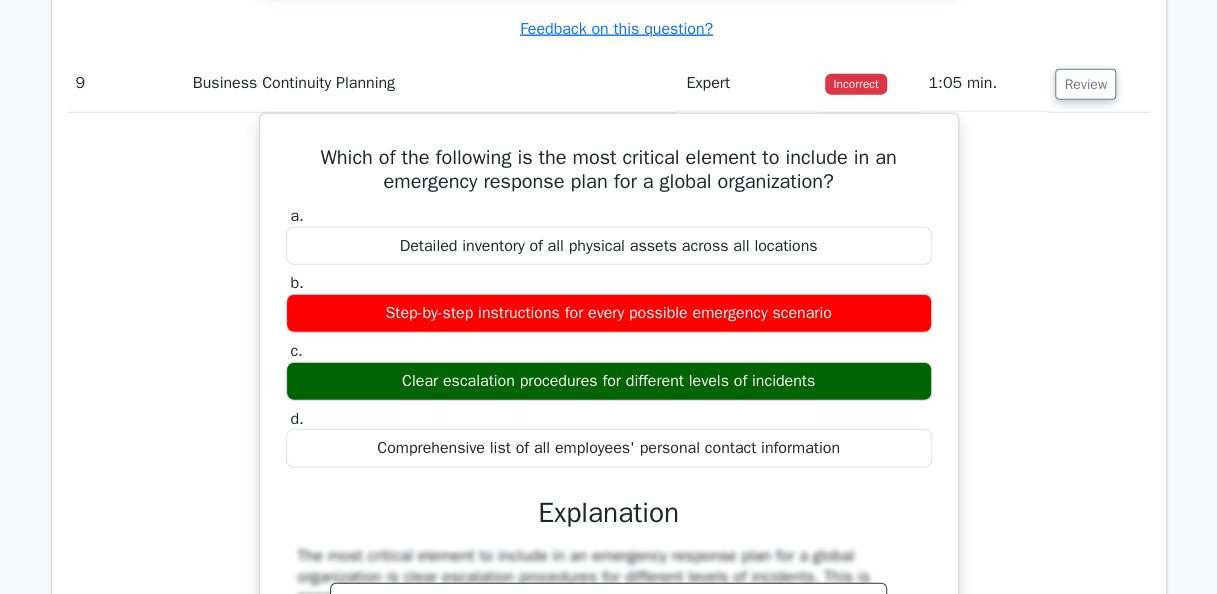 click on "Which of the following is the most critical element to include in an emergency response plan for a global organization?
a.
Detailed inventory of all physical assets across all locations
b.
c. d." at bounding box center (609, 663) 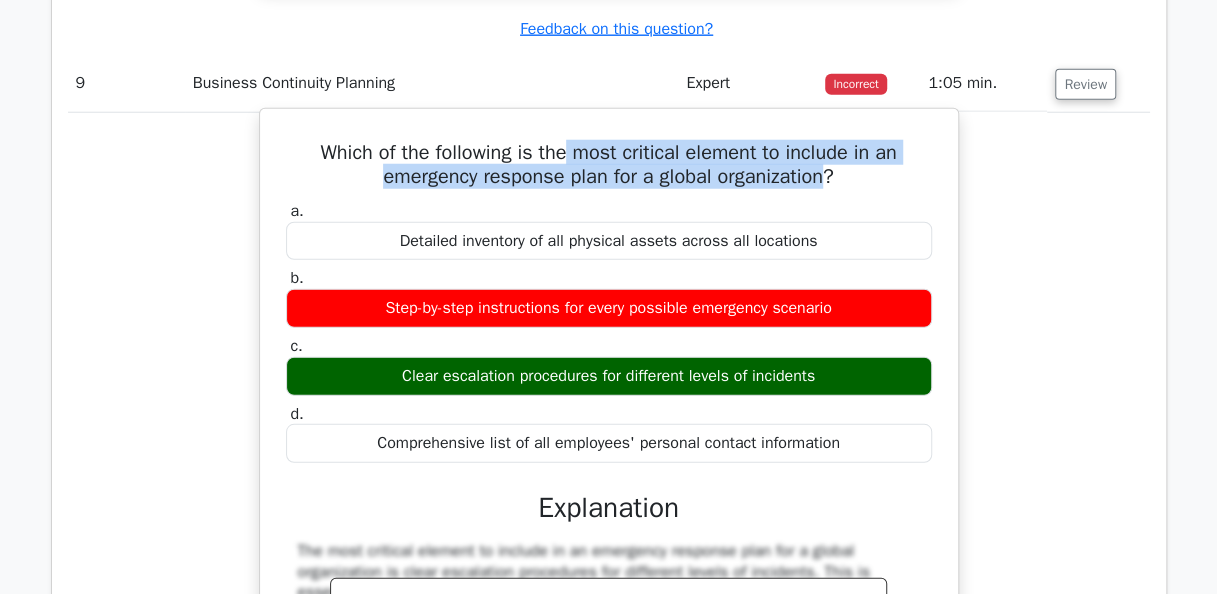 drag, startPoint x: 569, startPoint y: 119, endPoint x: 833, endPoint y: 148, distance: 265.588 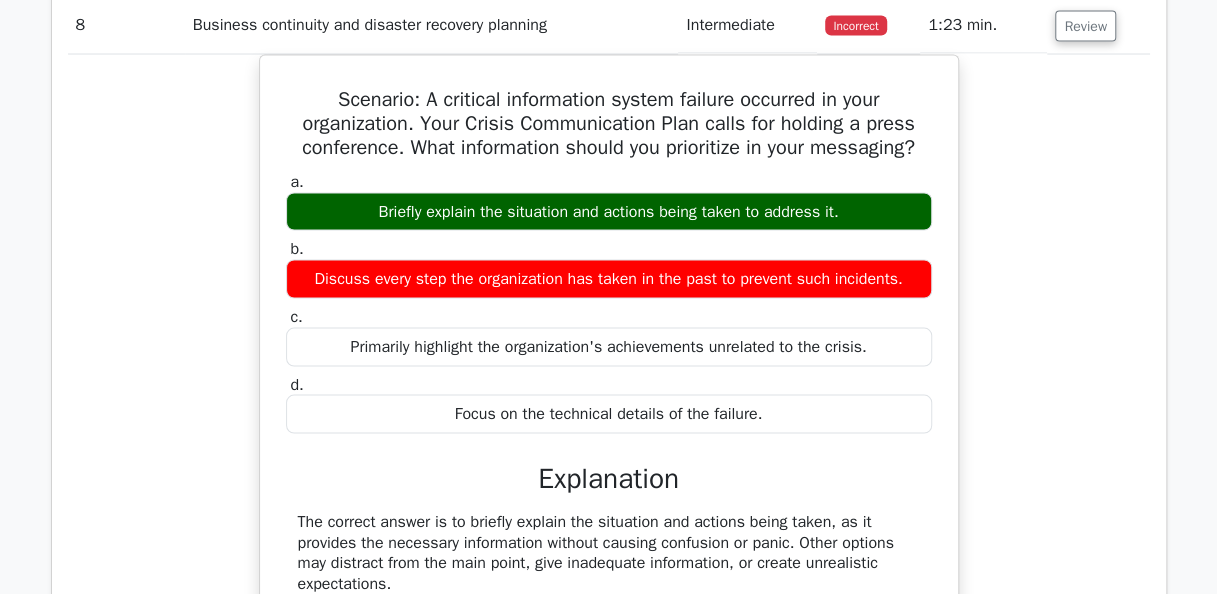 scroll, scrollTop: 9057, scrollLeft: 0, axis: vertical 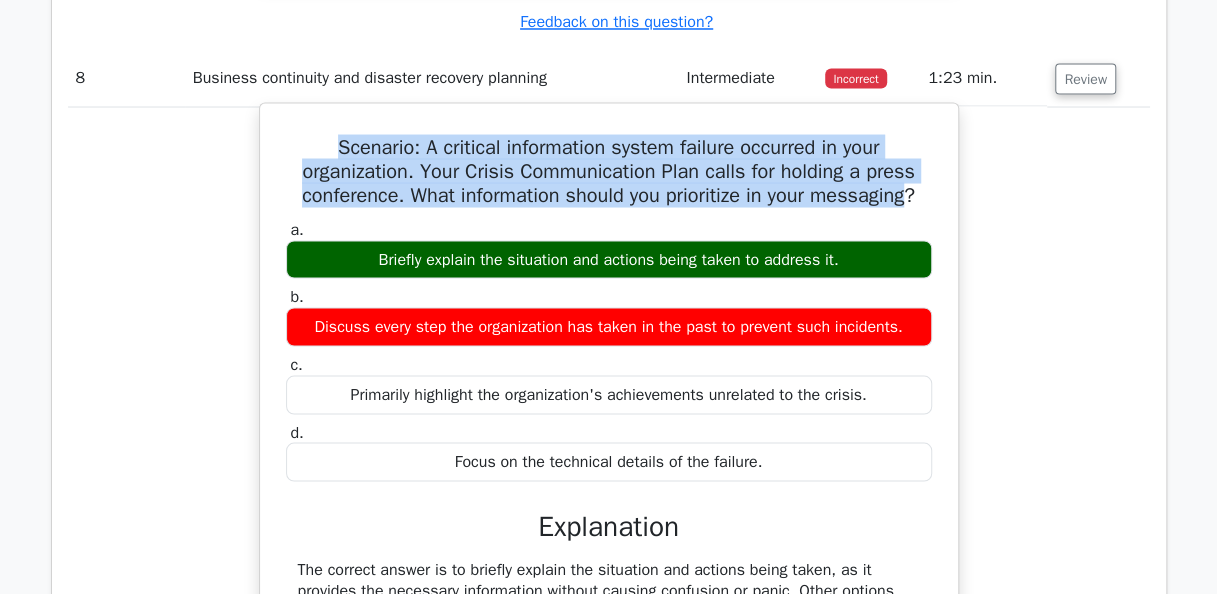 drag, startPoint x: 319, startPoint y: 116, endPoint x: 921, endPoint y: 171, distance: 604.50726 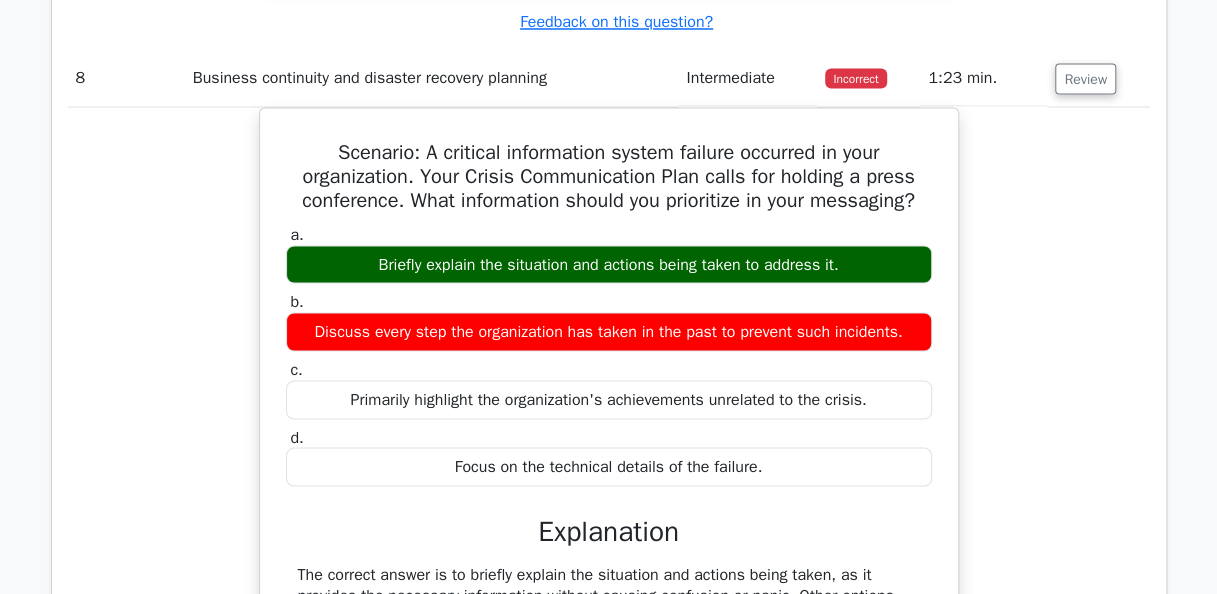 click on "Scenario: A critical information system failure occurred in your organization. Your Crisis Communication Plan calls for holding a press conference. What information should you prioritize in your messaging?
a.
Briefly explain the situation and actions being taken to address it.
b.
c. d." at bounding box center [609, 430] 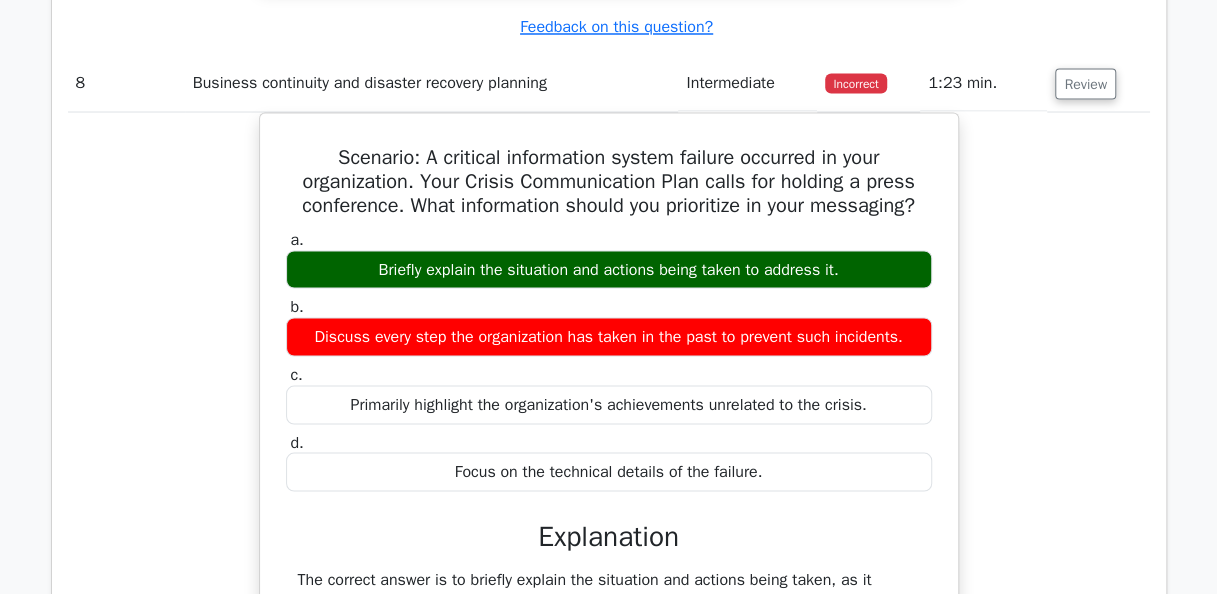 scroll, scrollTop: 9576, scrollLeft: 0, axis: vertical 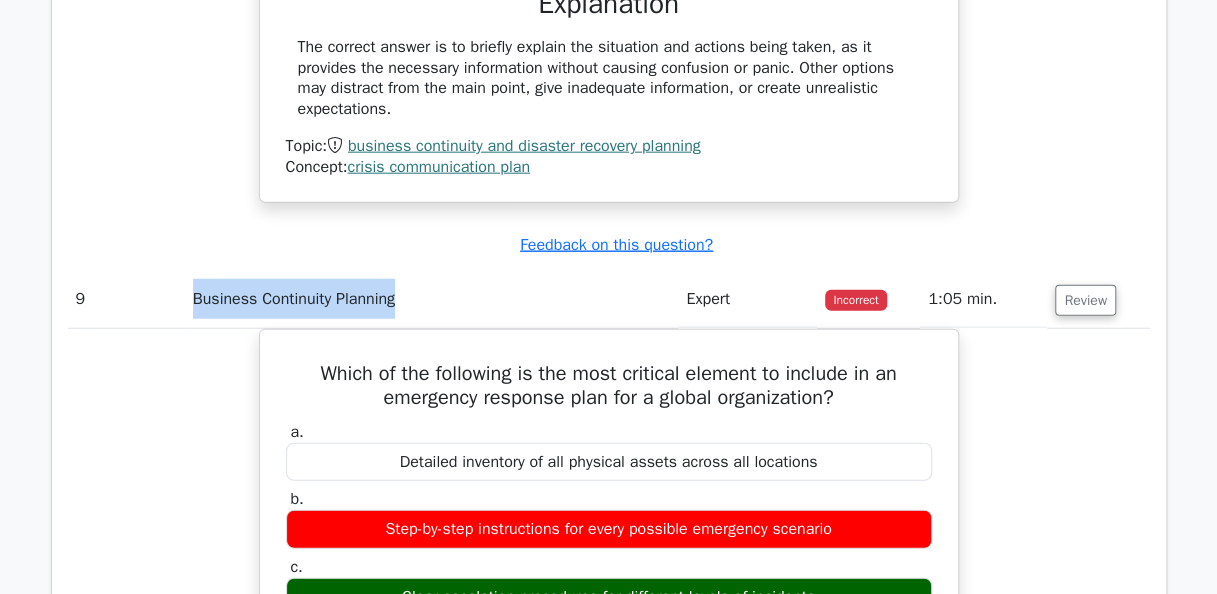 drag, startPoint x: 437, startPoint y: 280, endPoint x: 202, endPoint y: 291, distance: 235.25731 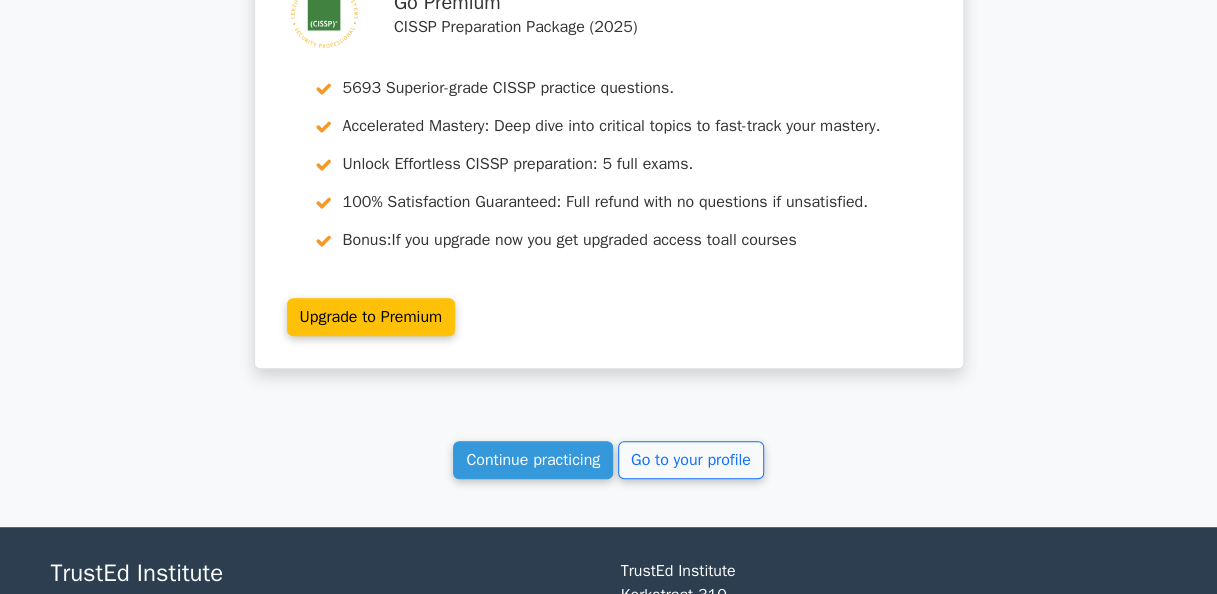 scroll, scrollTop: 11318, scrollLeft: 0, axis: vertical 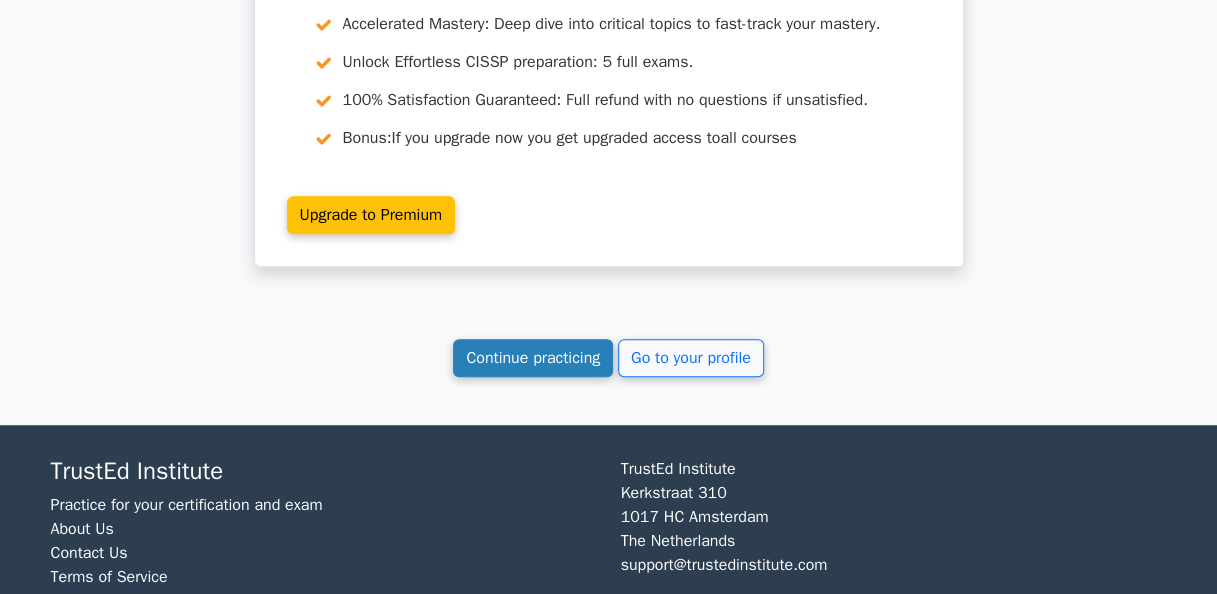 click on "Continue practicing" at bounding box center (533, 358) 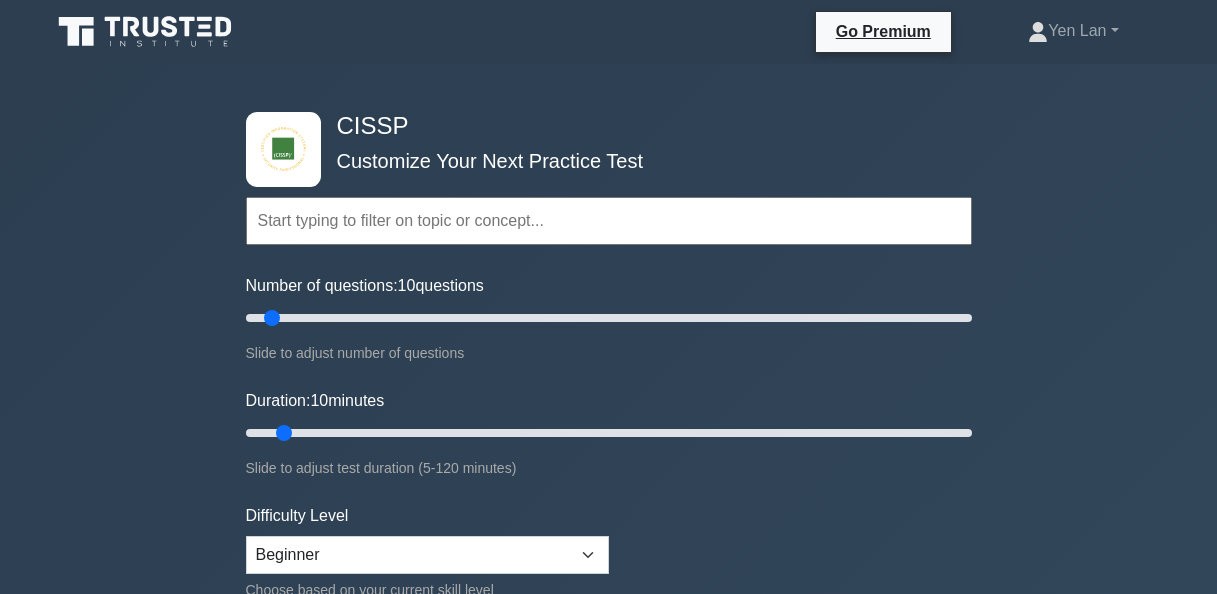 scroll, scrollTop: 0, scrollLeft: 0, axis: both 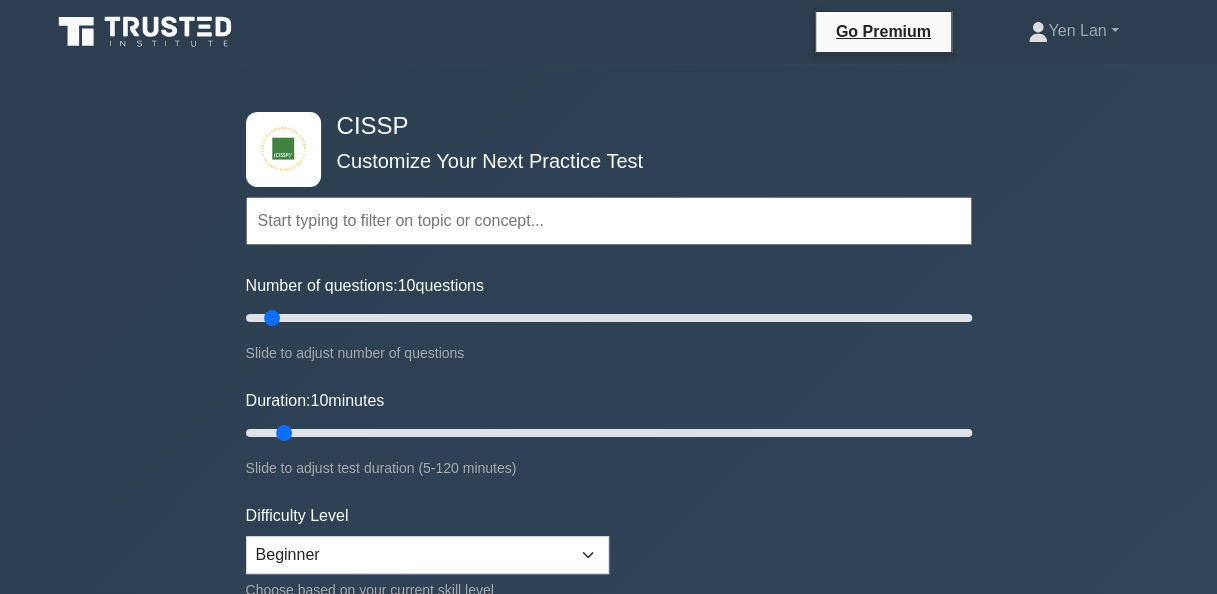 click at bounding box center [609, 221] 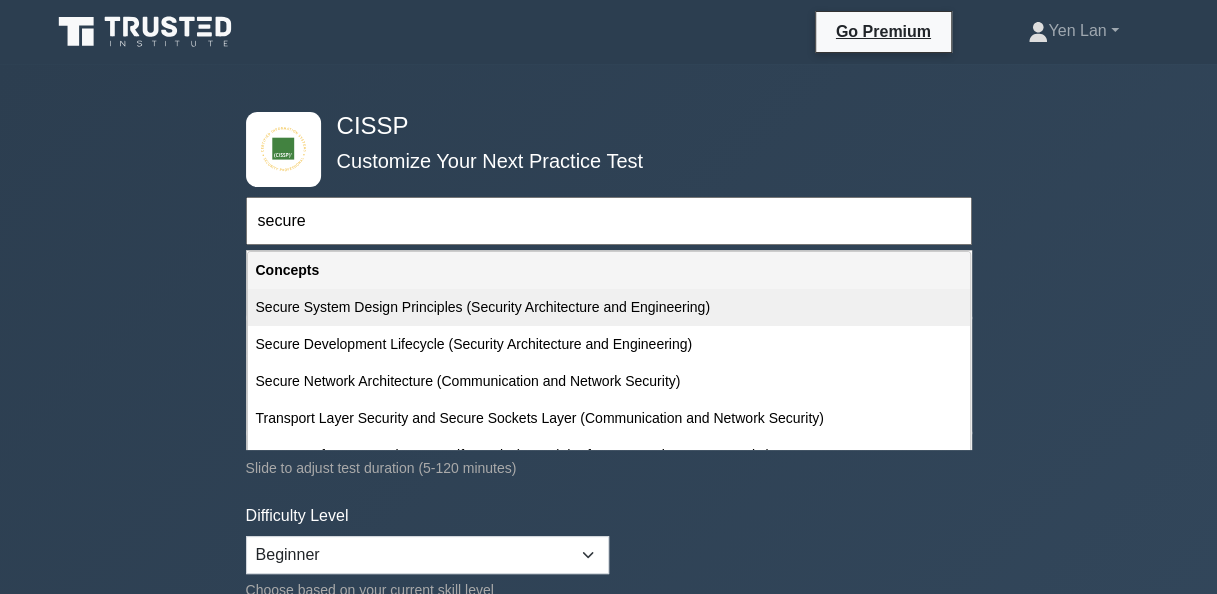 click on "Secure System Design Principles (Security Architecture and Engineering)" at bounding box center [609, 307] 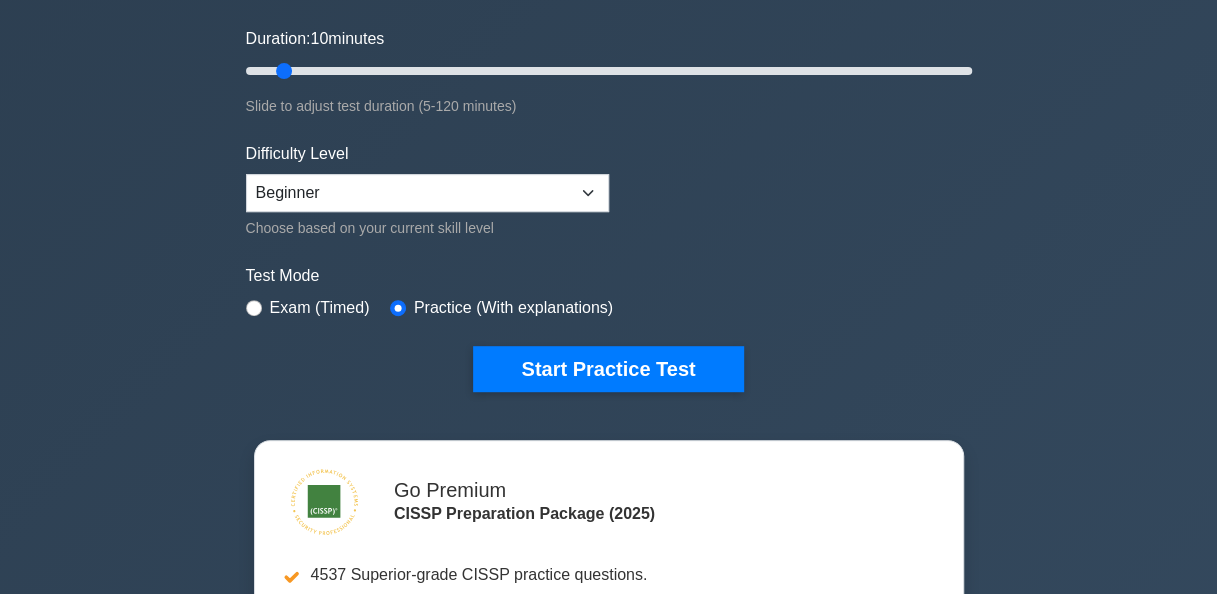 scroll, scrollTop: 370, scrollLeft: 0, axis: vertical 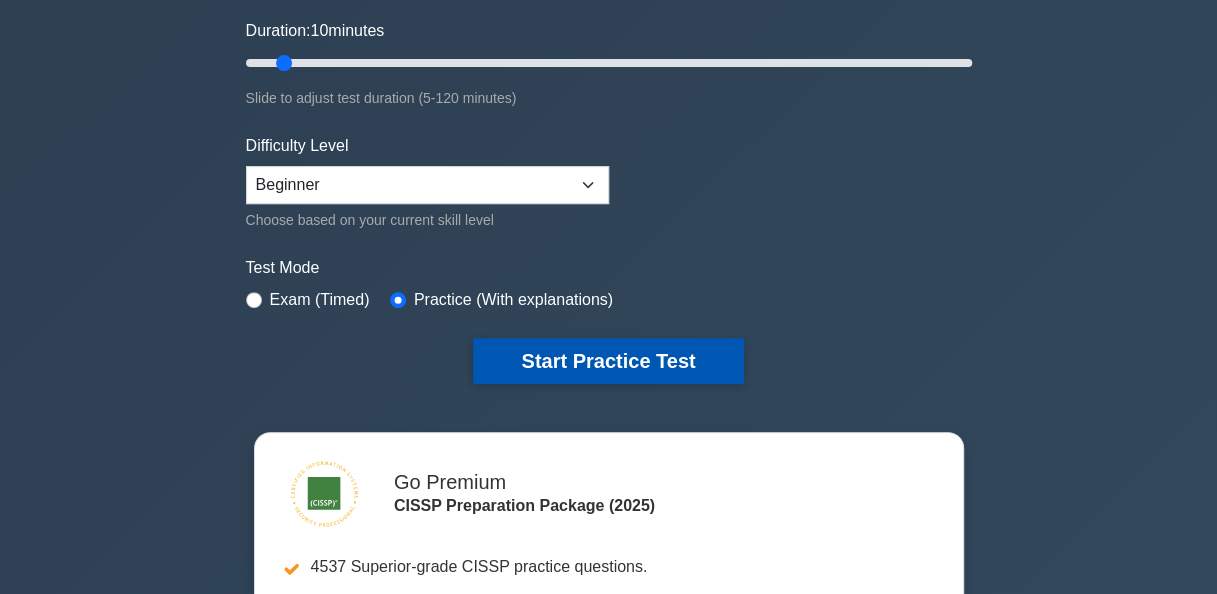 click on "Start Practice Test" at bounding box center (608, 361) 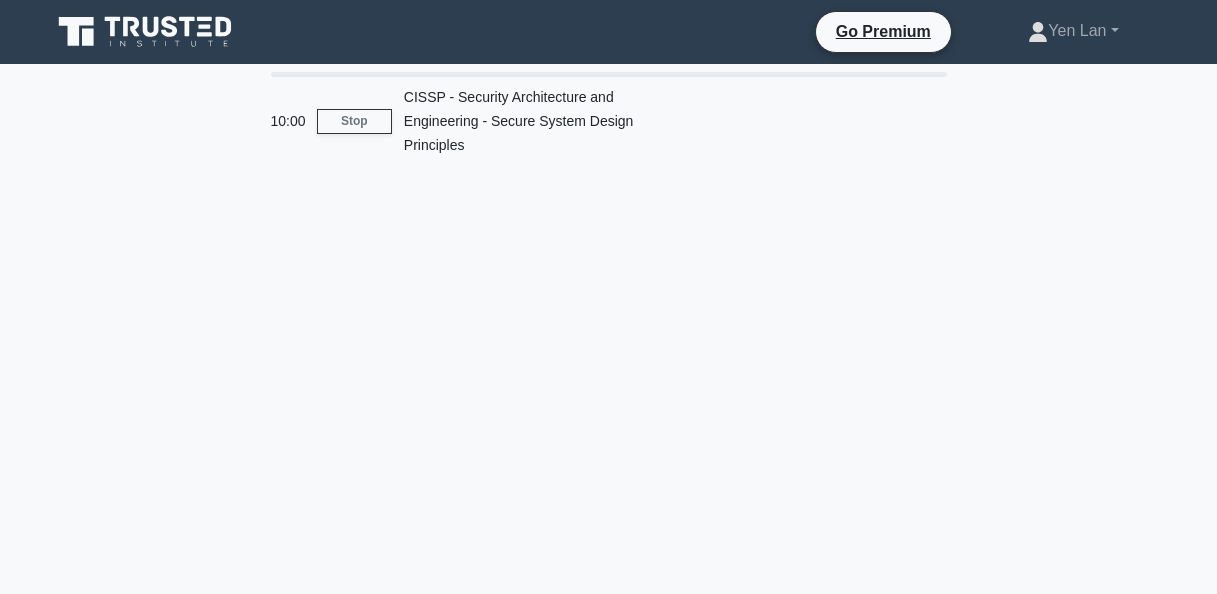scroll, scrollTop: 0, scrollLeft: 0, axis: both 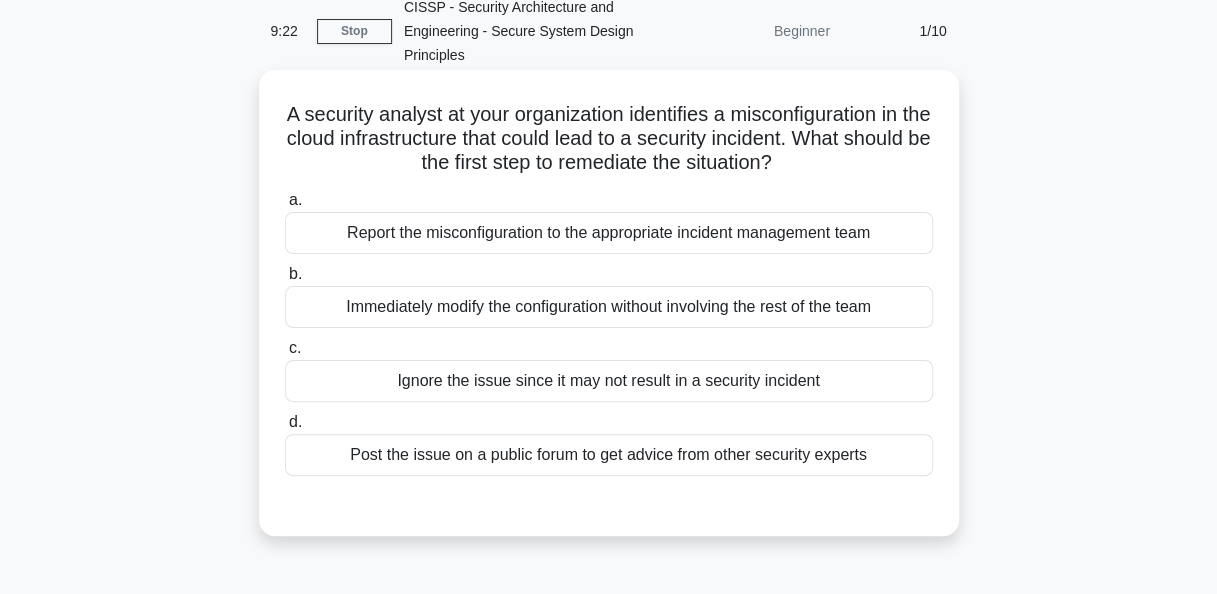 click on "Report the misconfiguration to the appropriate incident management team" at bounding box center [609, 233] 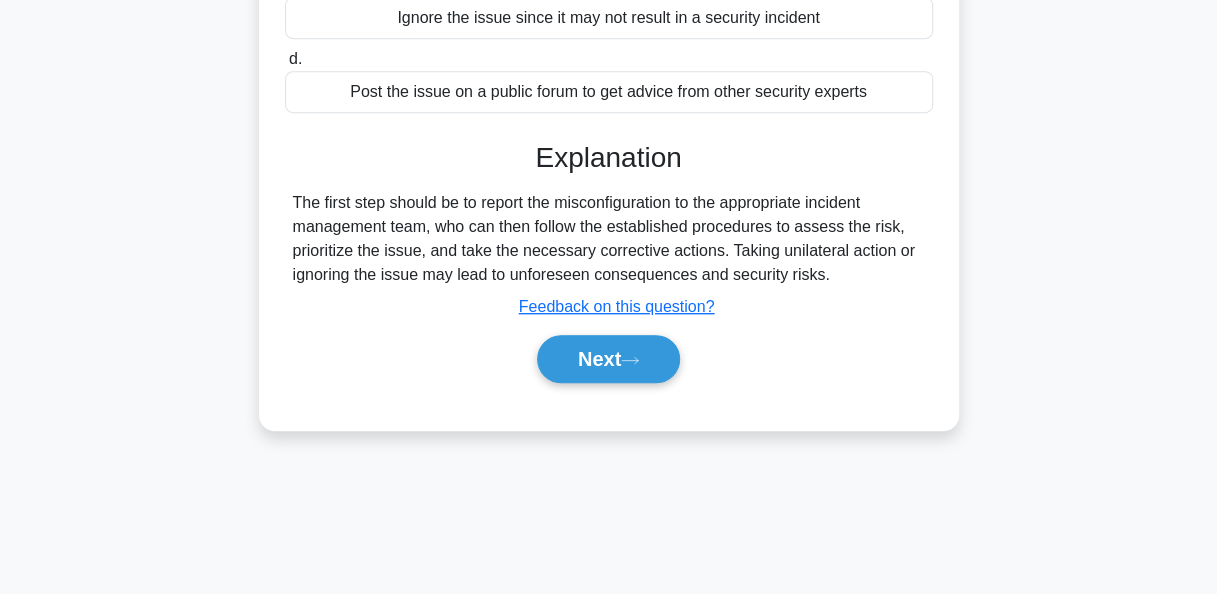 scroll, scrollTop: 462, scrollLeft: 0, axis: vertical 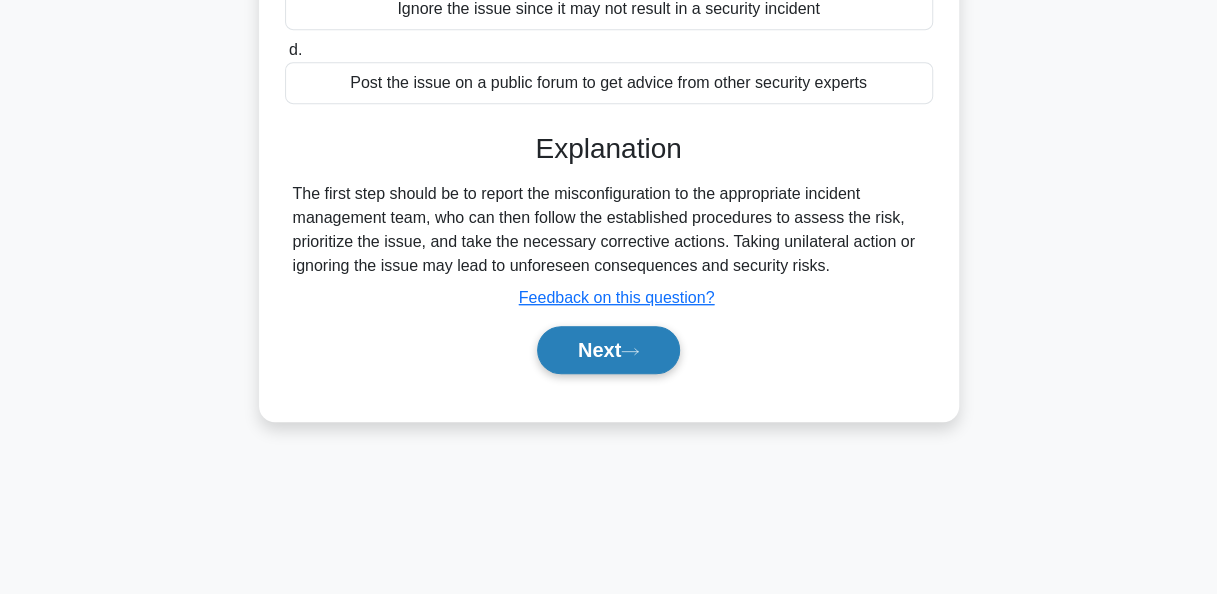 click on "Next" at bounding box center [608, 350] 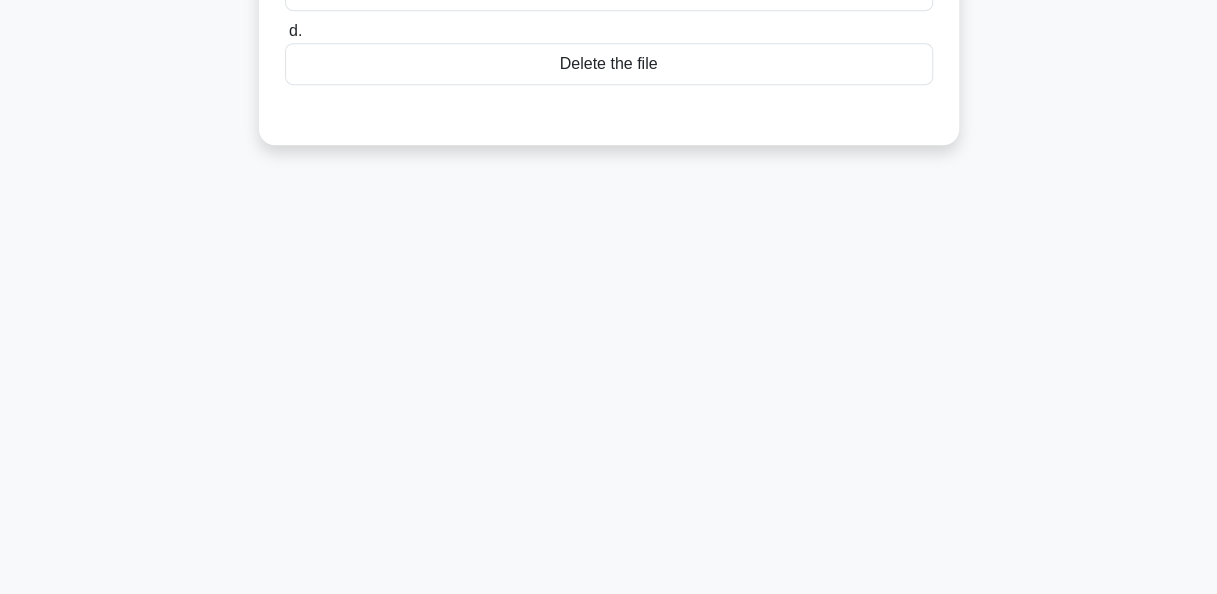 scroll, scrollTop: 461, scrollLeft: 0, axis: vertical 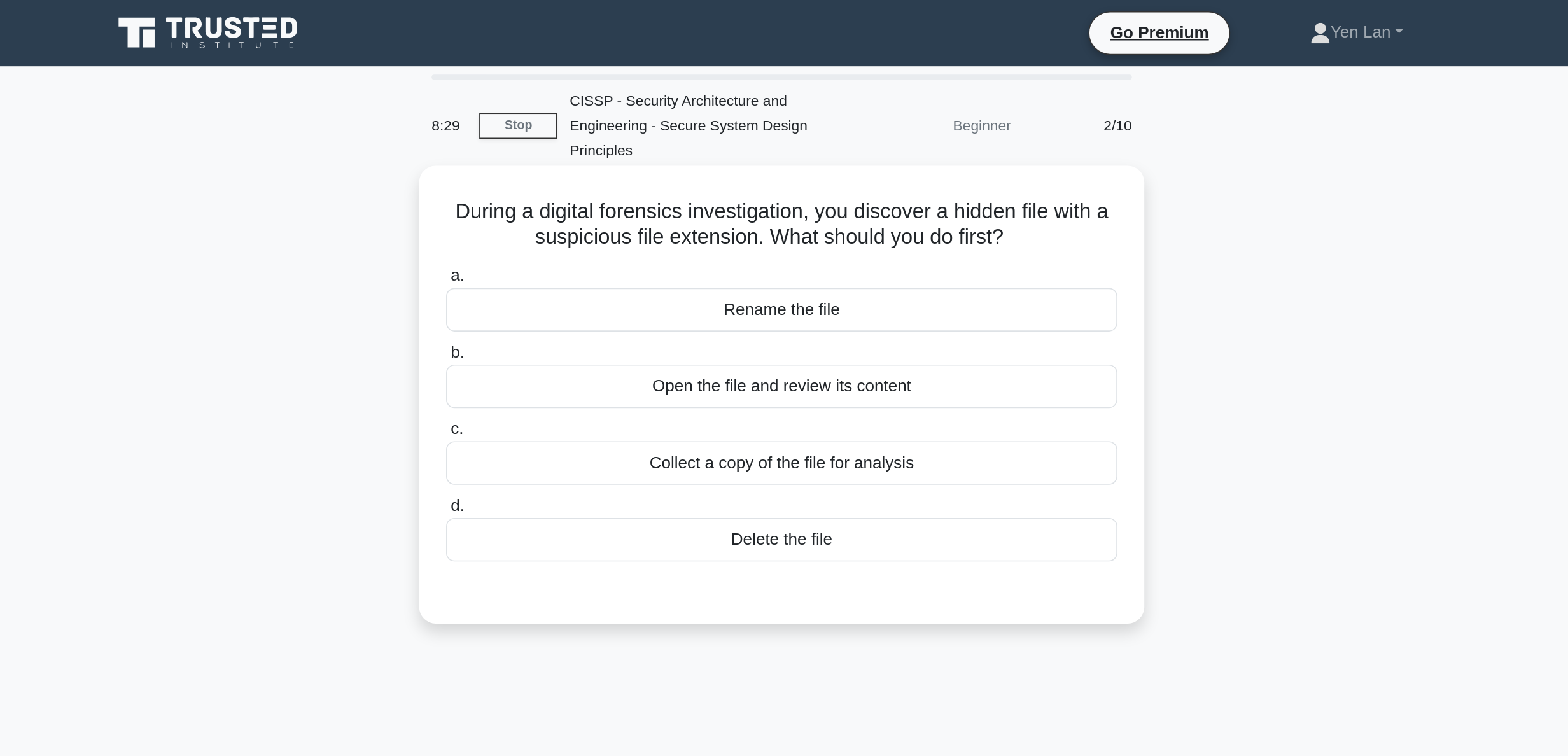 click on "Collect a copy of the file for analysis" at bounding box center (784, 284) 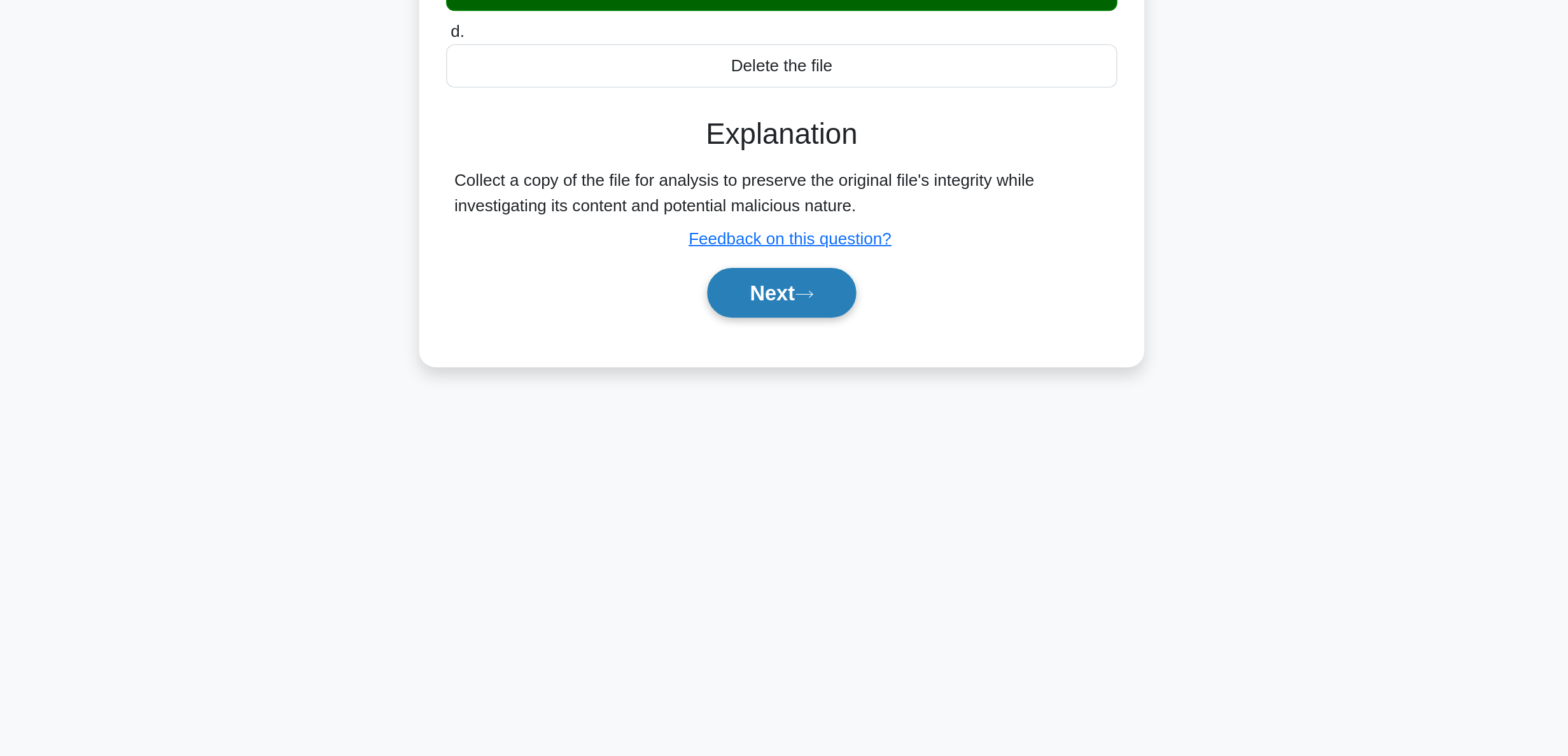 click on "Next" at bounding box center [783, 471] 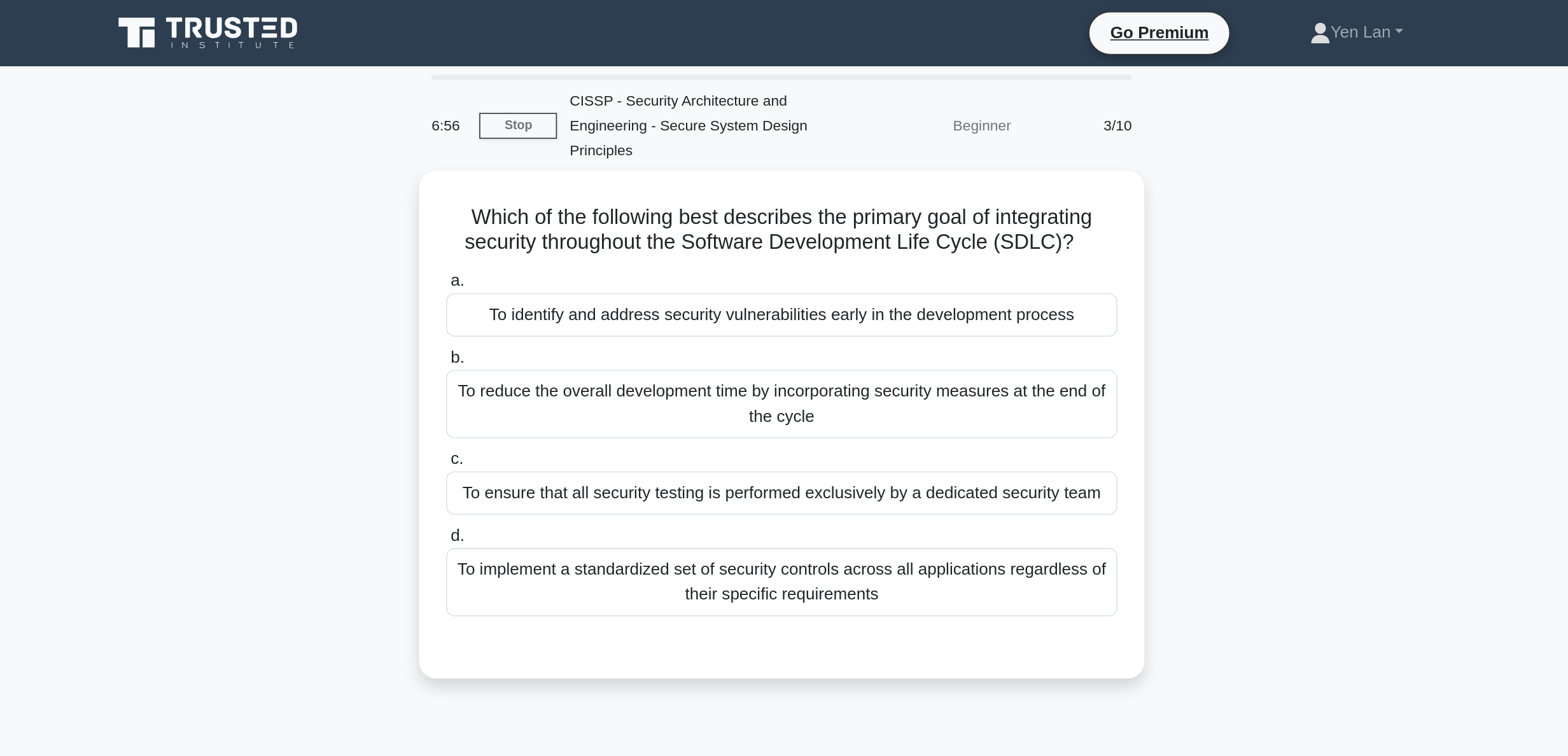 click on "To identify and address security vulnerabilities early in the development process" at bounding box center [784, 193] 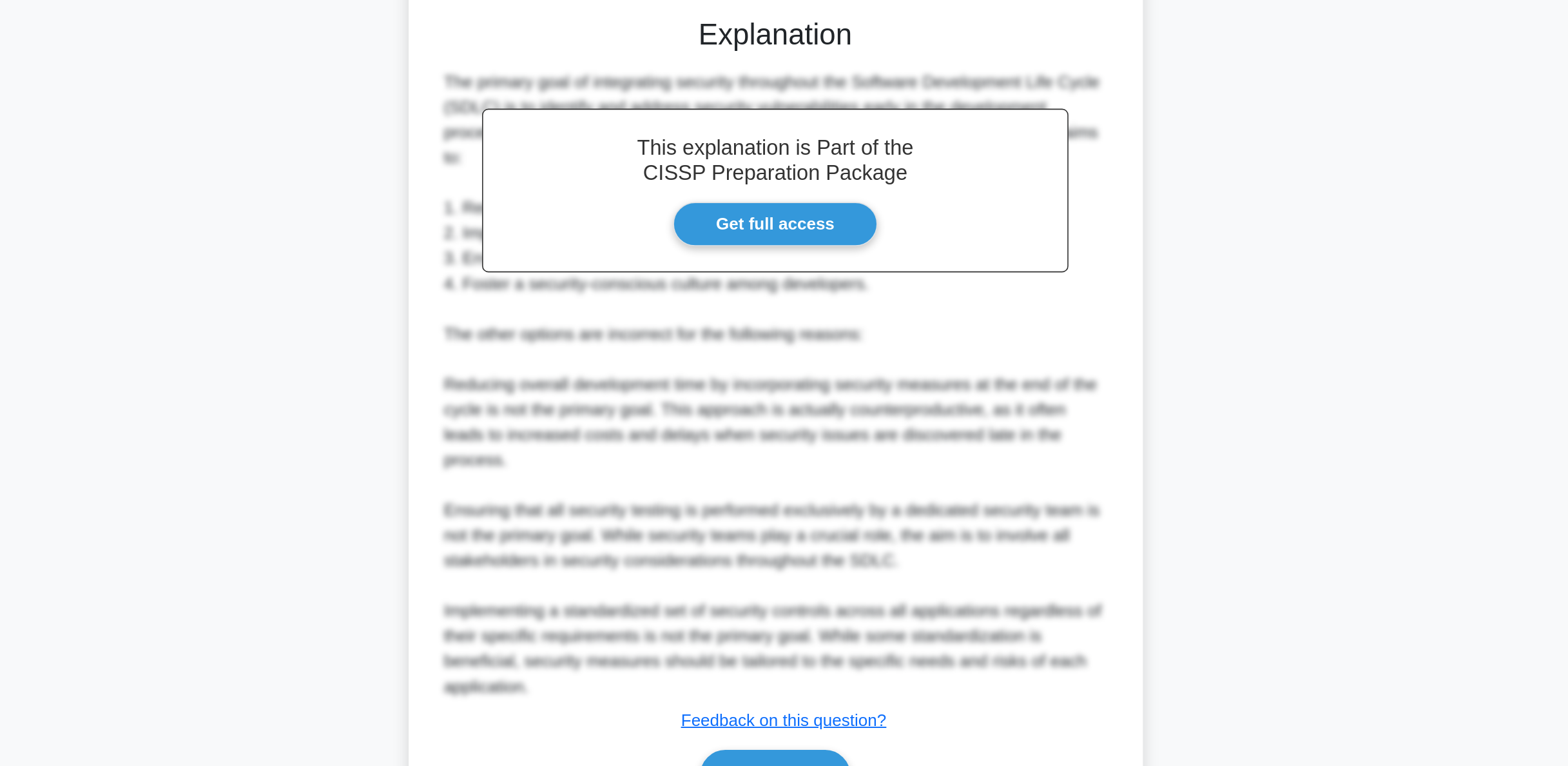 scroll, scrollTop: 117, scrollLeft: 0, axis: vertical 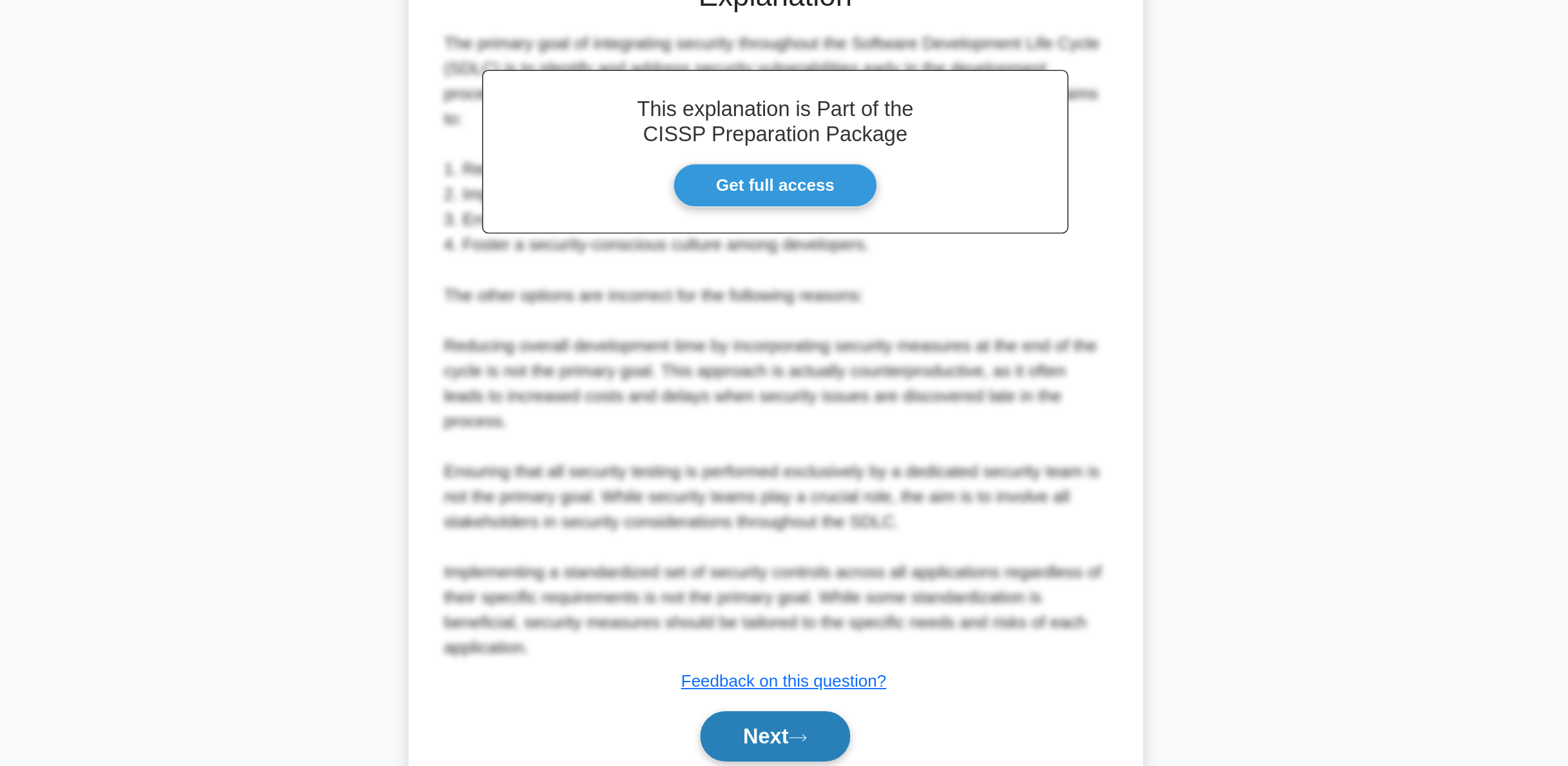 click on "Next" at bounding box center (784, 747) 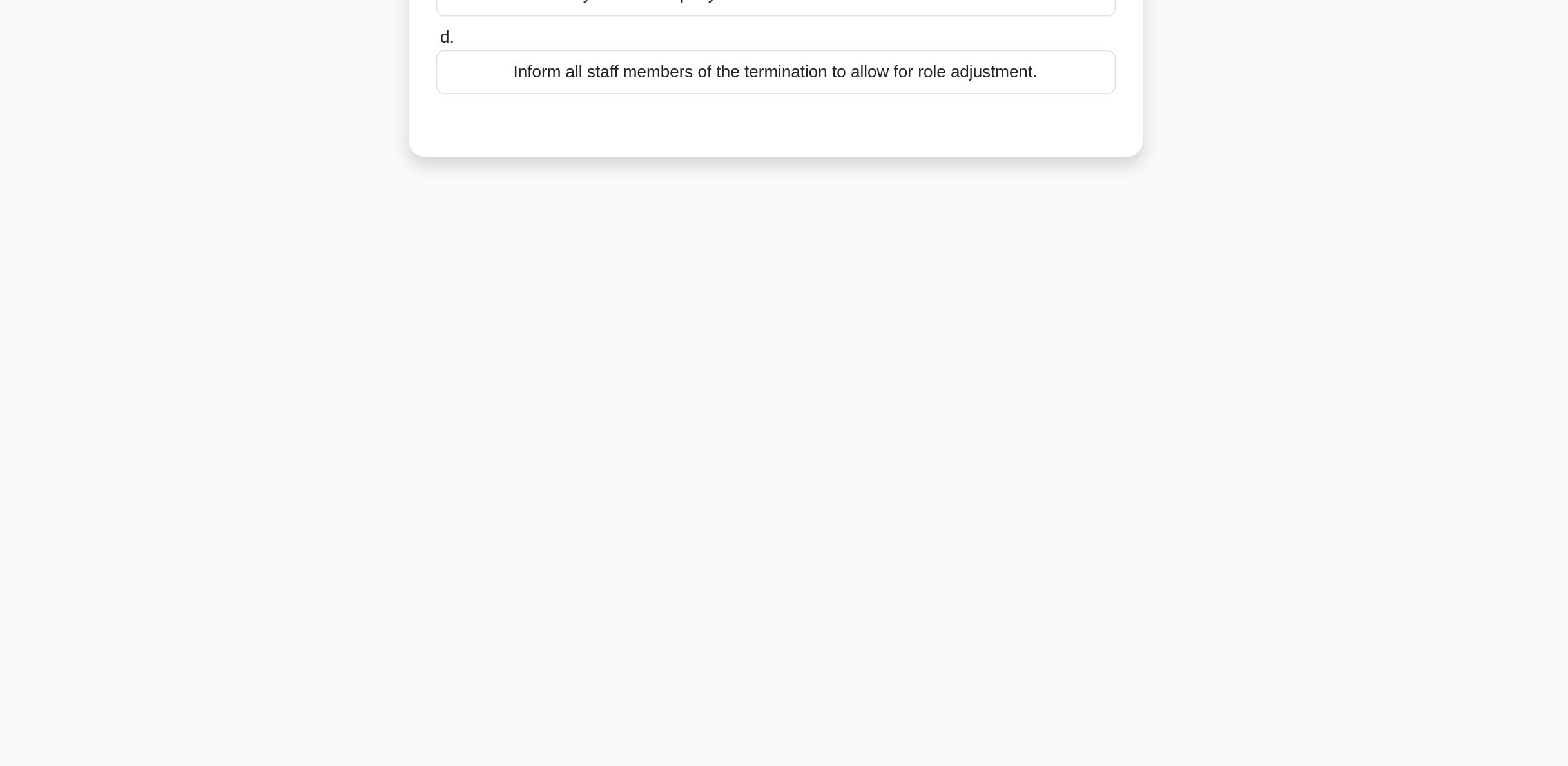 scroll, scrollTop: 0, scrollLeft: 0, axis: both 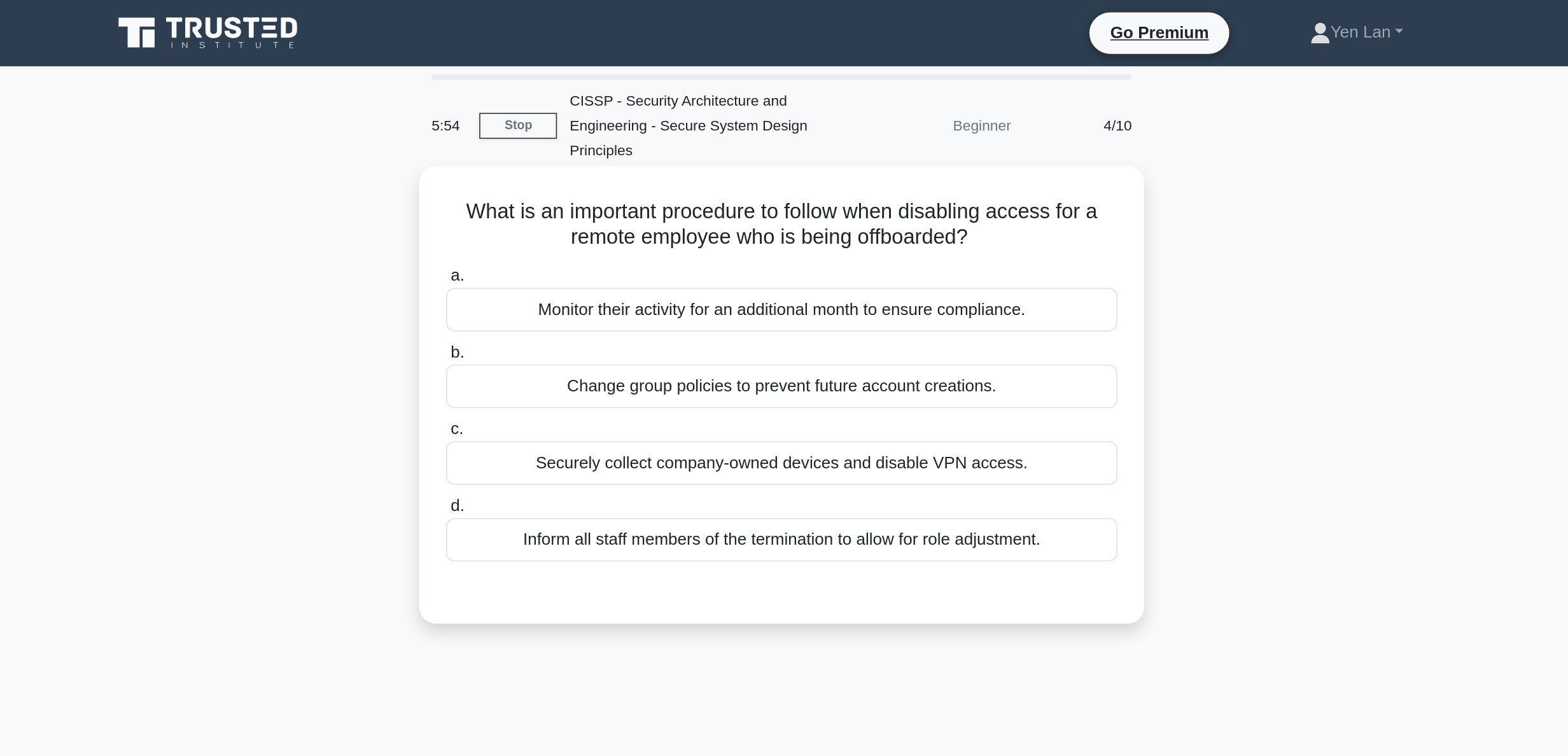 click on "Securely collect company-owned devices and disable VPN access." at bounding box center (784, 284) 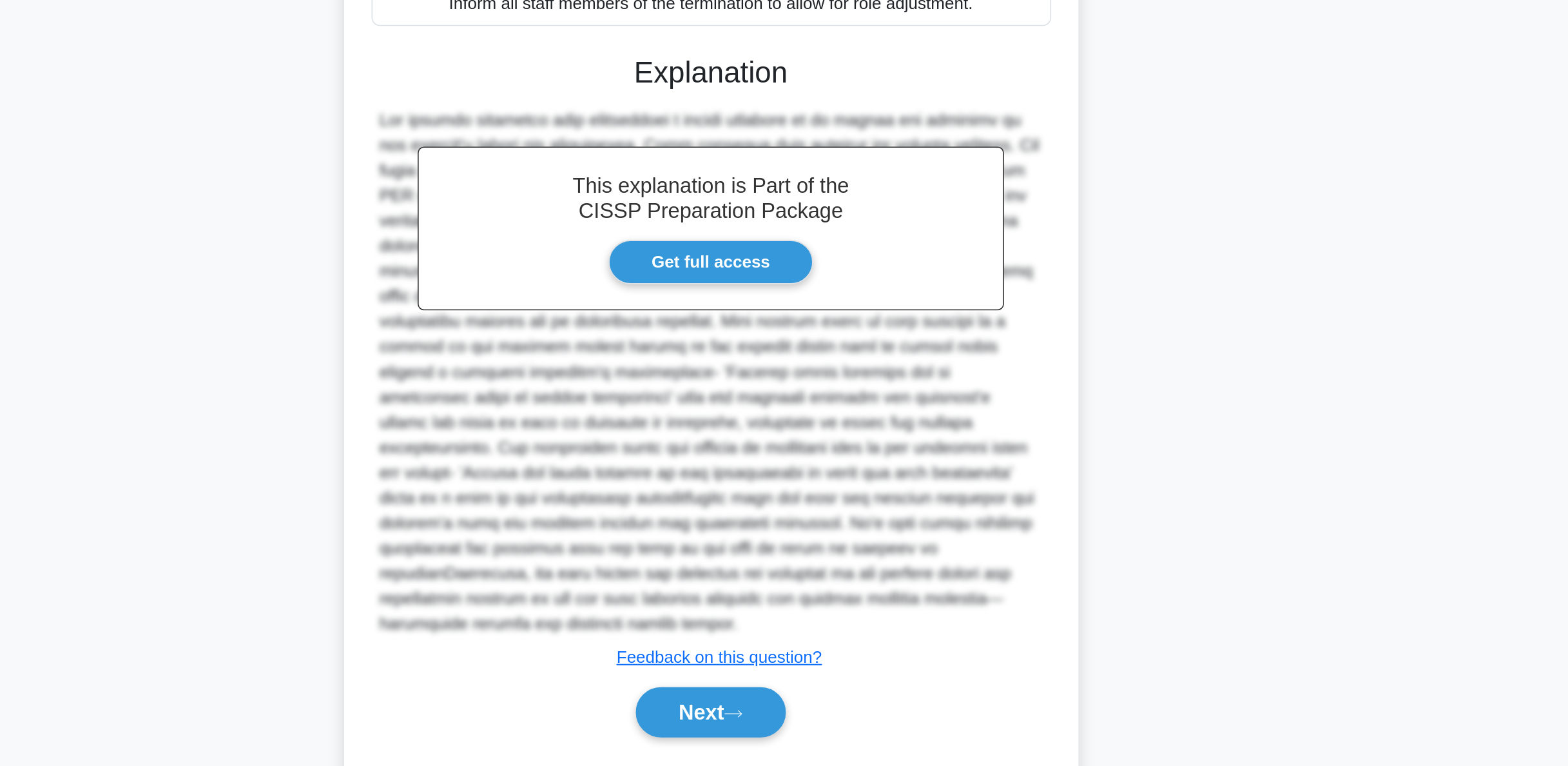 scroll, scrollTop: 78, scrollLeft: 0, axis: vertical 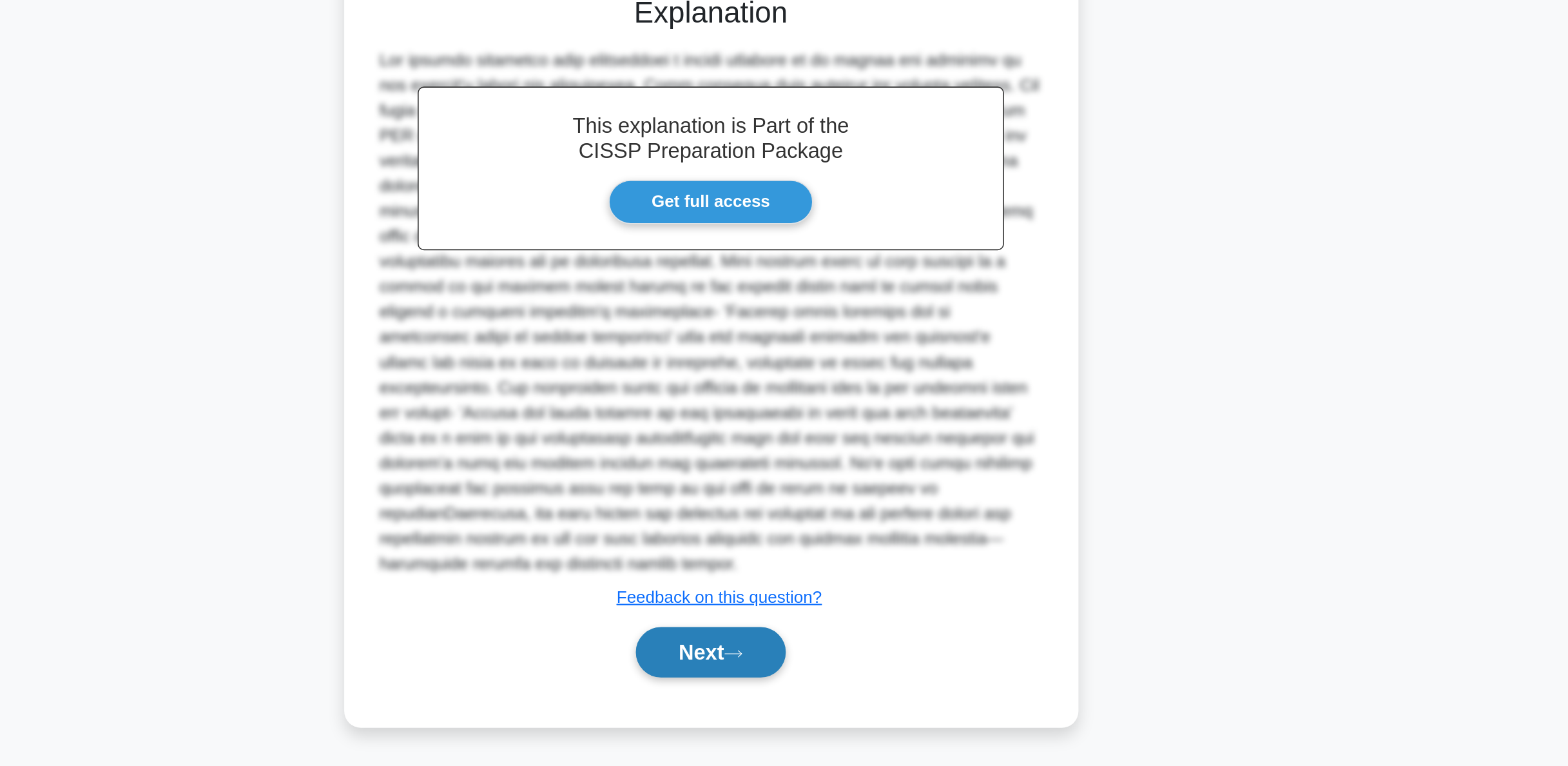 click on "Next" at bounding box center (784, 696) 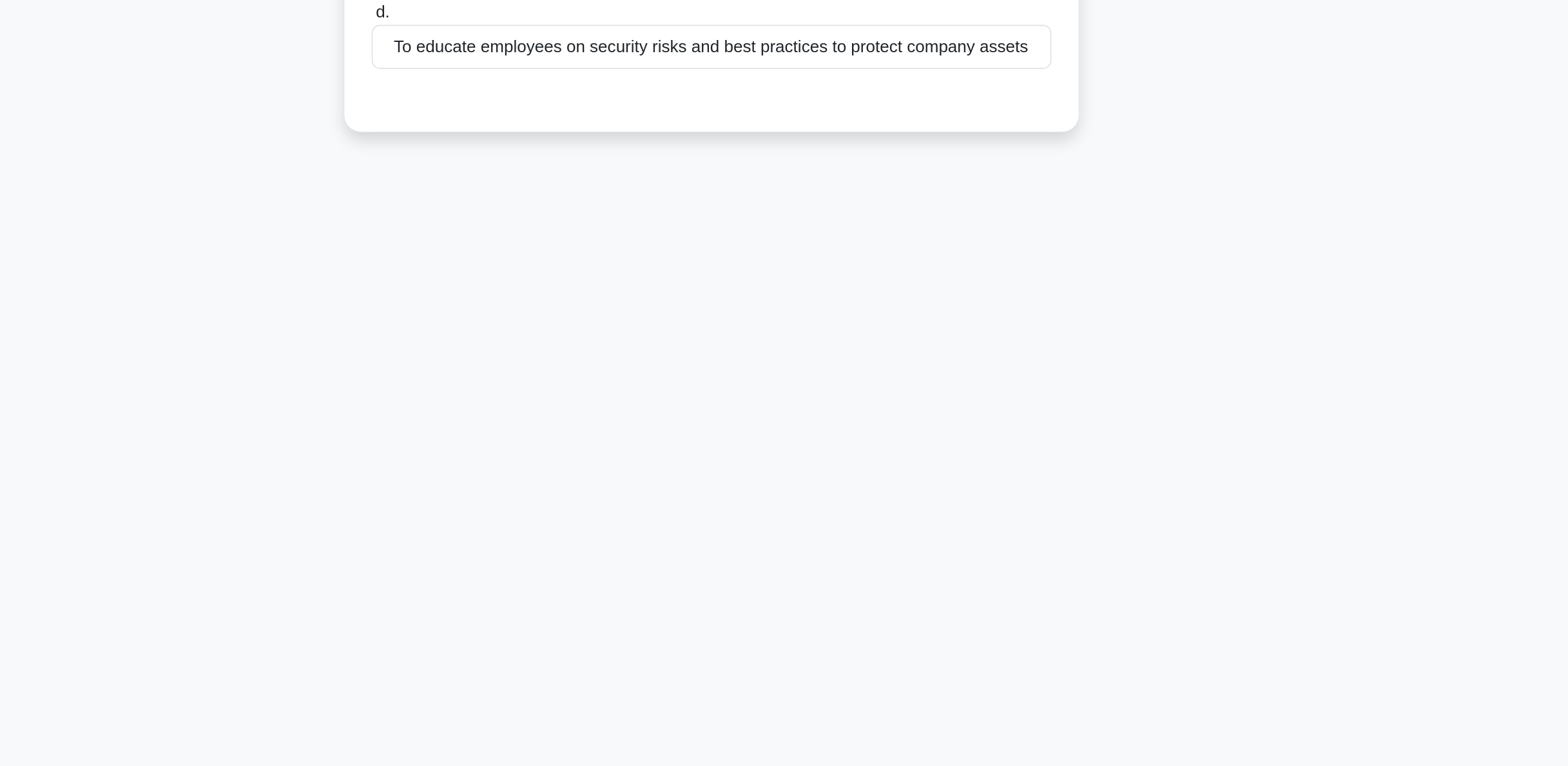 scroll, scrollTop: 0, scrollLeft: 0, axis: both 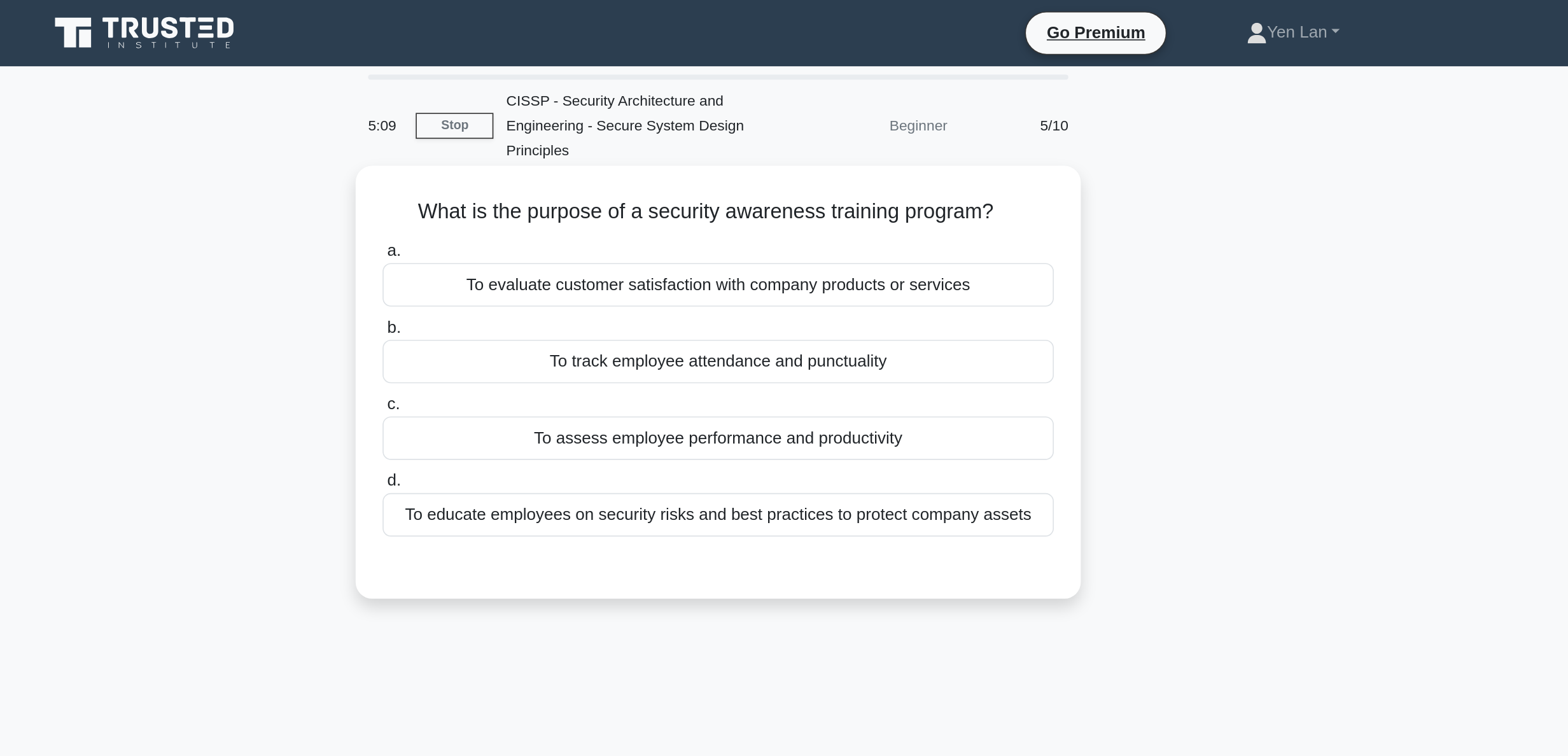 click on "To educate employees on security risks and best practices to protect company assets" at bounding box center (784, 316) 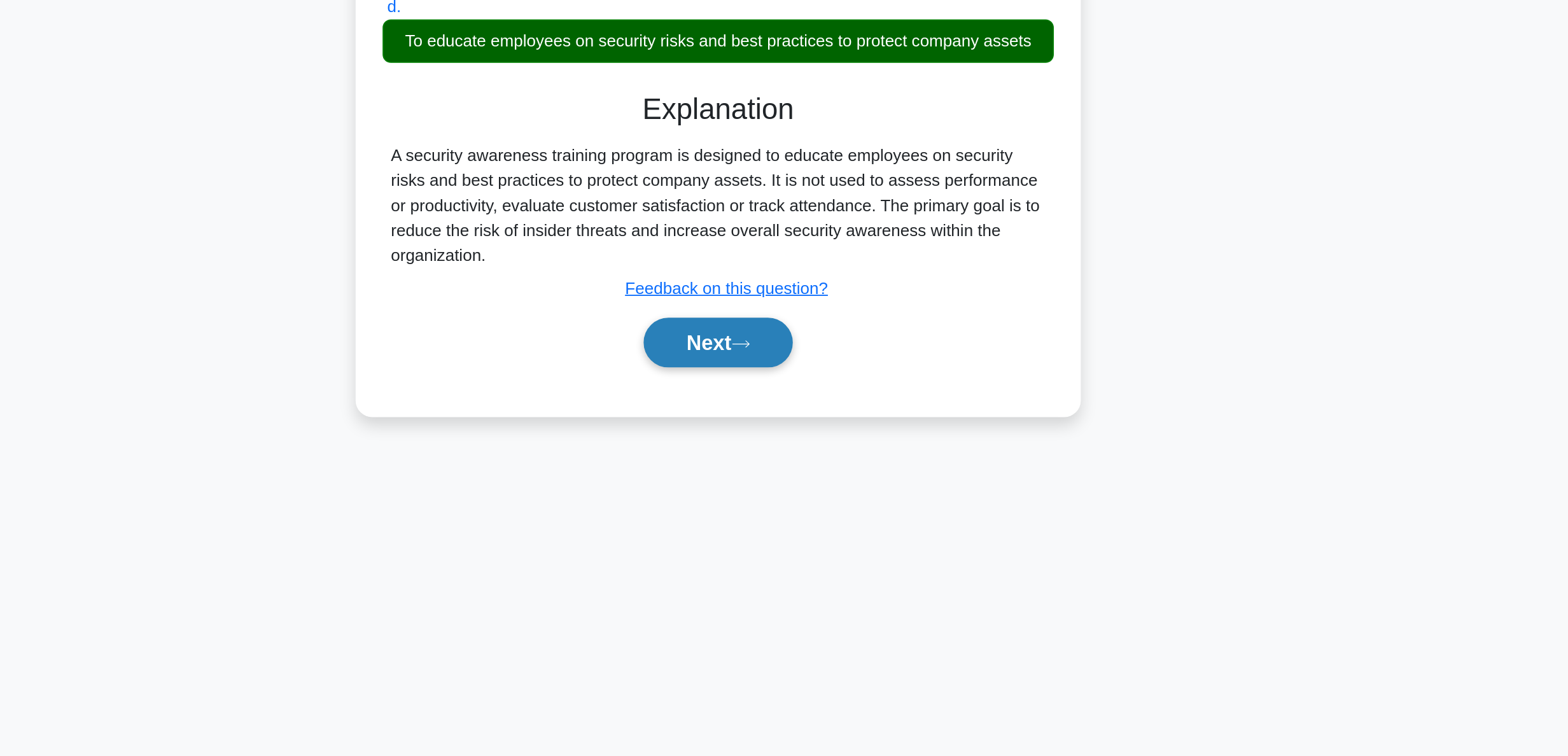 click on "Next" at bounding box center (783, 501) 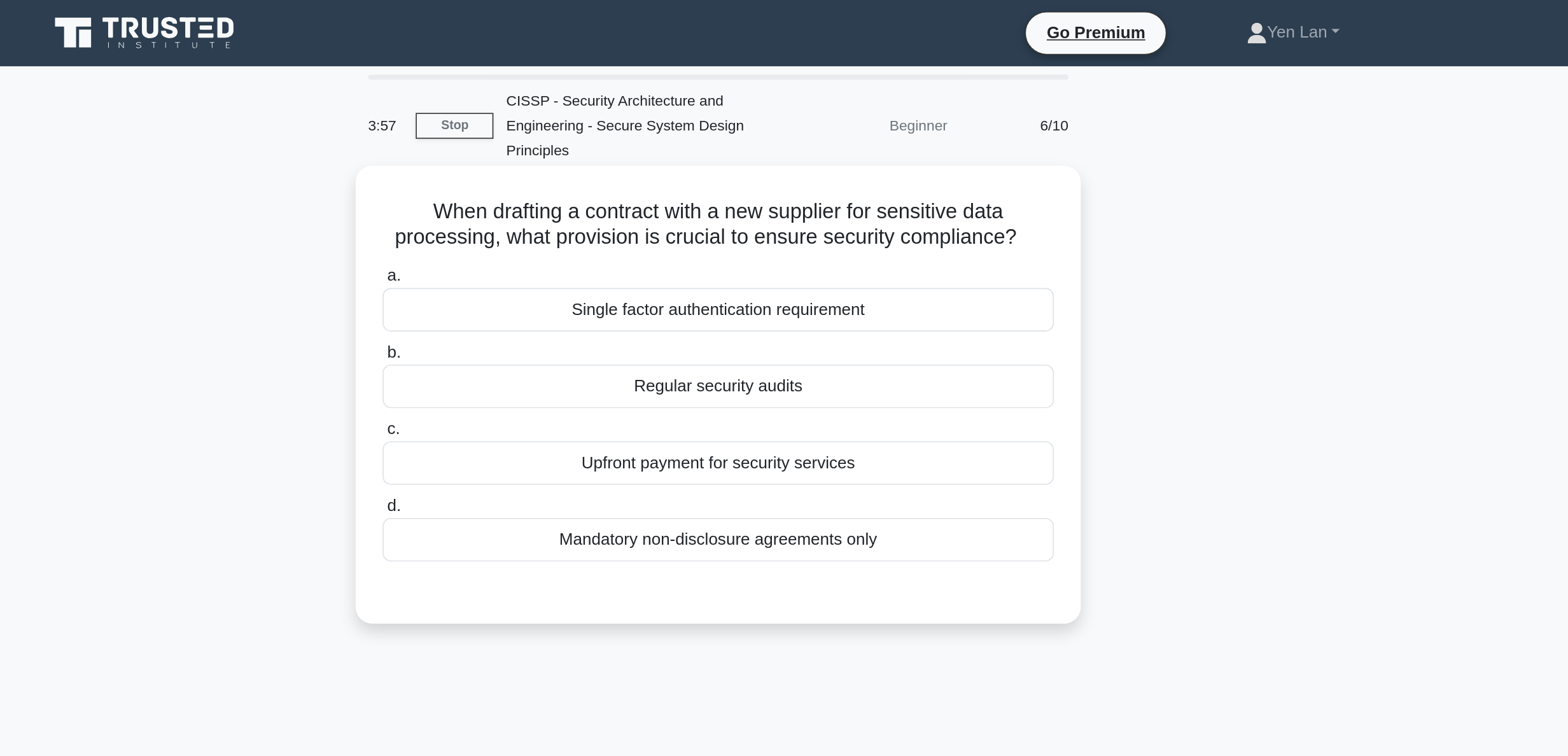 click on "Mandatory non-disclosure agreements only" at bounding box center (784, 332) 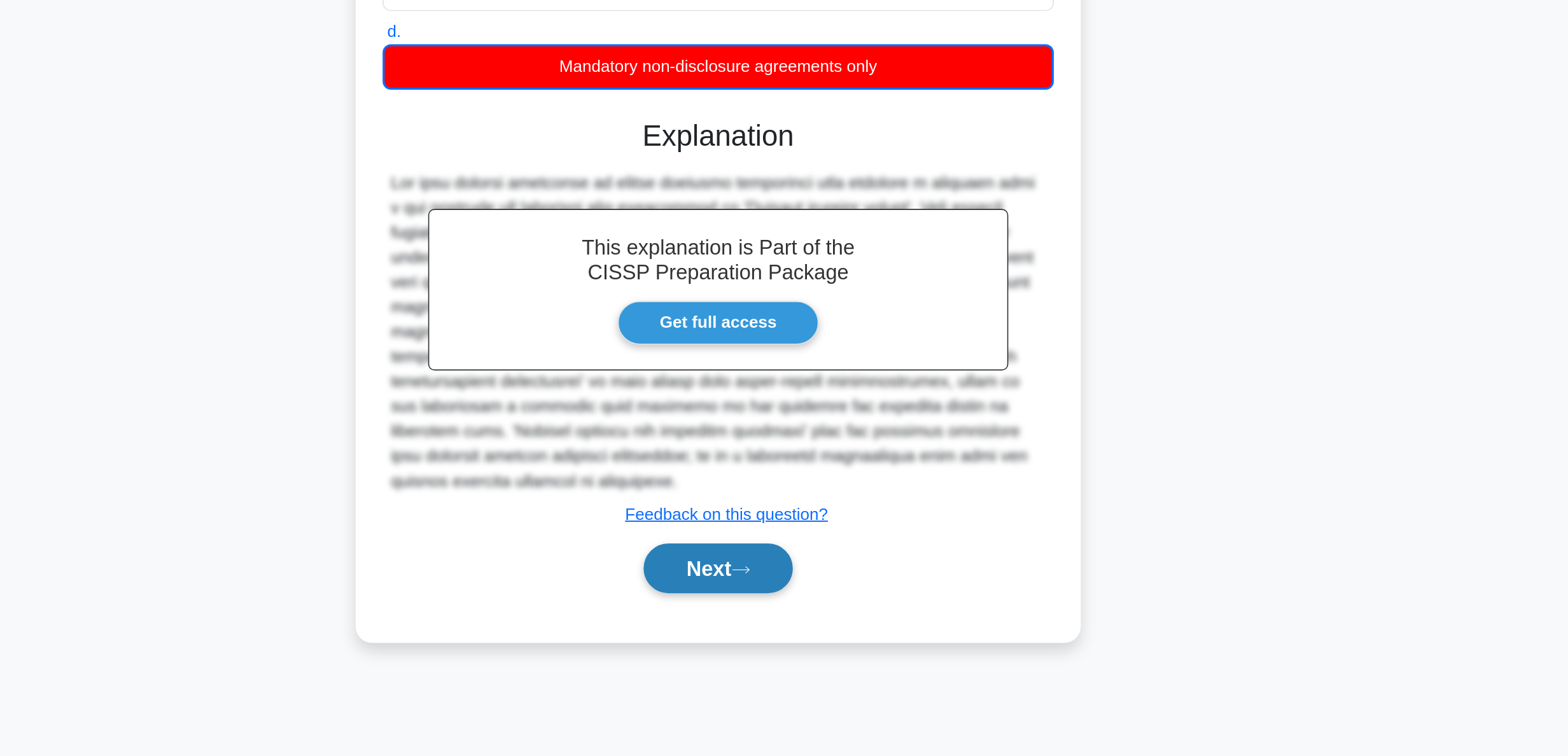 click on "Next" at bounding box center (783, 640) 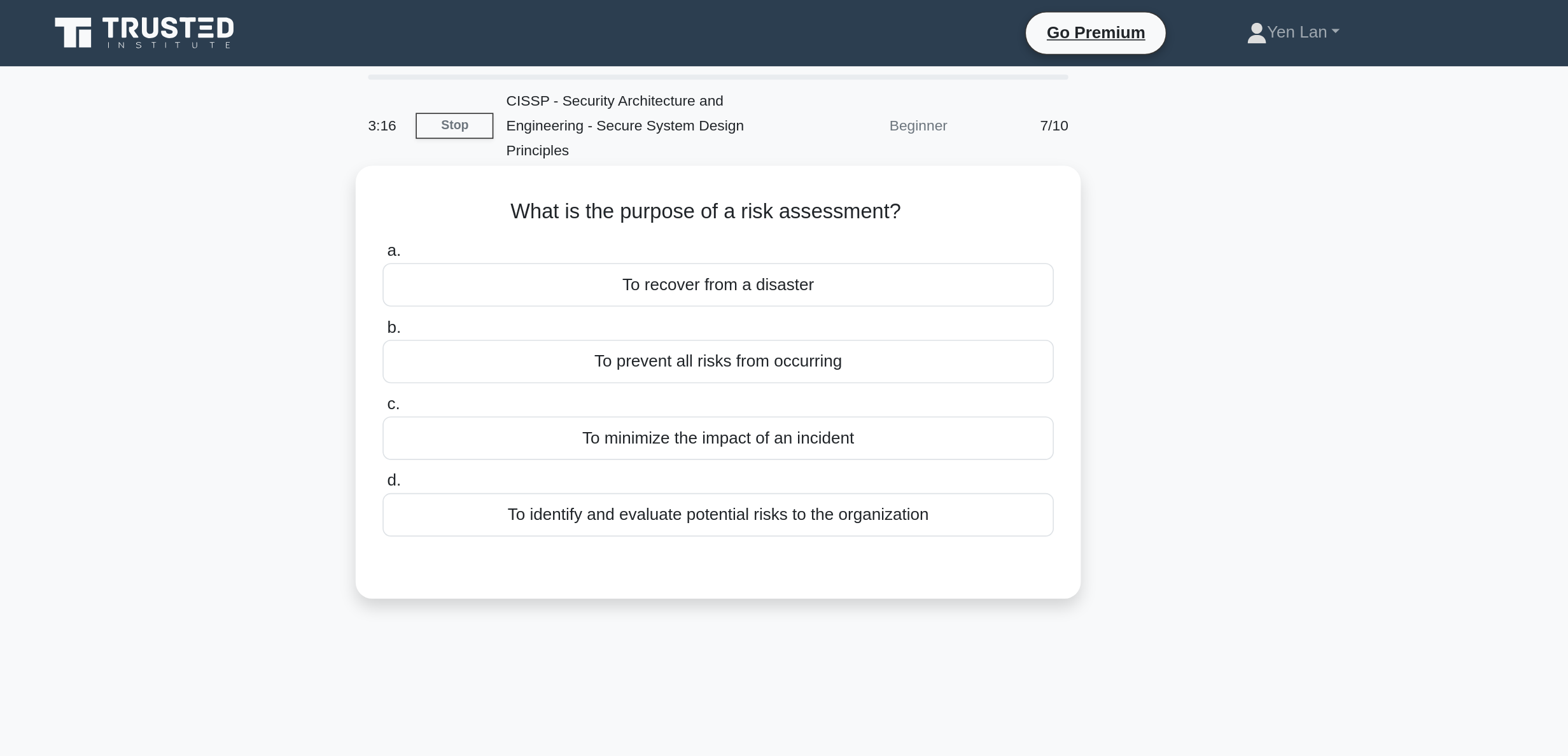 click on "To identify and evaluate potential risks to the organization" at bounding box center (784, 316) 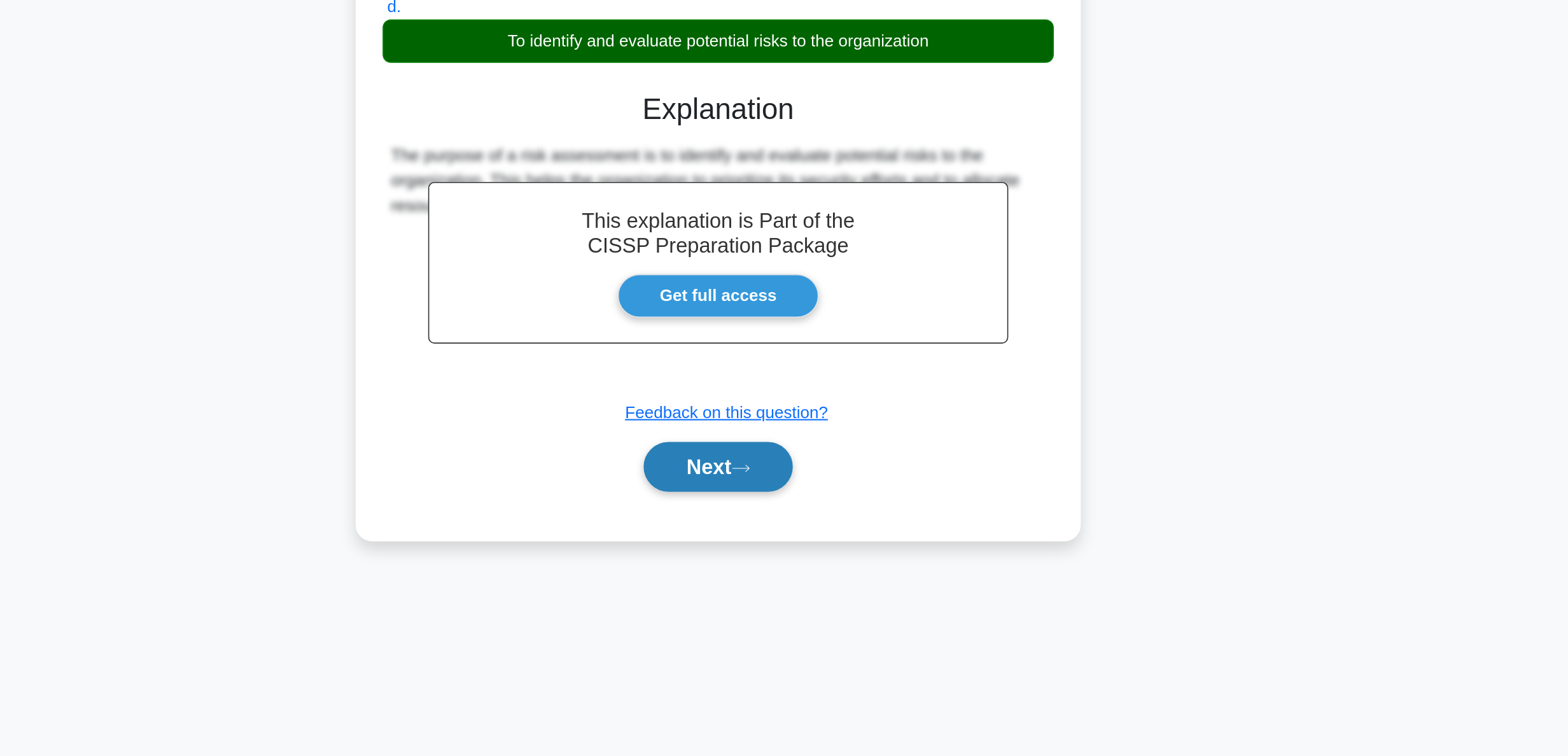 click 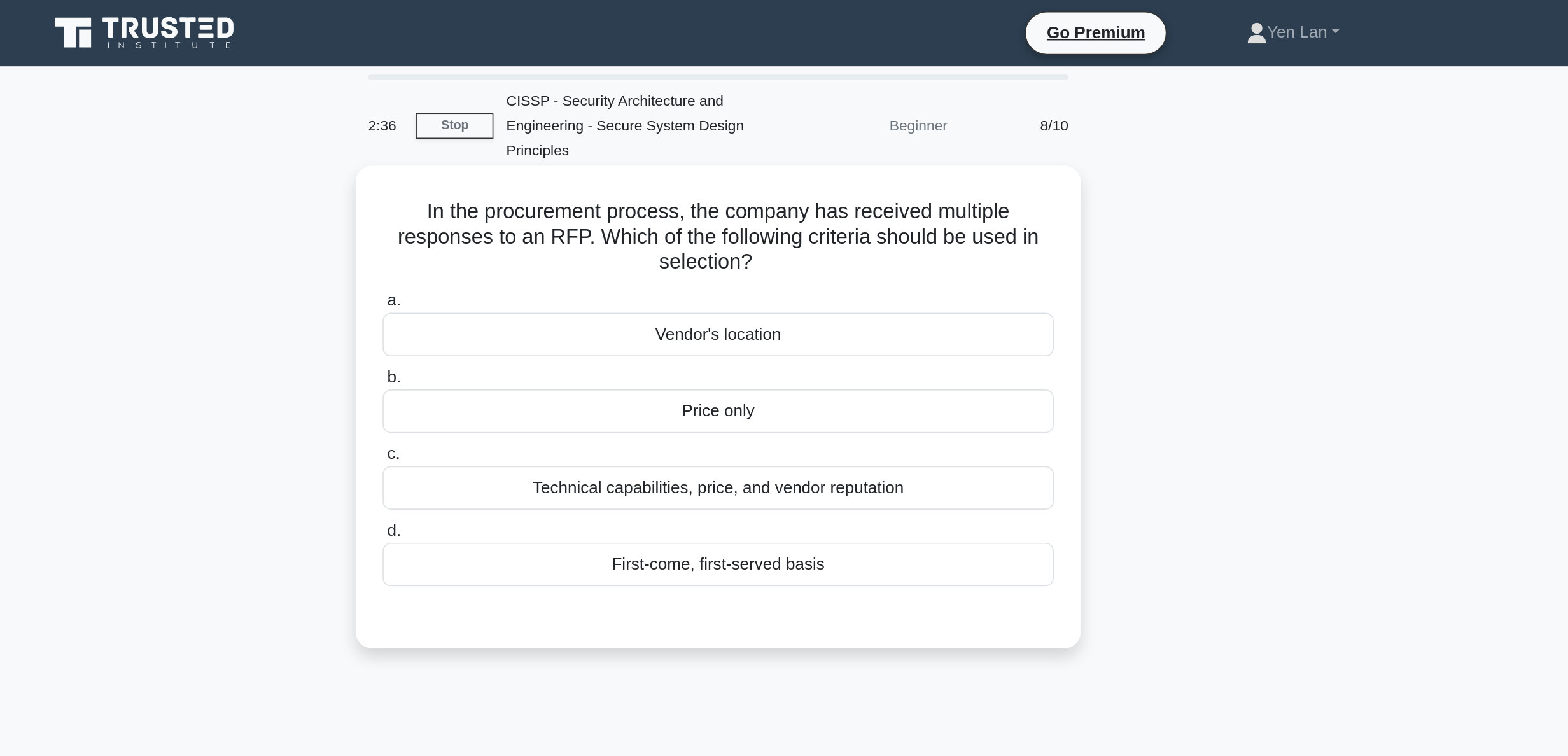 click on "Technical capabilities, price, and vendor reputation" at bounding box center (784, 300) 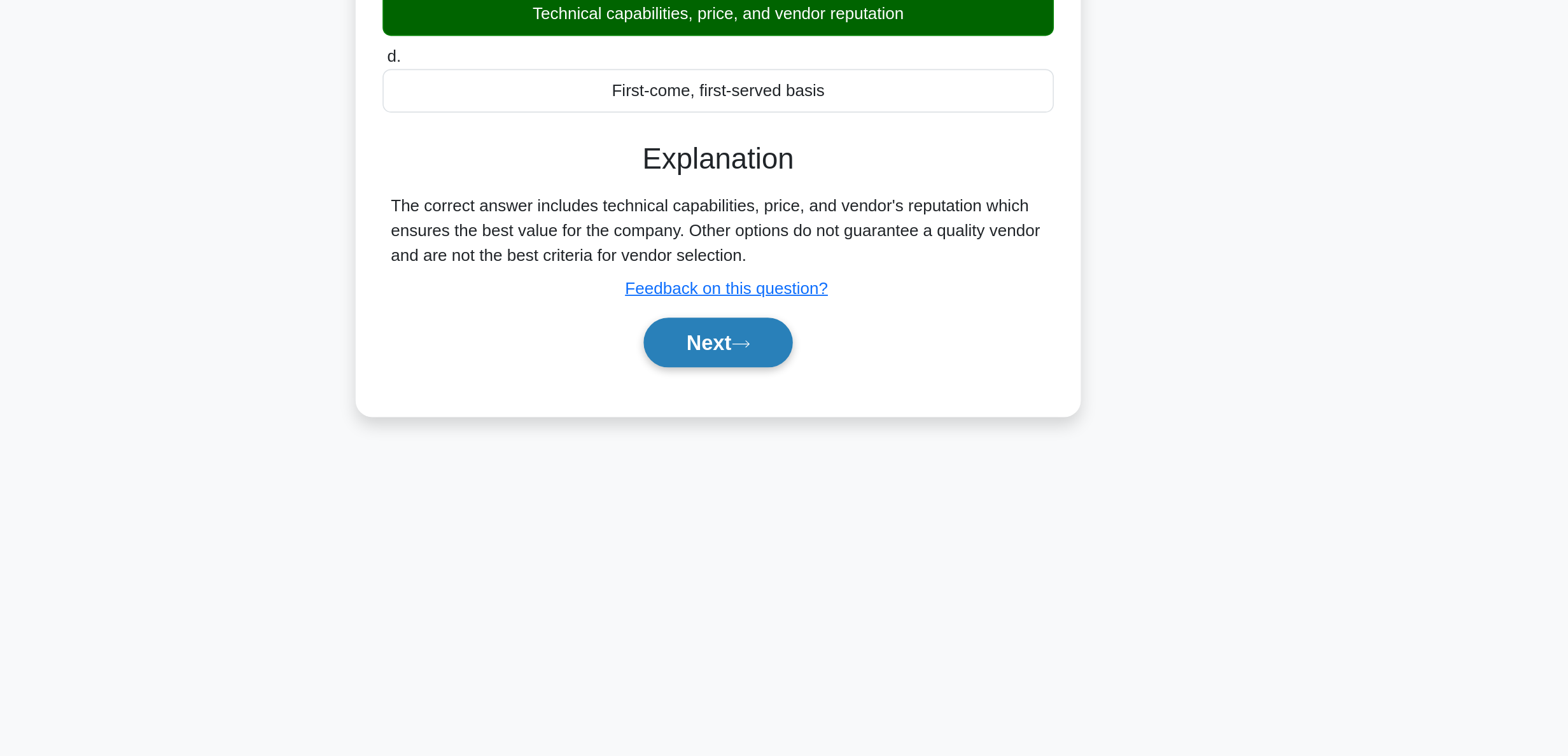 click on "Next" at bounding box center [783, 501] 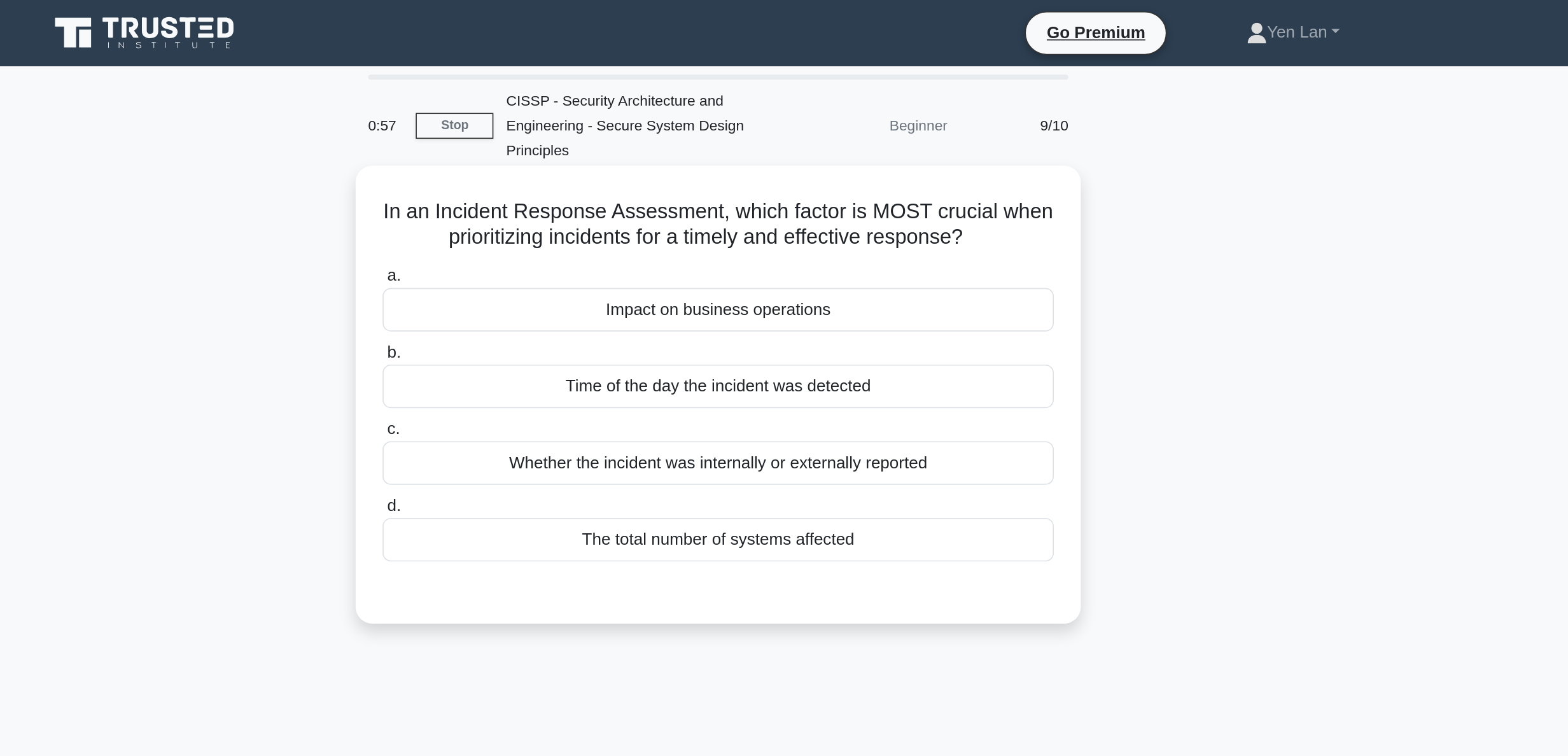 click on "Impact on business operations" at bounding box center [784, 190] 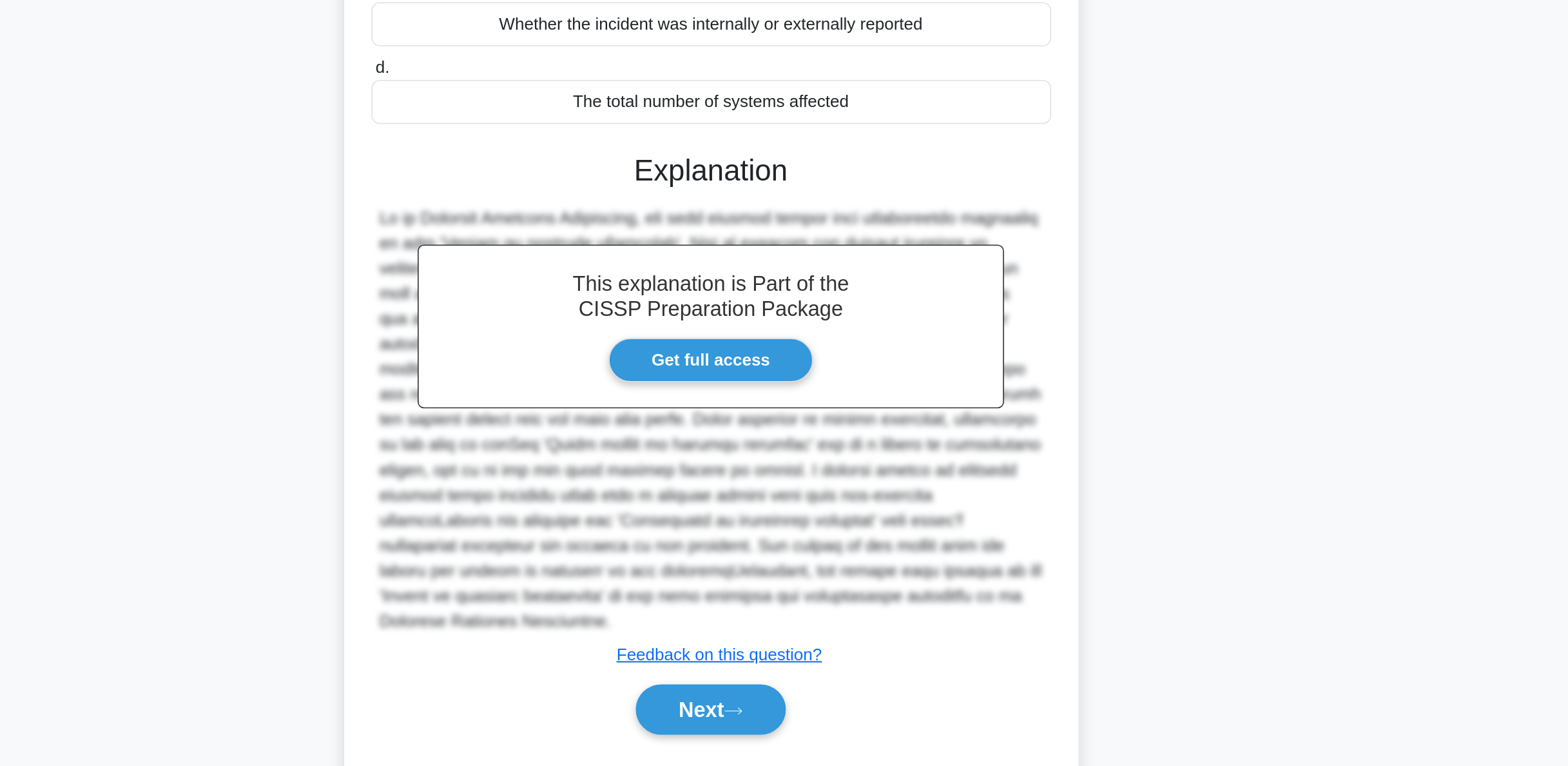 scroll, scrollTop: 1, scrollLeft: 0, axis: vertical 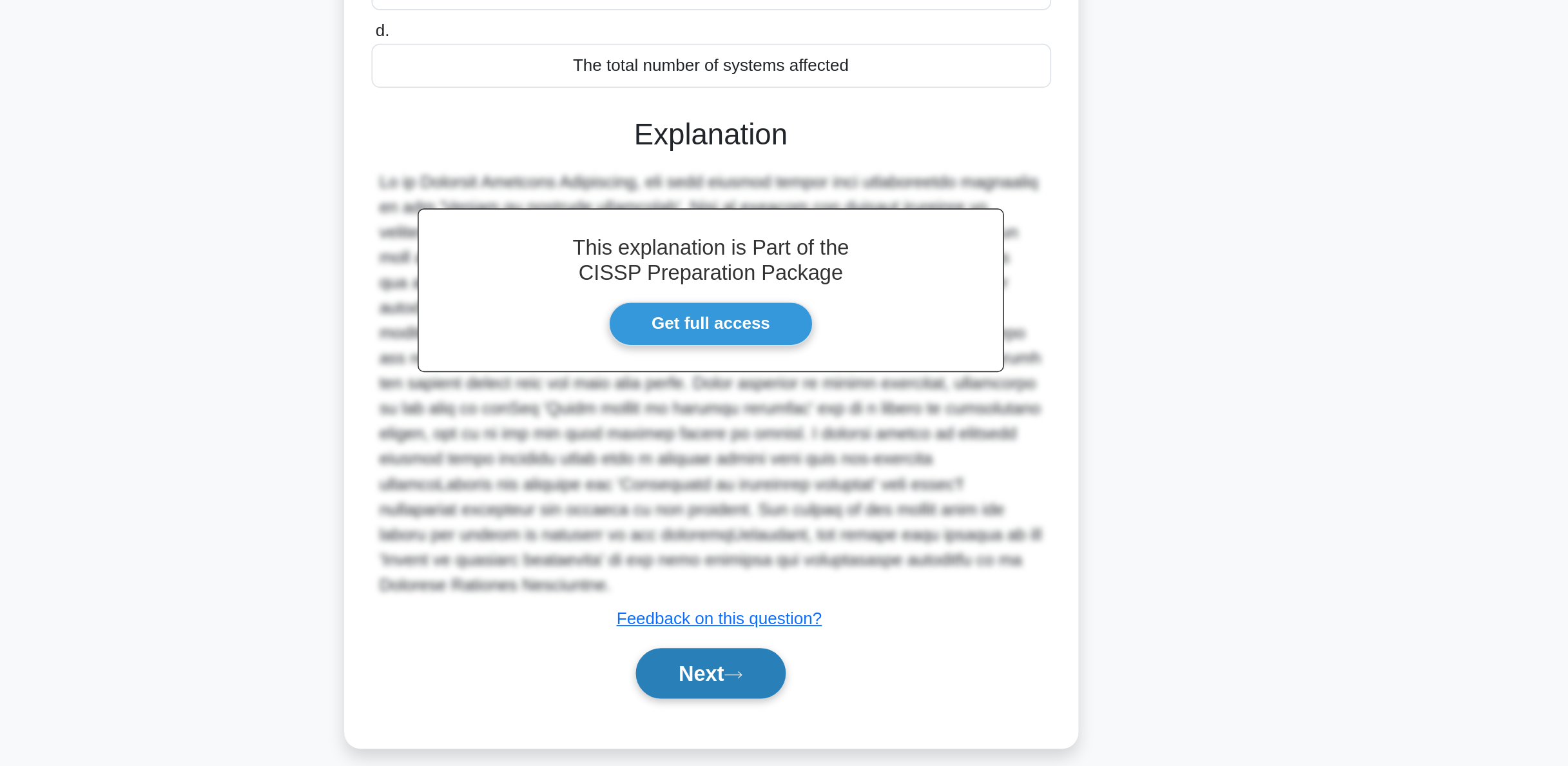 click on "Next" at bounding box center [784, 709] 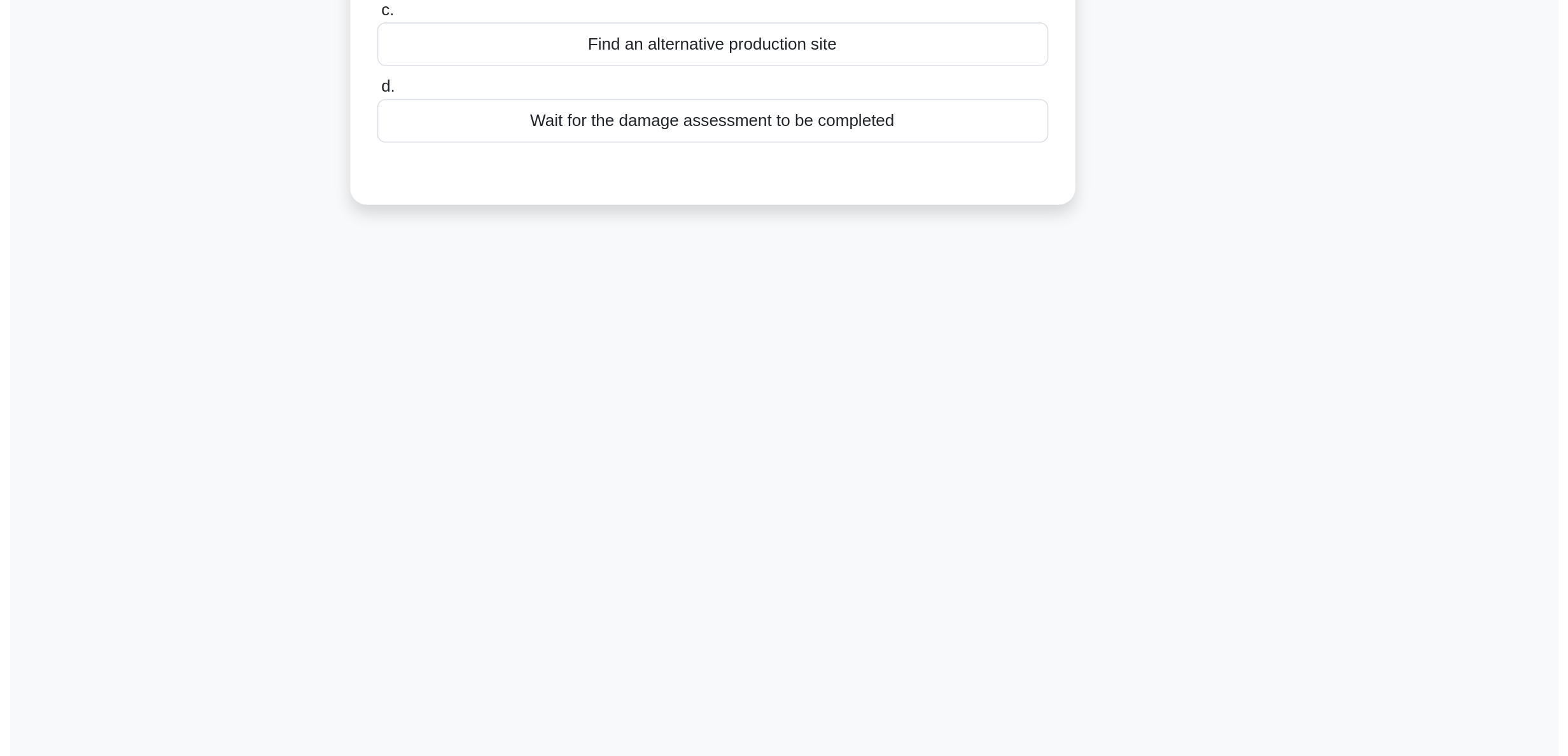 scroll, scrollTop: 0, scrollLeft: 0, axis: both 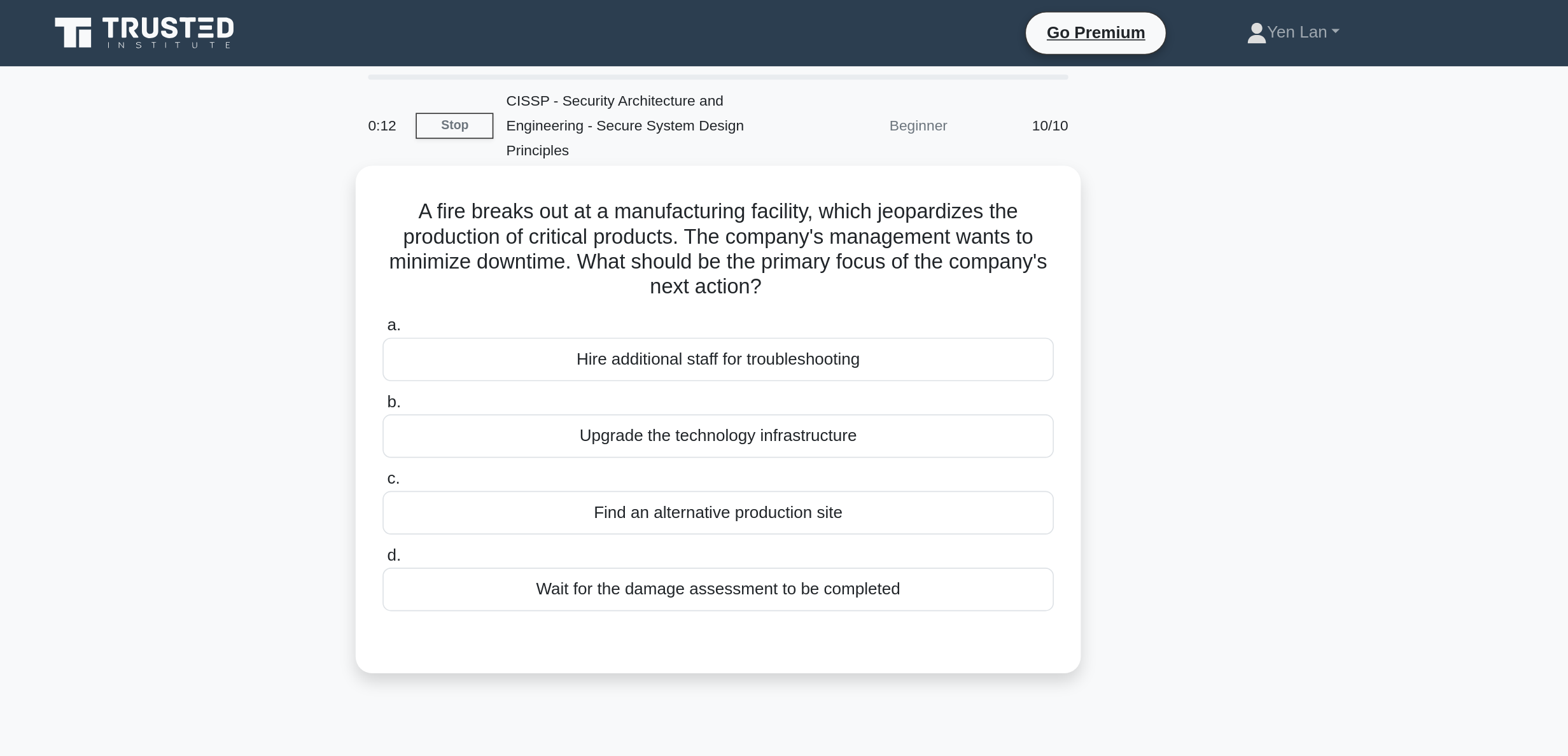 click on "Find an alternative production site" at bounding box center (784, 315) 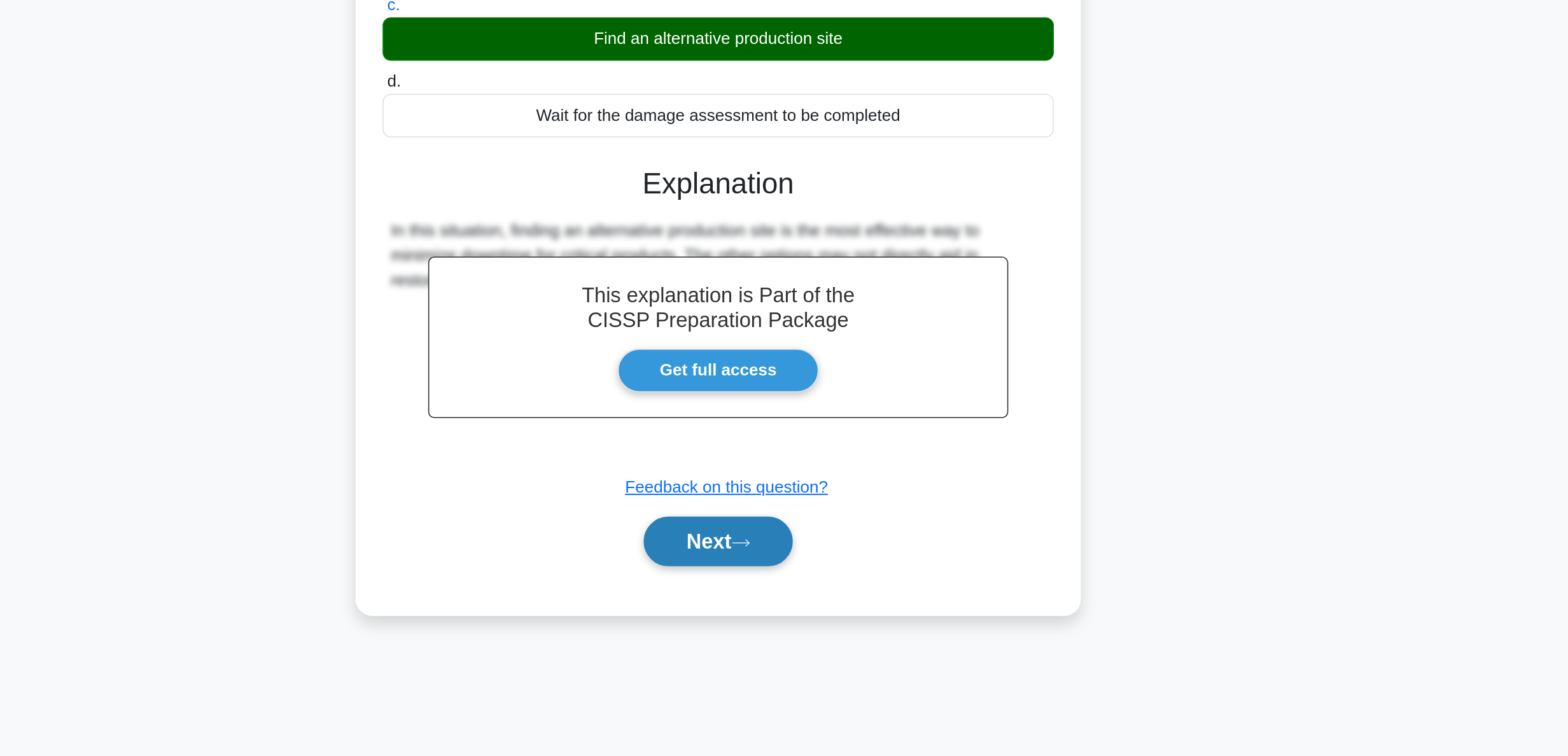 click 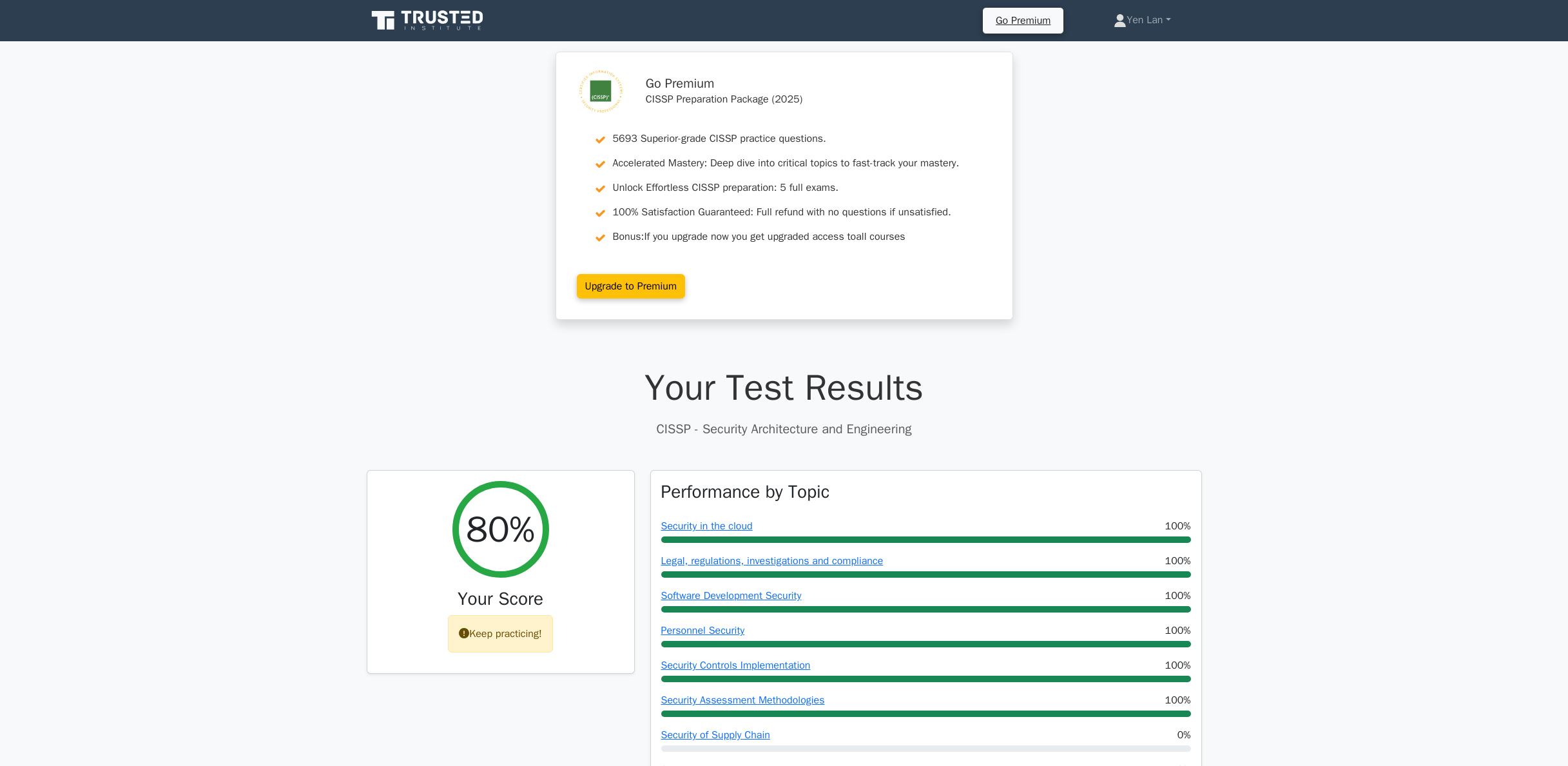 scroll, scrollTop: 0, scrollLeft: 0, axis: both 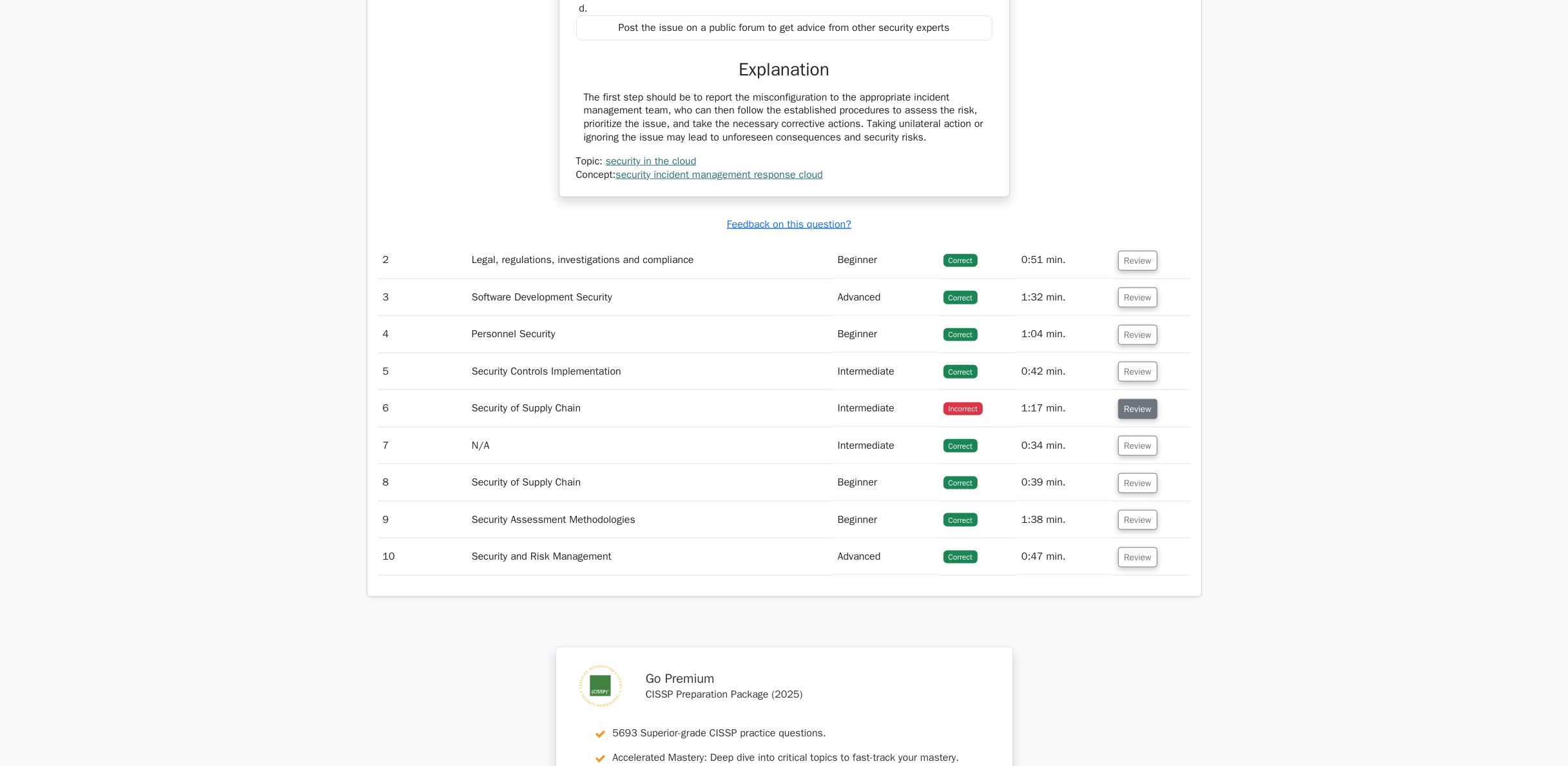 click on "Review" at bounding box center [1137, 409] 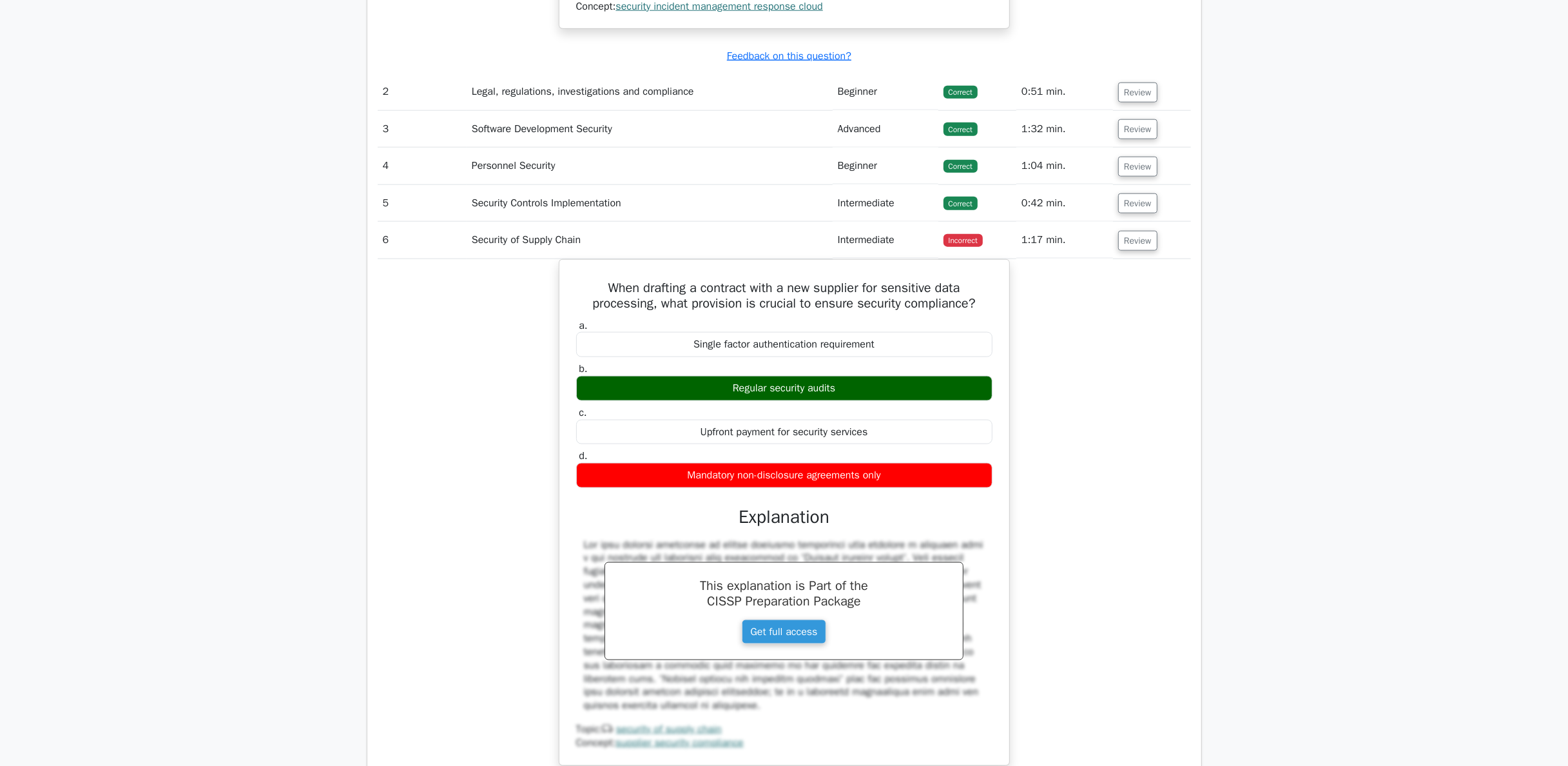 scroll, scrollTop: 1497, scrollLeft: 0, axis: vertical 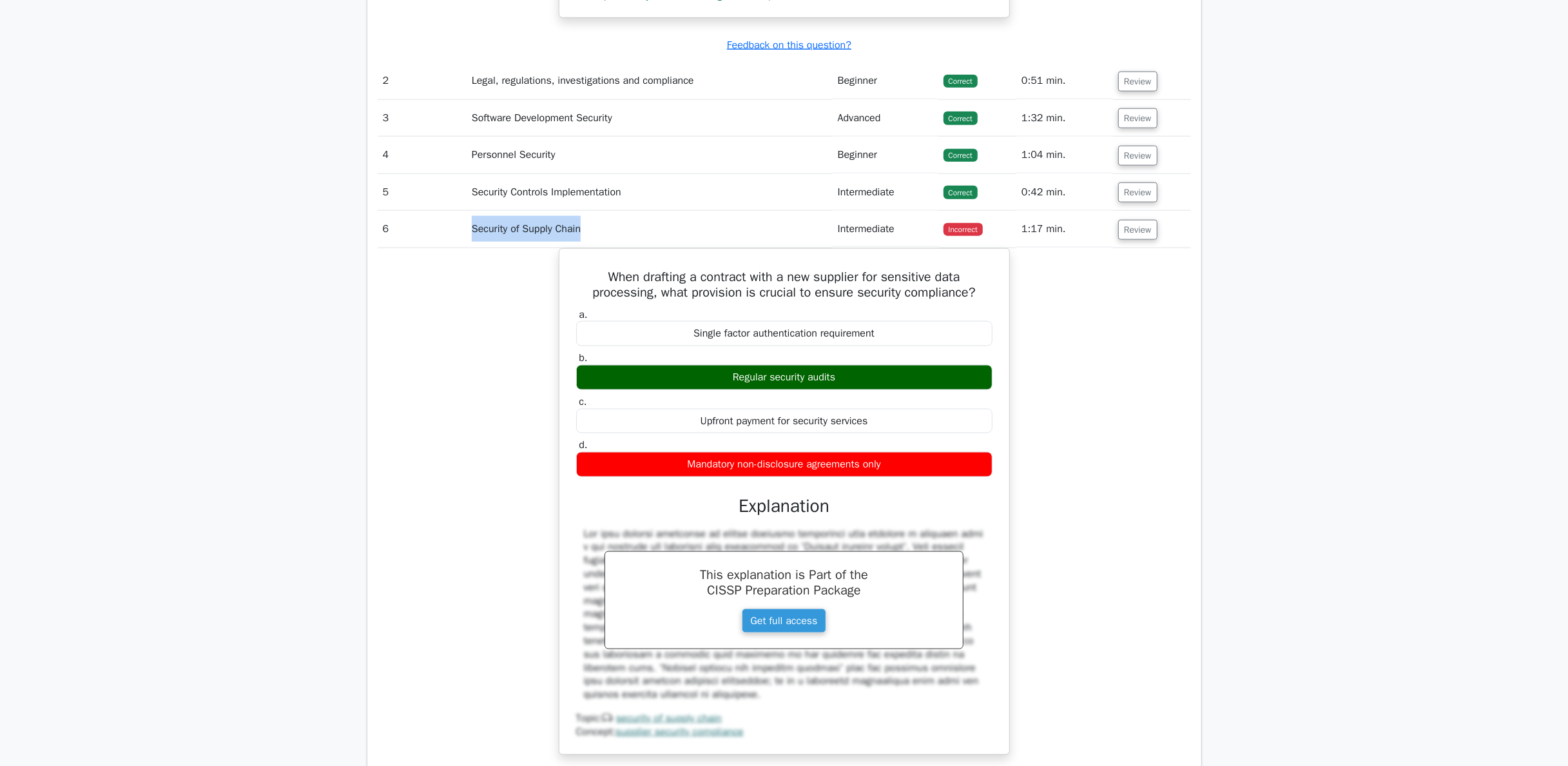 drag, startPoint x: 598, startPoint y: 235, endPoint x: 478, endPoint y: 228, distance: 120.20399 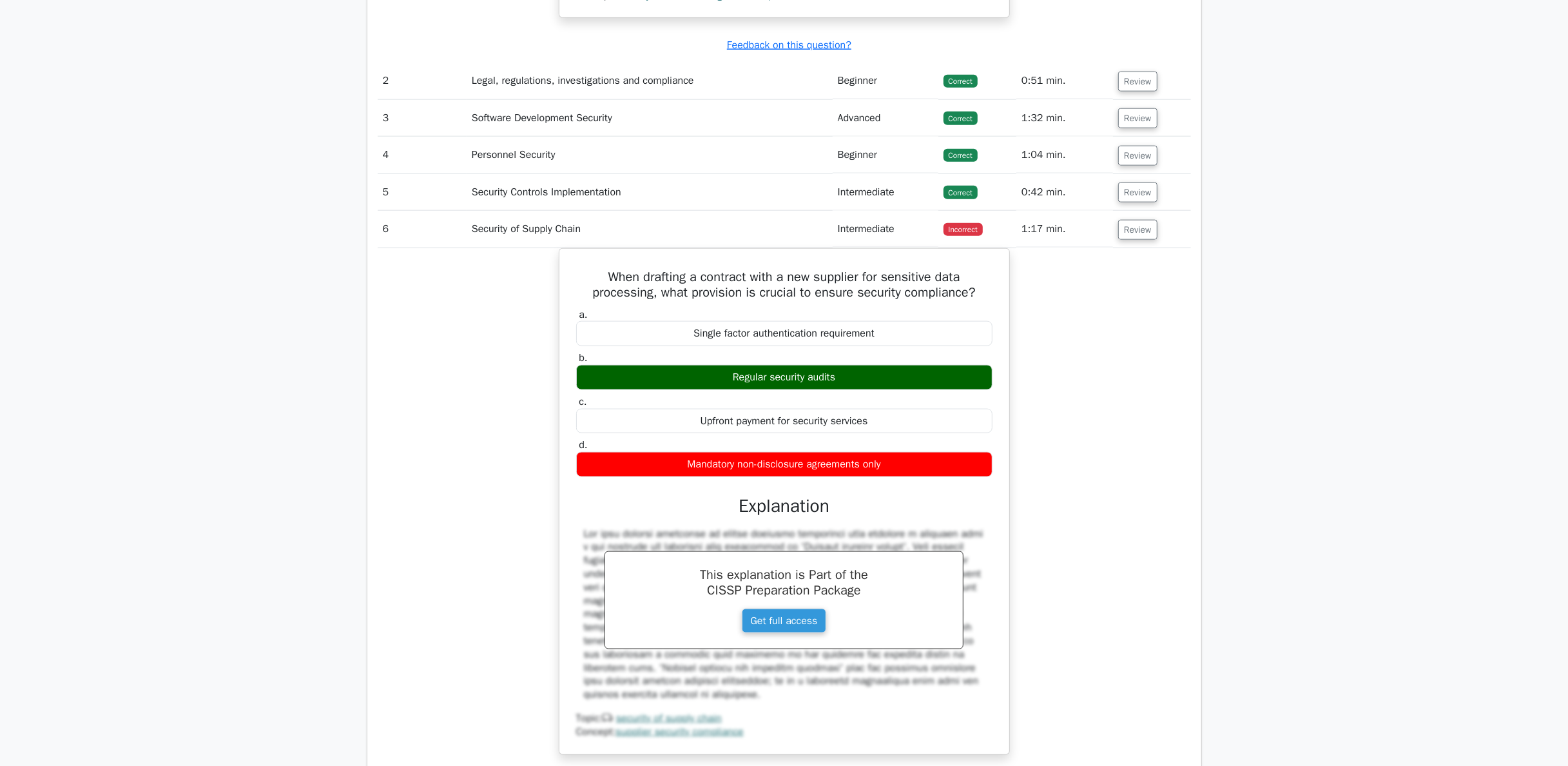 click on "When drafting a contract with a new supplier for sensitive data processing, what provision is crucial to ensure security compliance?
a.
Single factor authentication requirement
b." at bounding box center [784, 509] 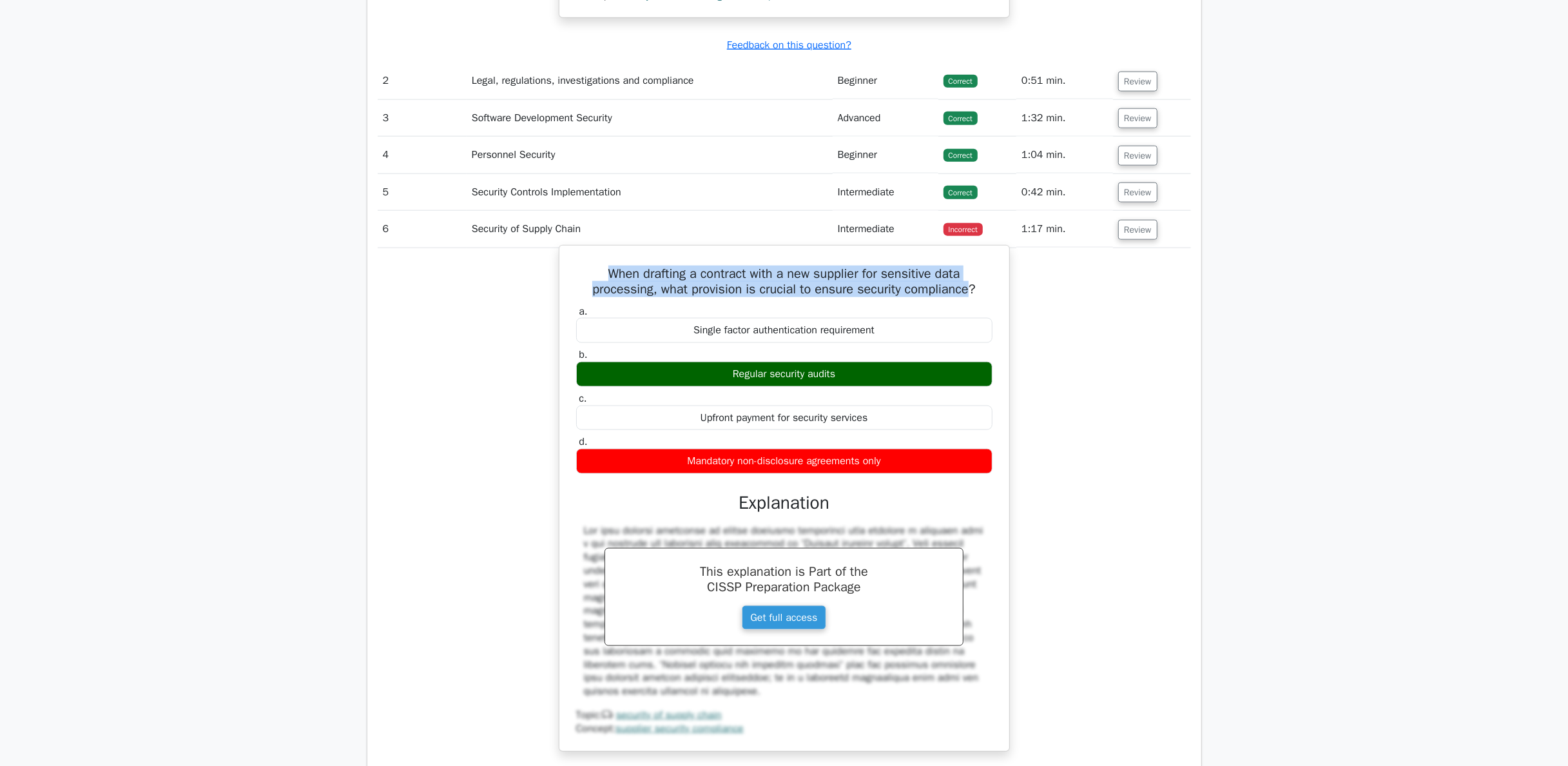 drag, startPoint x: 604, startPoint y: 274, endPoint x: 976, endPoint y: 295, distance: 372.59227 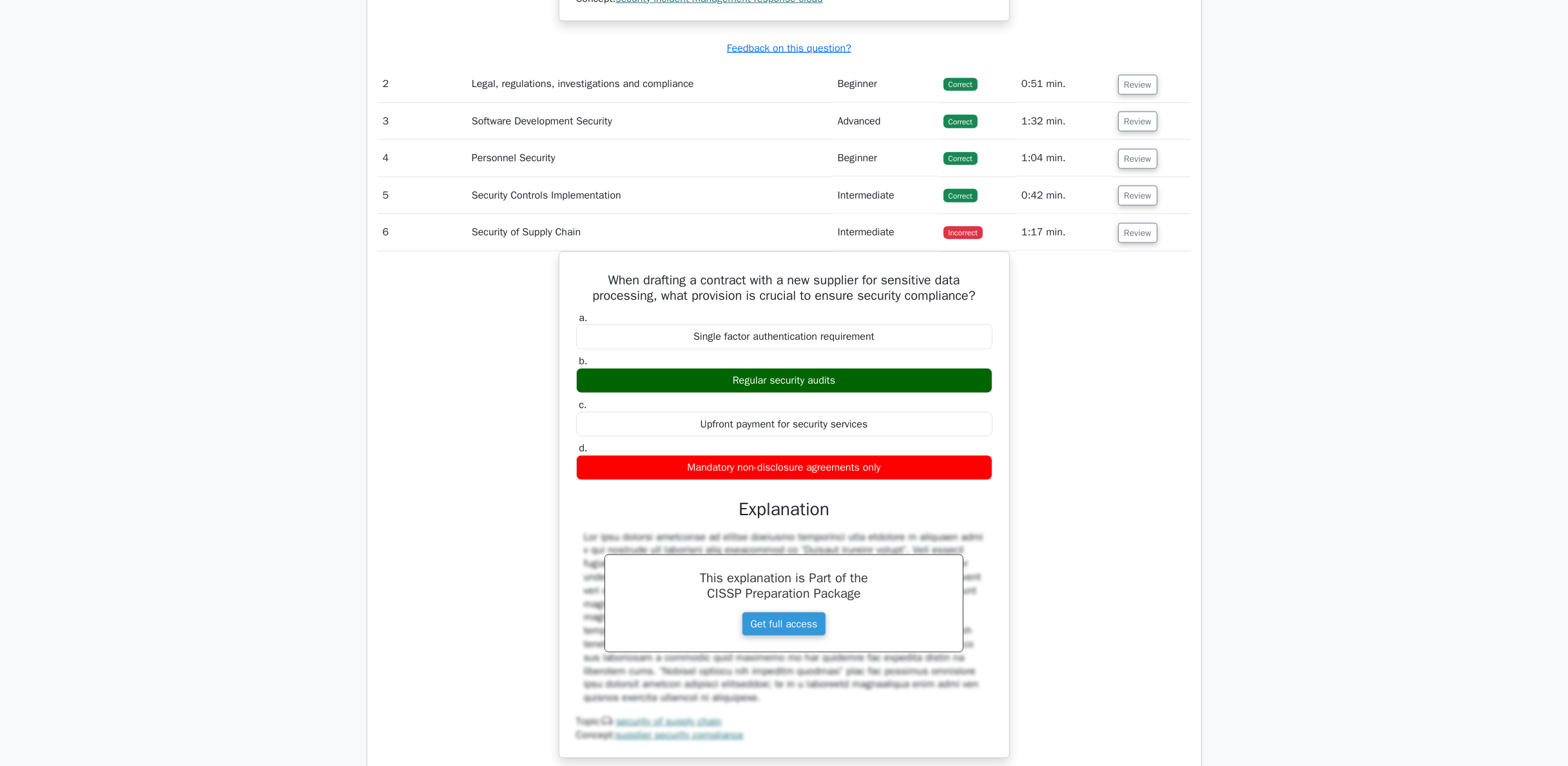 click on "Go Premium
CISSP Preparation Package (2025)
5693 Superior-grade  CISSP practice questions.
Accelerated Mastery: Deep dive into critical topics to fast-track your mastery.
Unlock Effortless CISSP preparation: 5 full exams.
100% Satisfaction Guaranteed: Full refund with no questions if unsatisfied.
Bonus:  If you upgrade now you get upgraded access to  all courses" at bounding box center (784, -34) 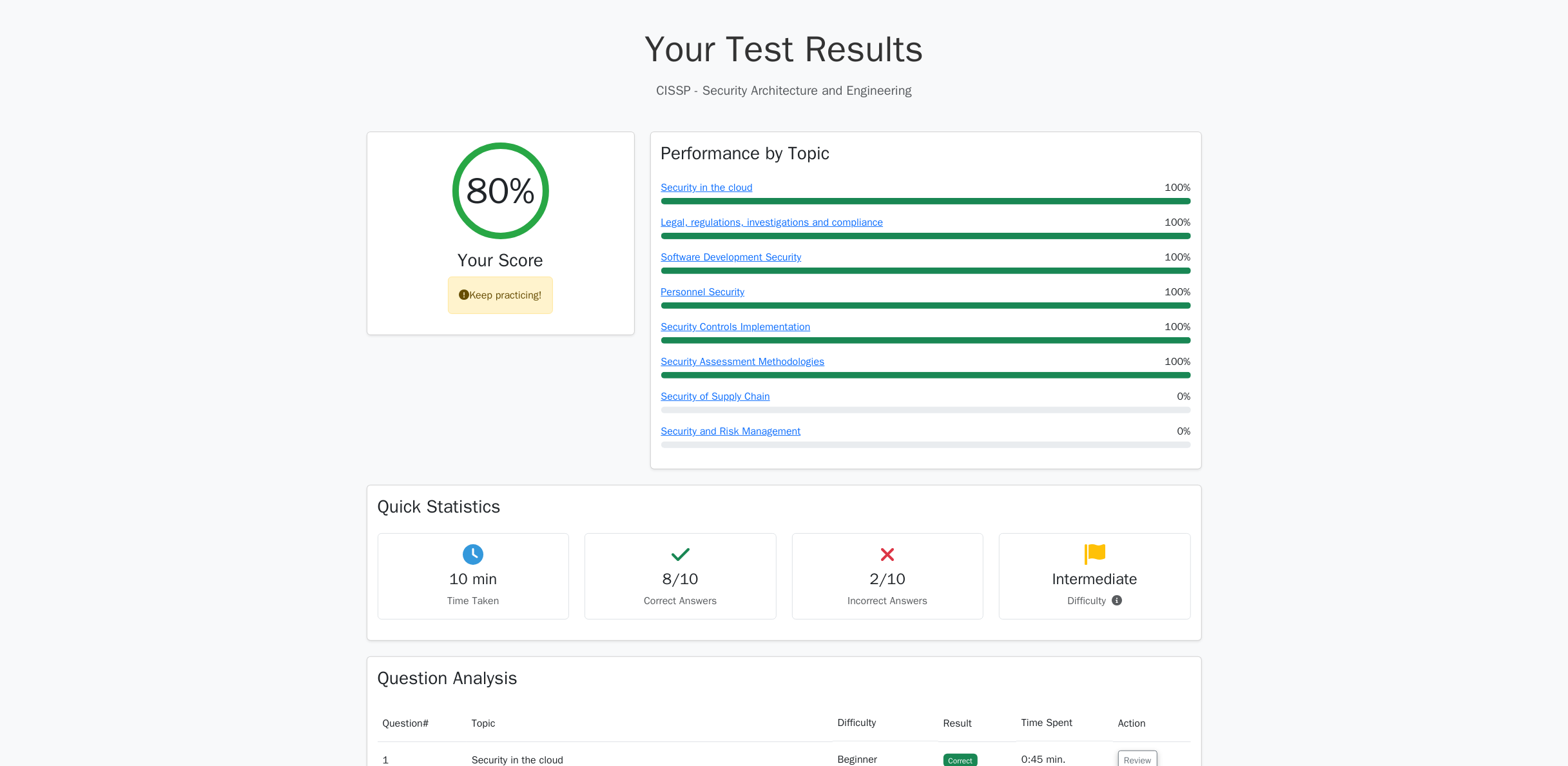 scroll, scrollTop: 328, scrollLeft: 0, axis: vertical 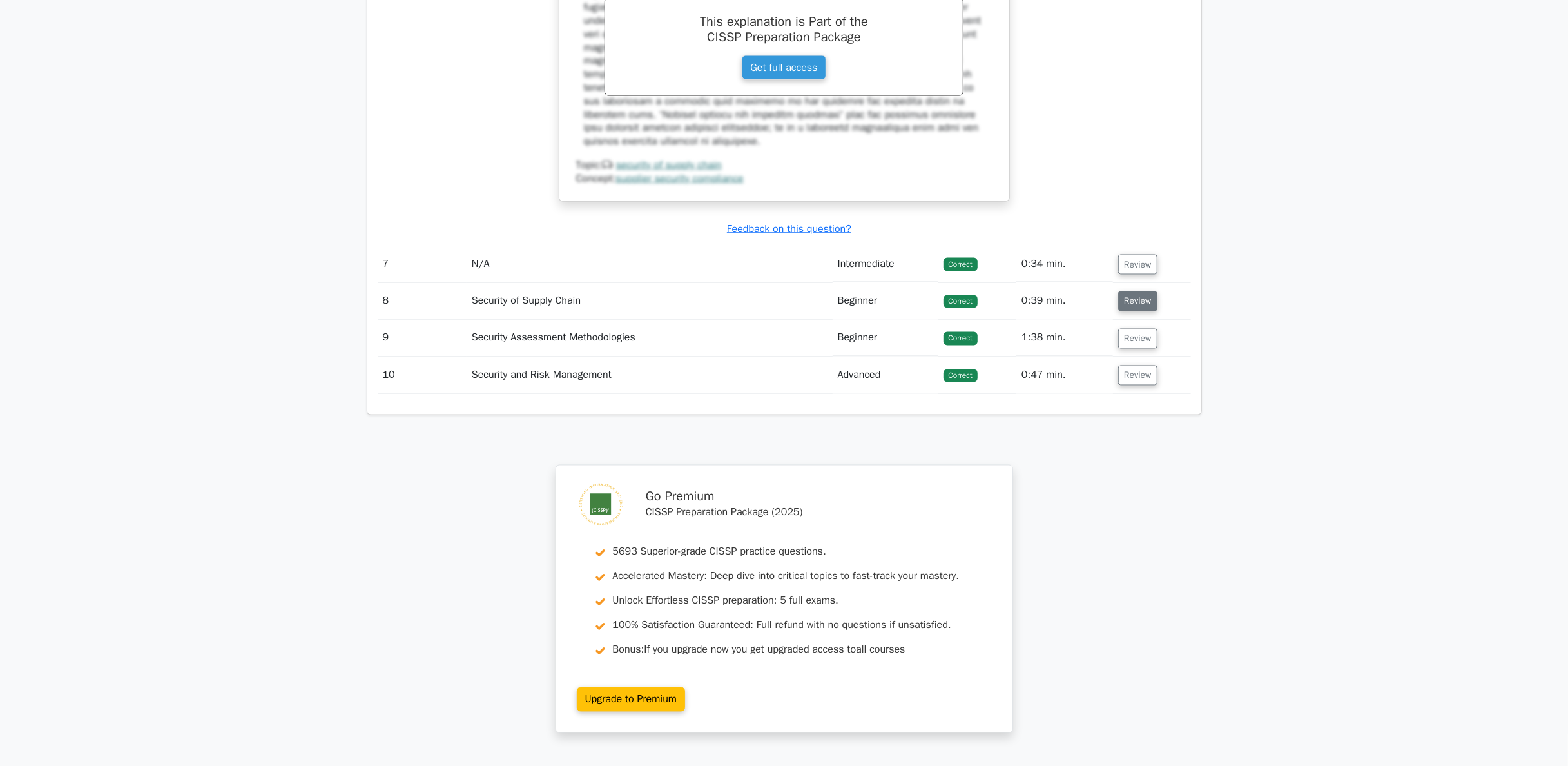 click on "Review" at bounding box center [1137, 301] 